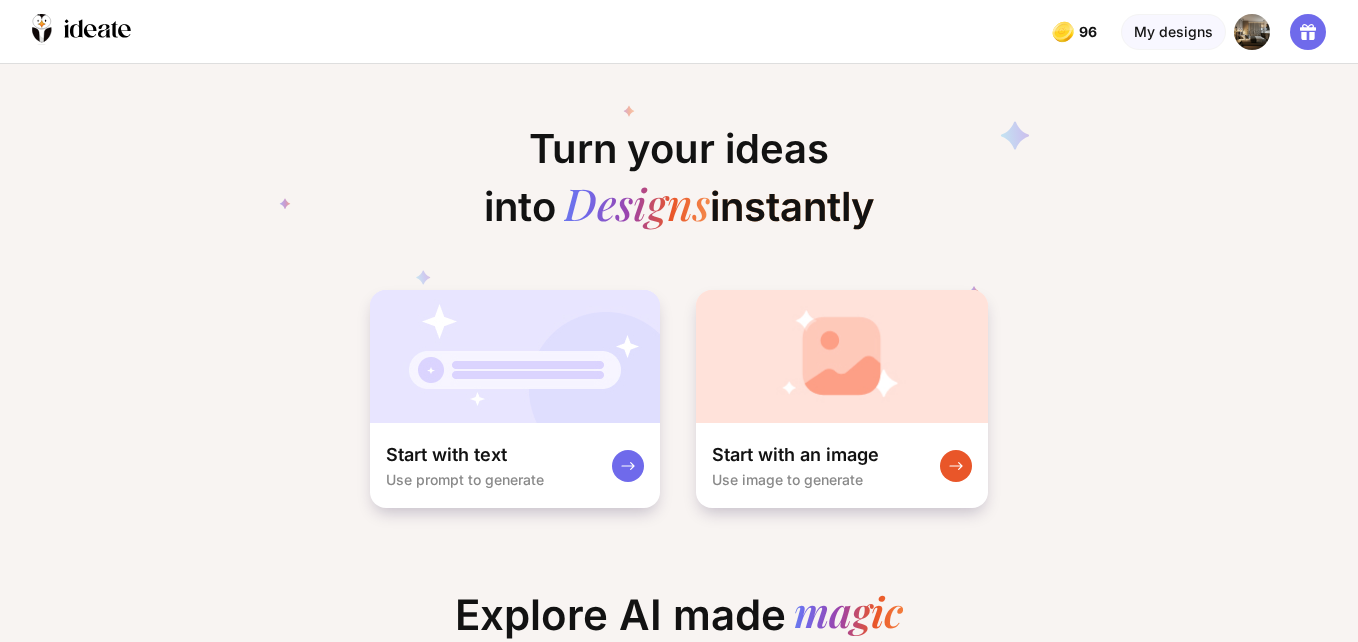 scroll, scrollTop: 0, scrollLeft: 0, axis: both 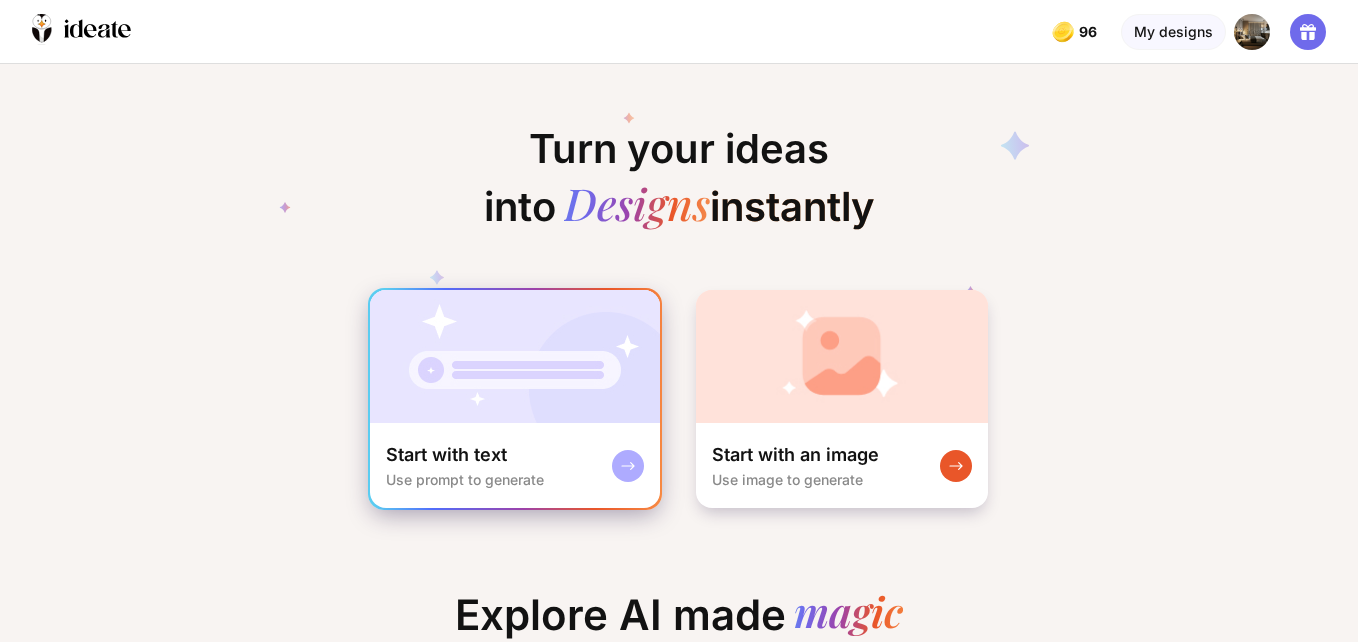 click at bounding box center (515, 356) 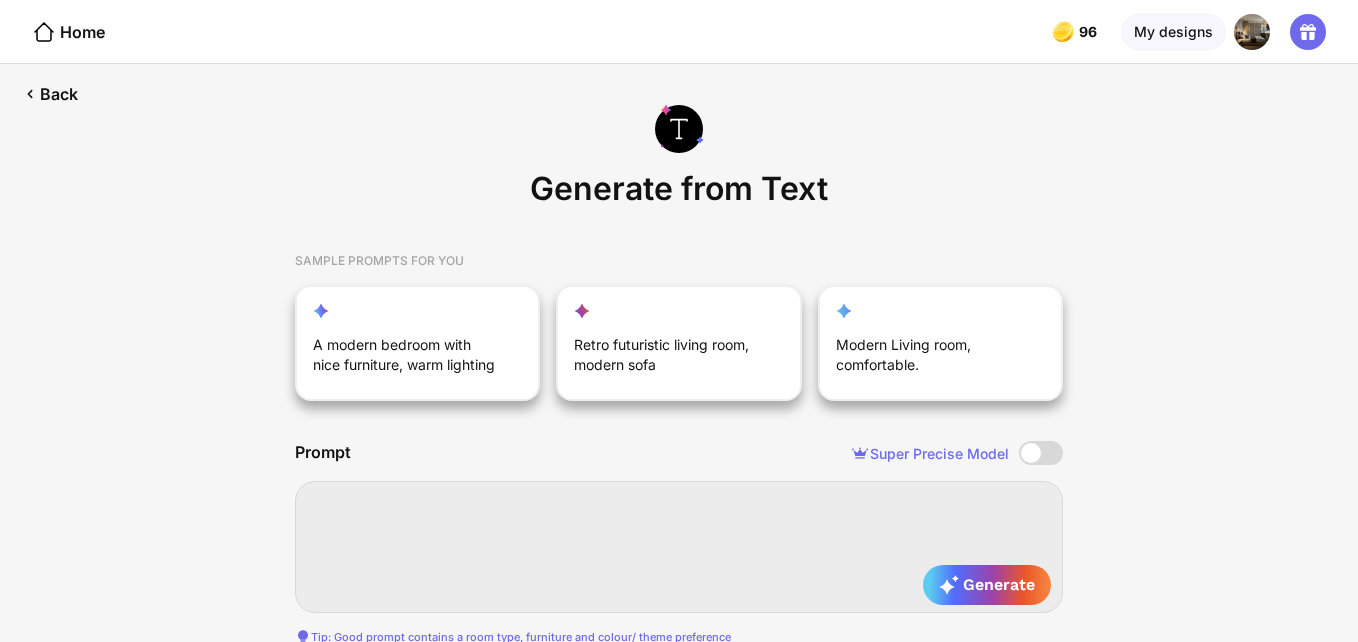 click at bounding box center [679, 547] 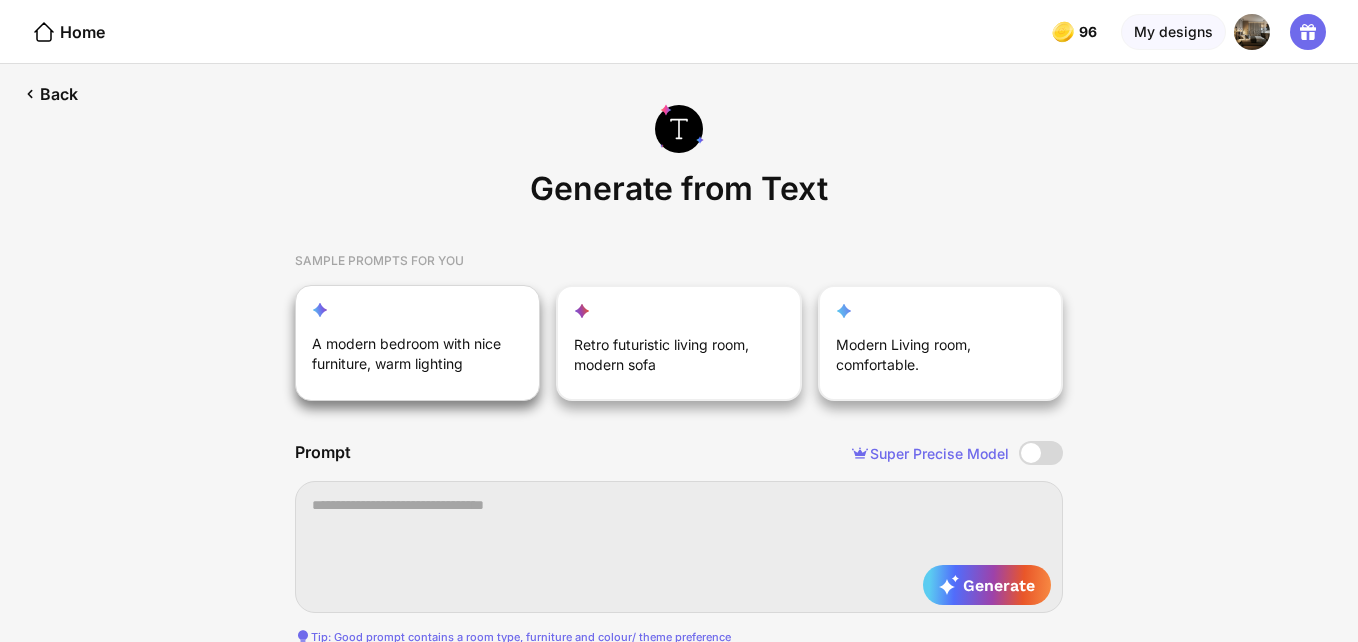 click on "A modern bedroom with nice furniture, warm lighting" at bounding box center (407, 358) 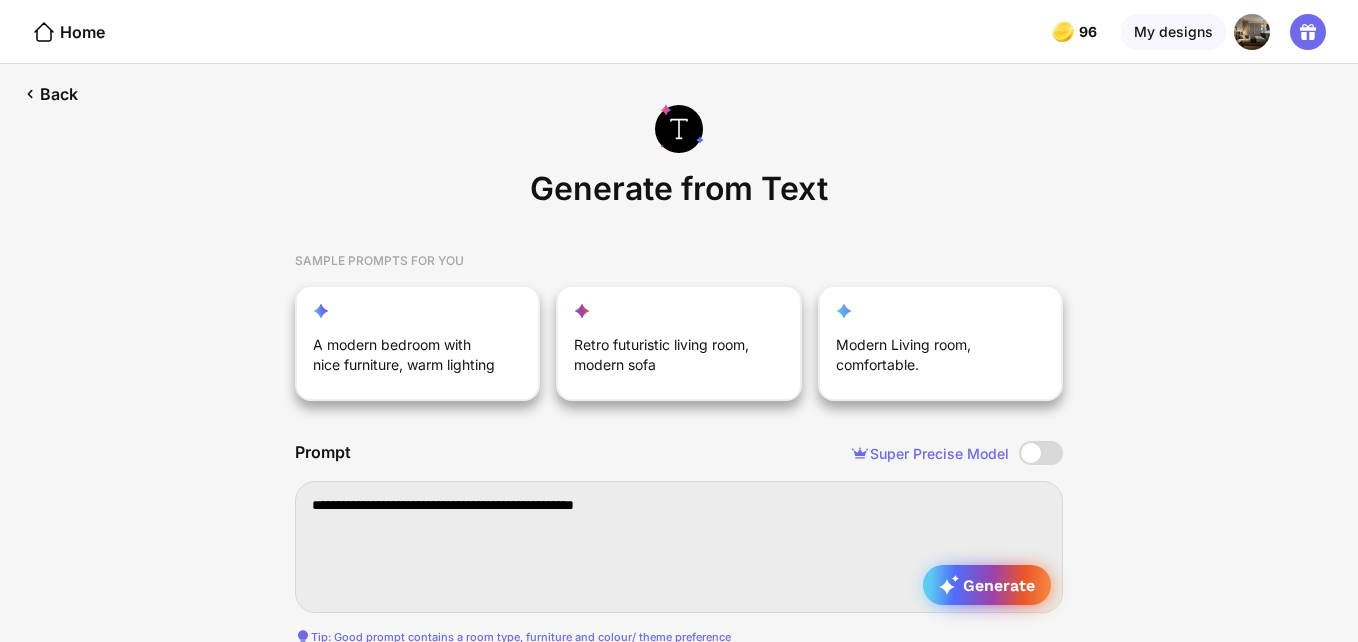 click 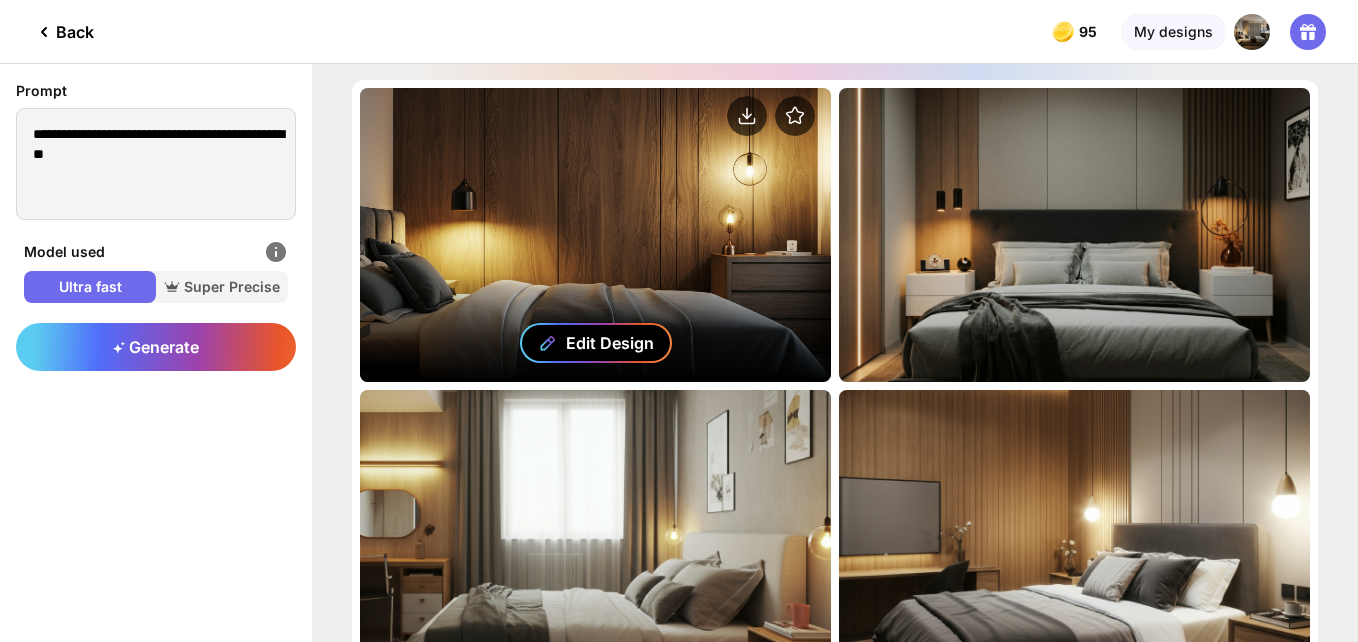 click on "Edit Design" at bounding box center (610, 343) 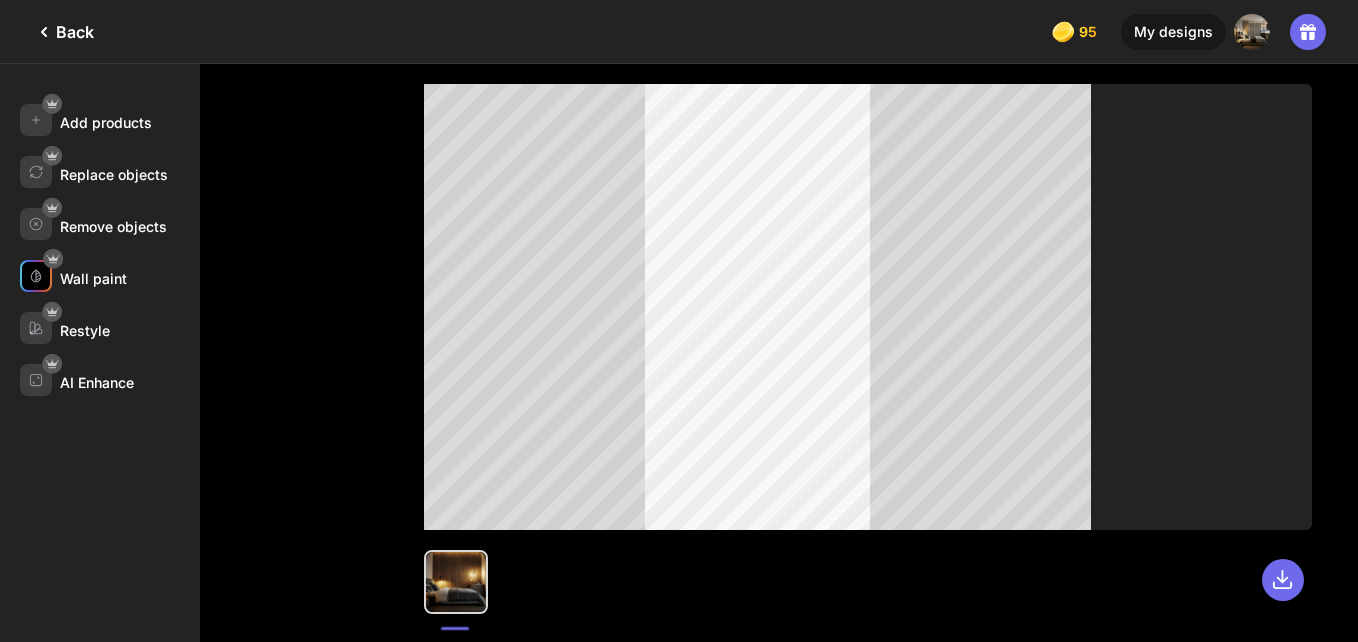 click on "Wall paint" at bounding box center (93, 278) 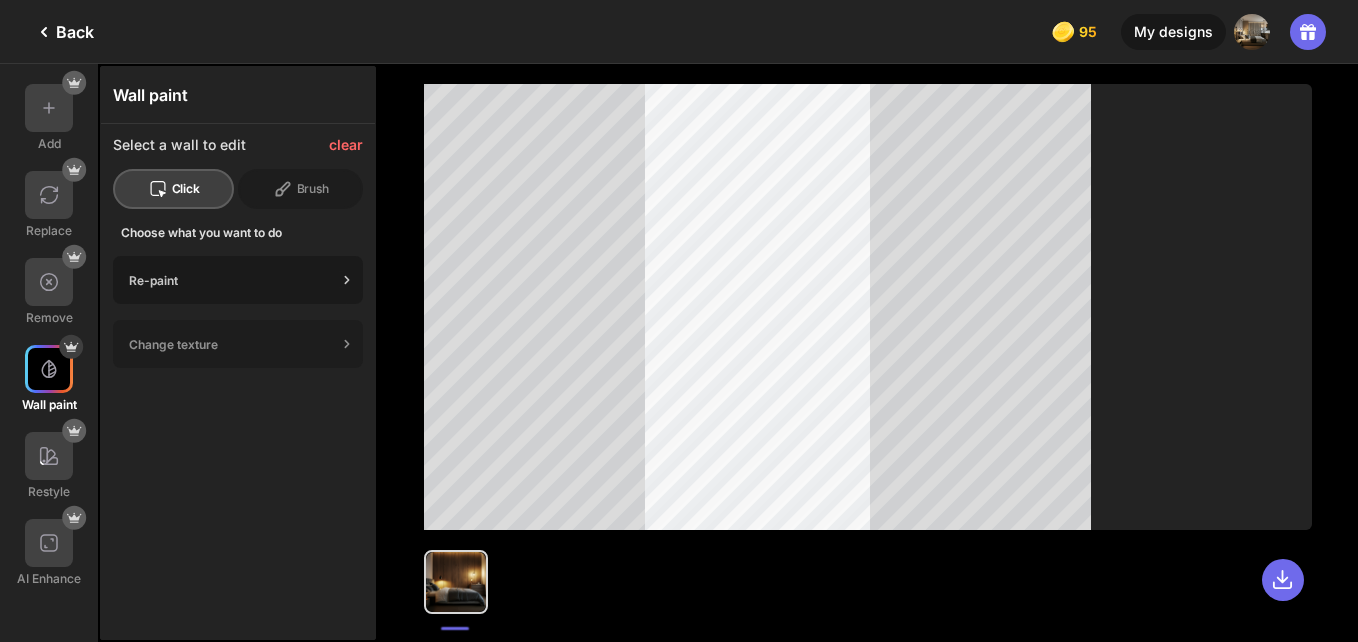 click on "Re-paint" at bounding box center (238, 280) 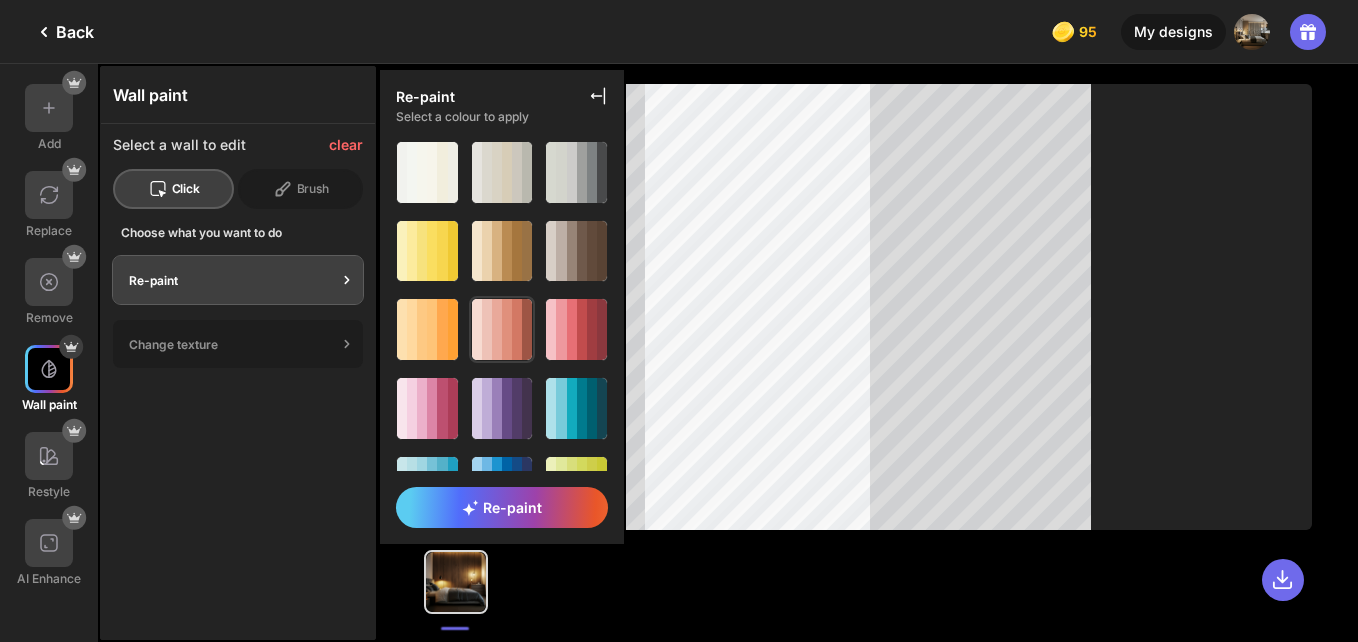 click 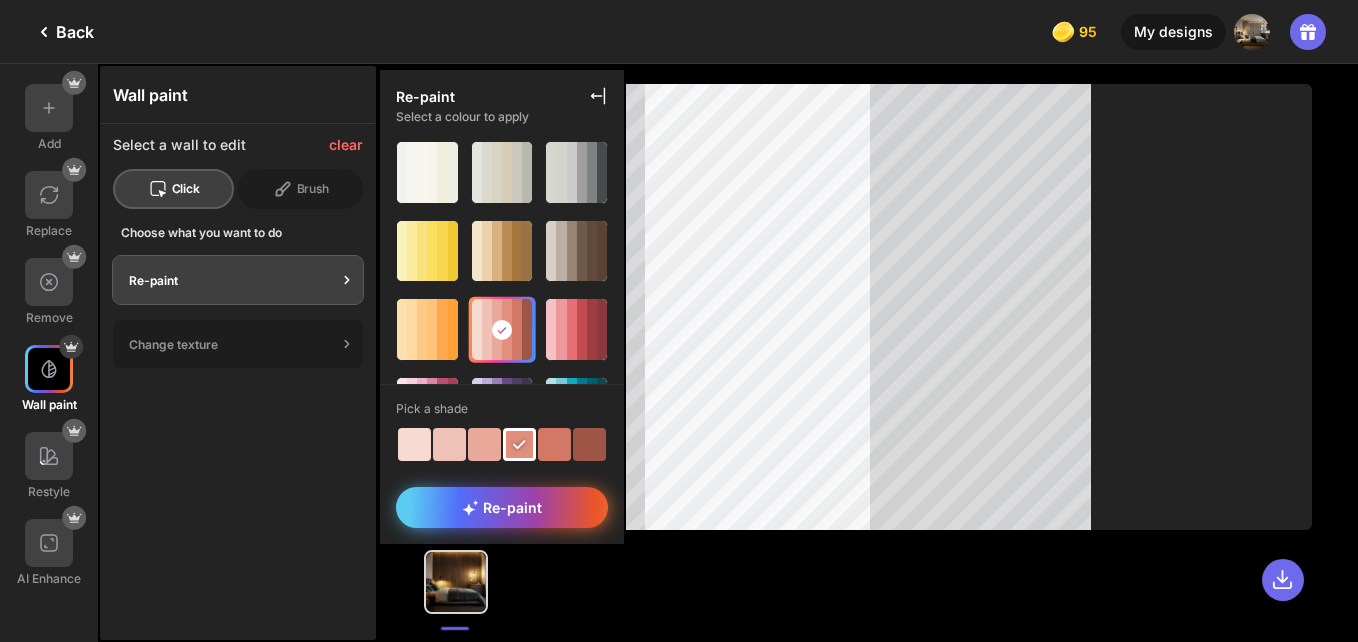 click on "Re-paint" at bounding box center (502, 507) 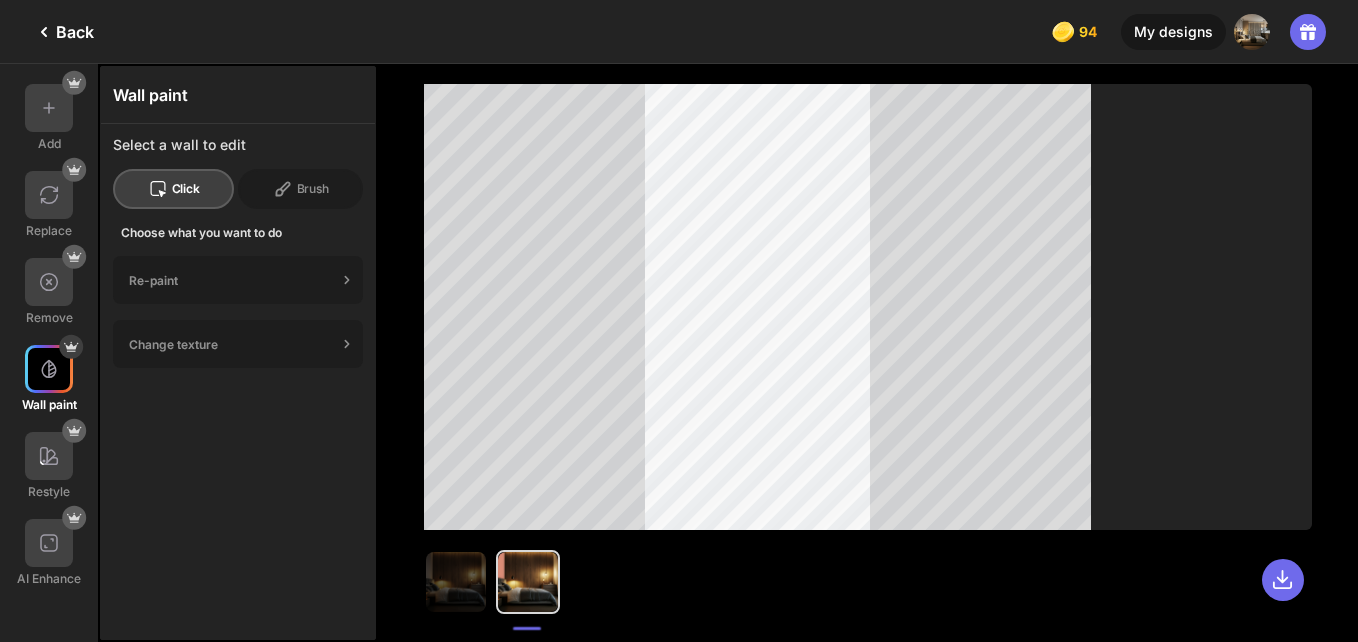 click 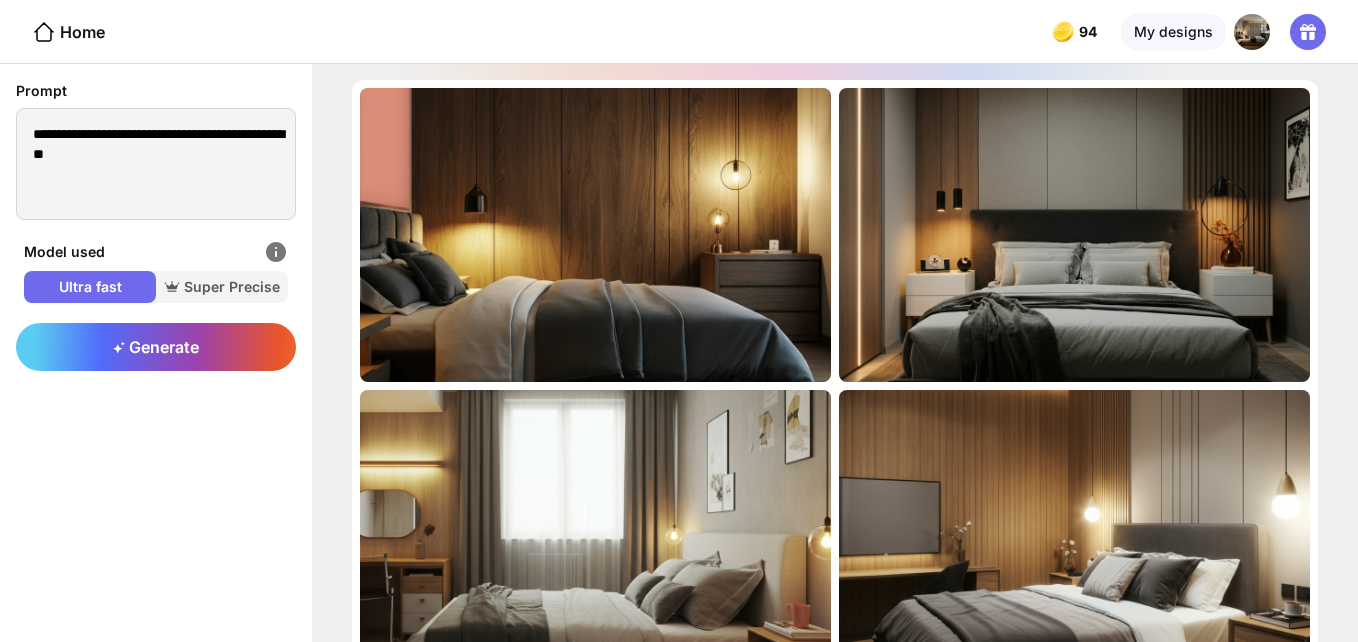 click 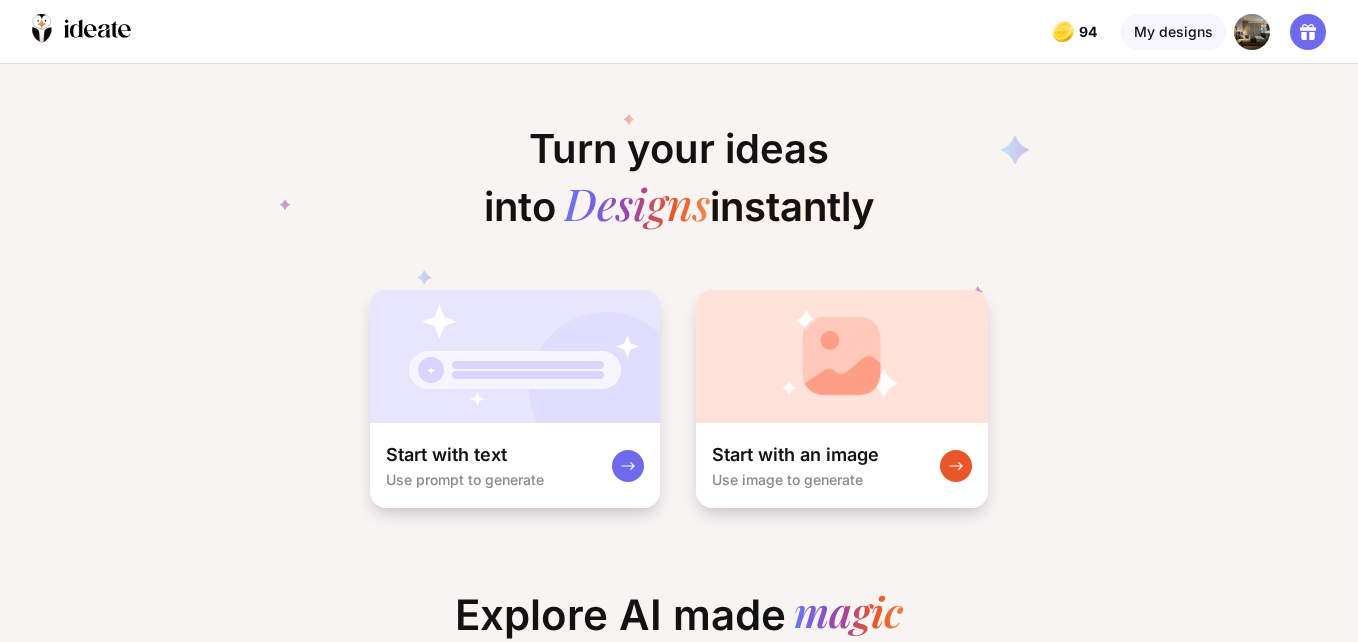 scroll, scrollTop: 0, scrollLeft: 7, axis: horizontal 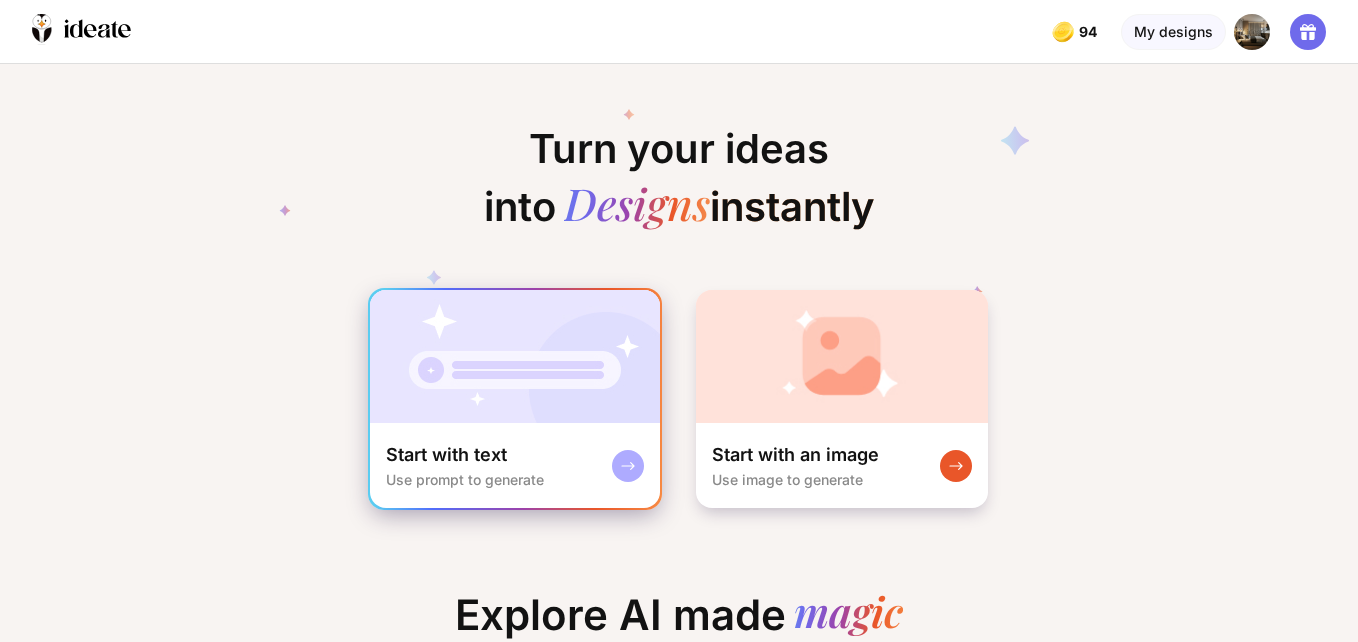 click on "Start with text Use prompt to generate" at bounding box center [515, 465] 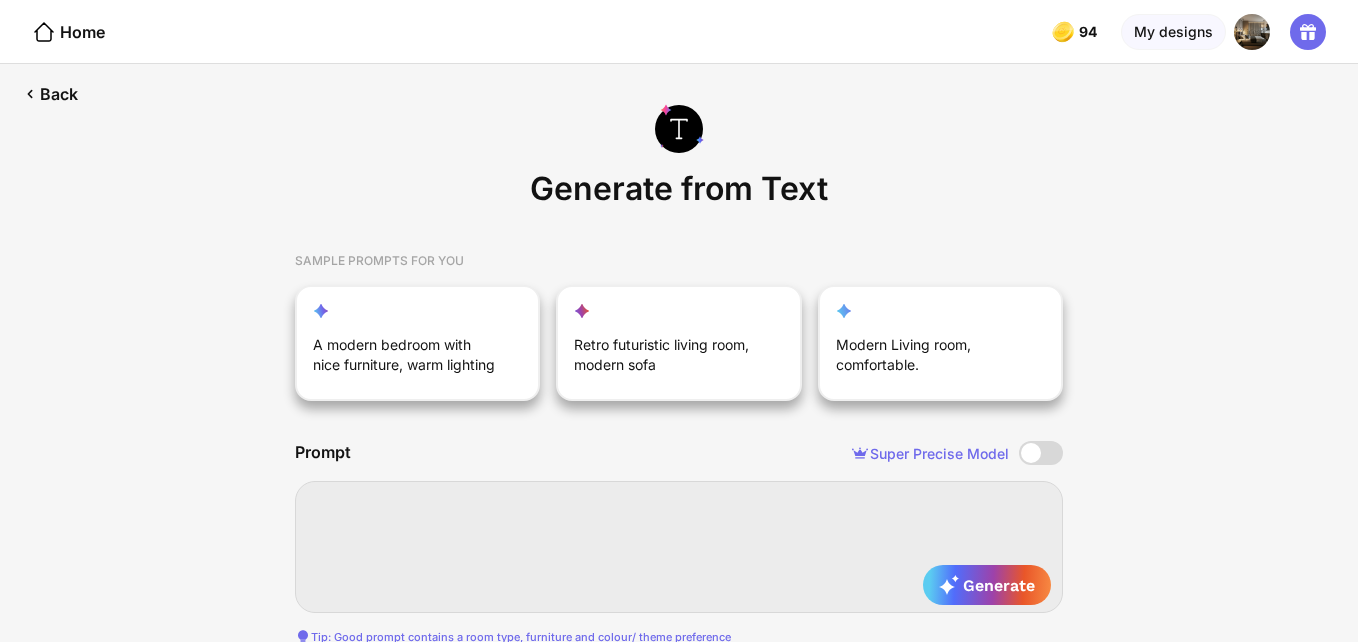 click at bounding box center (679, 547) 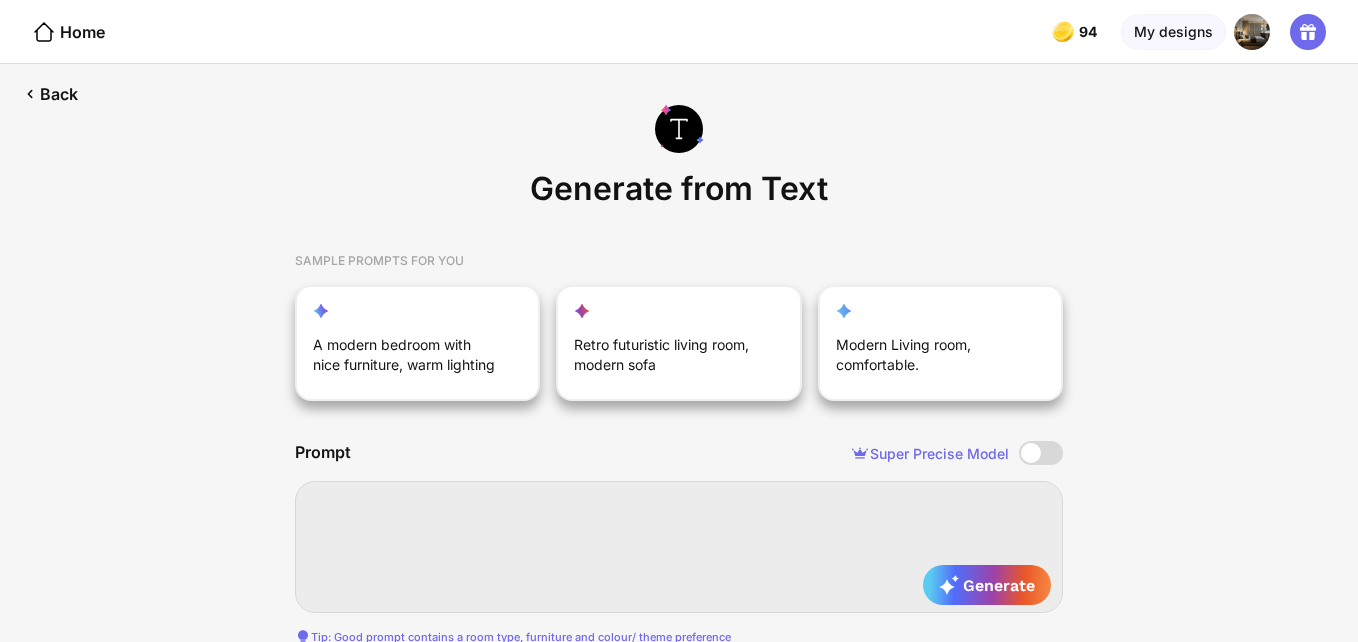 type on "*" 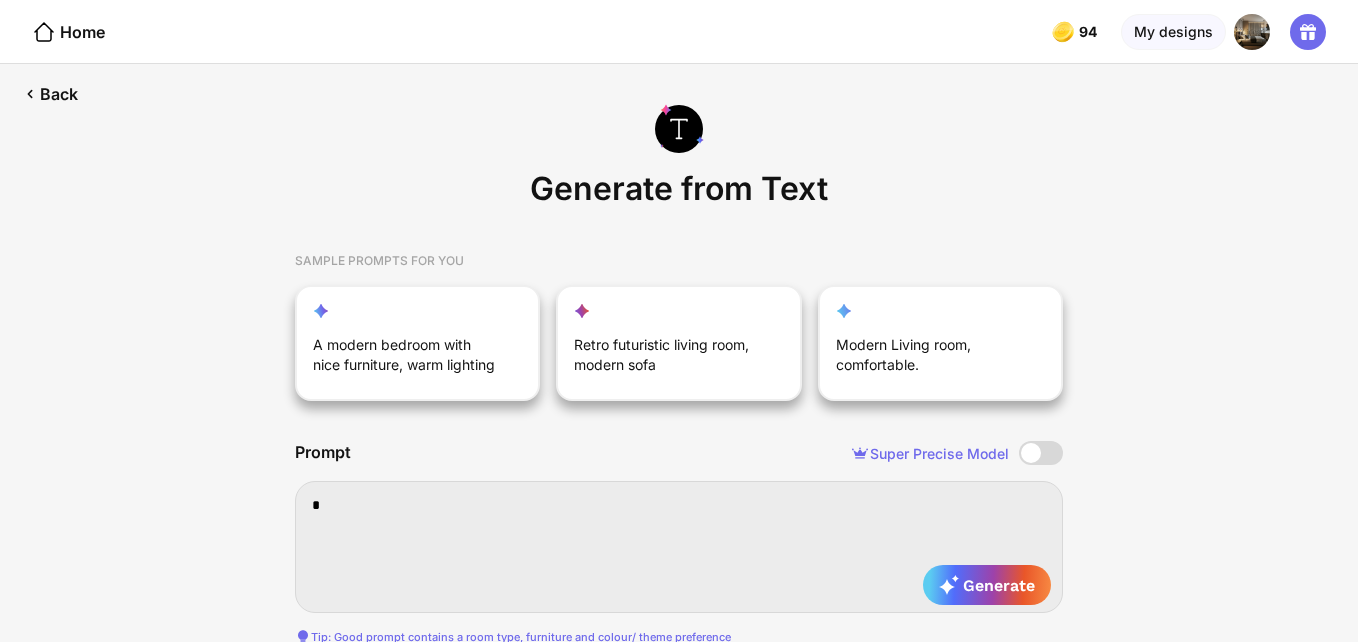 type on "**" 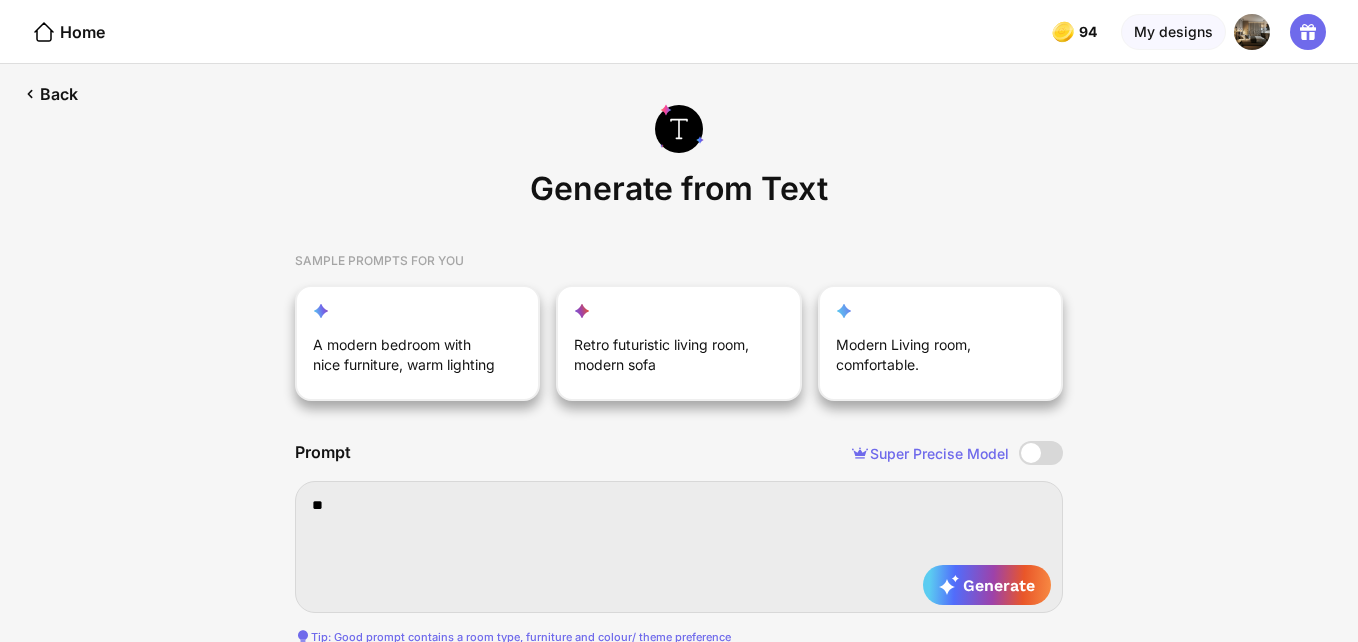 type on "**" 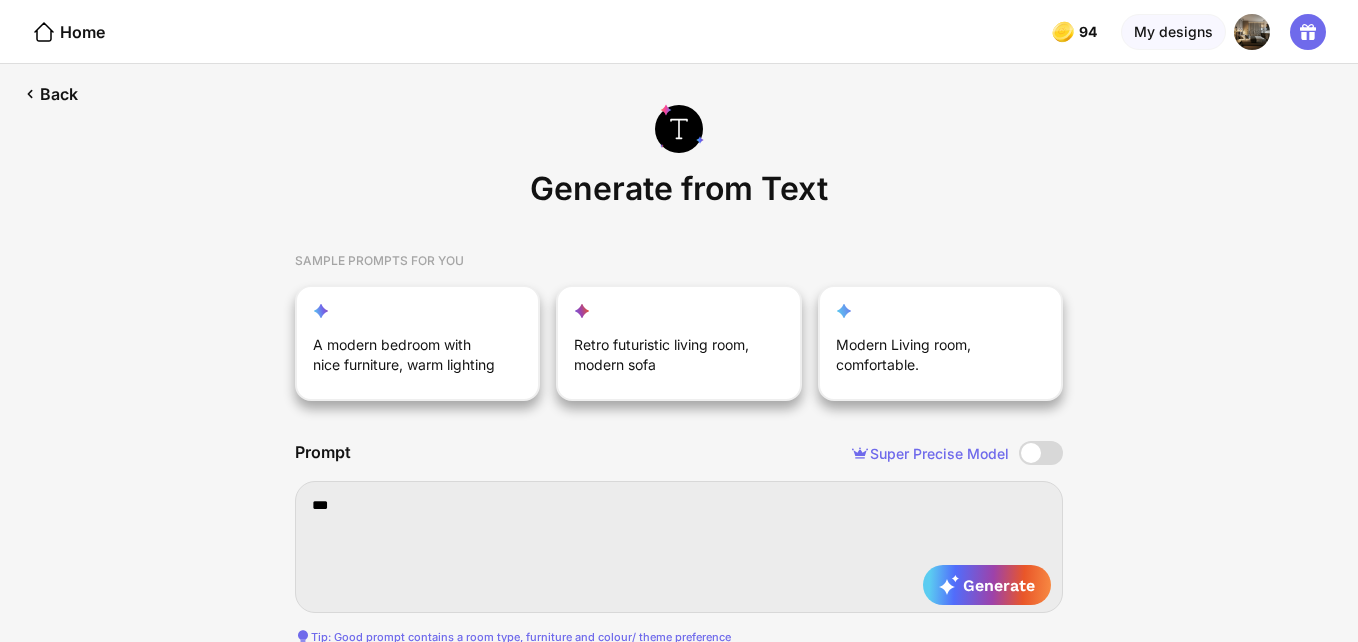 type on "****" 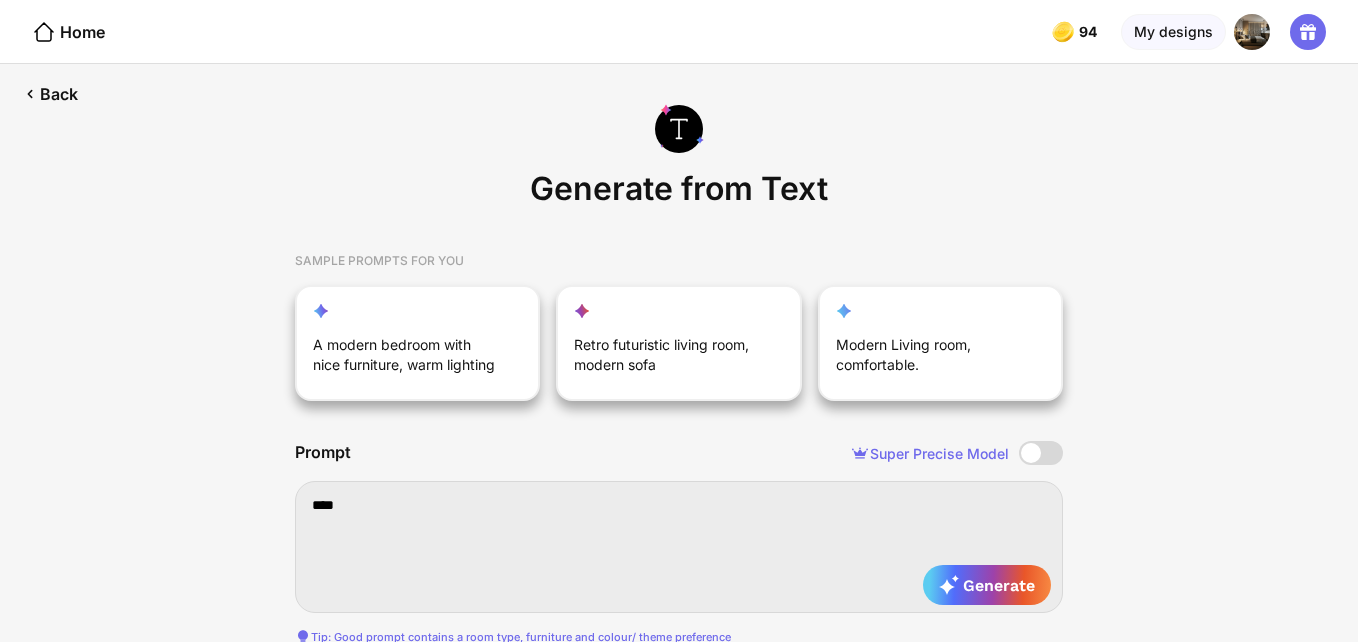 type on "*****" 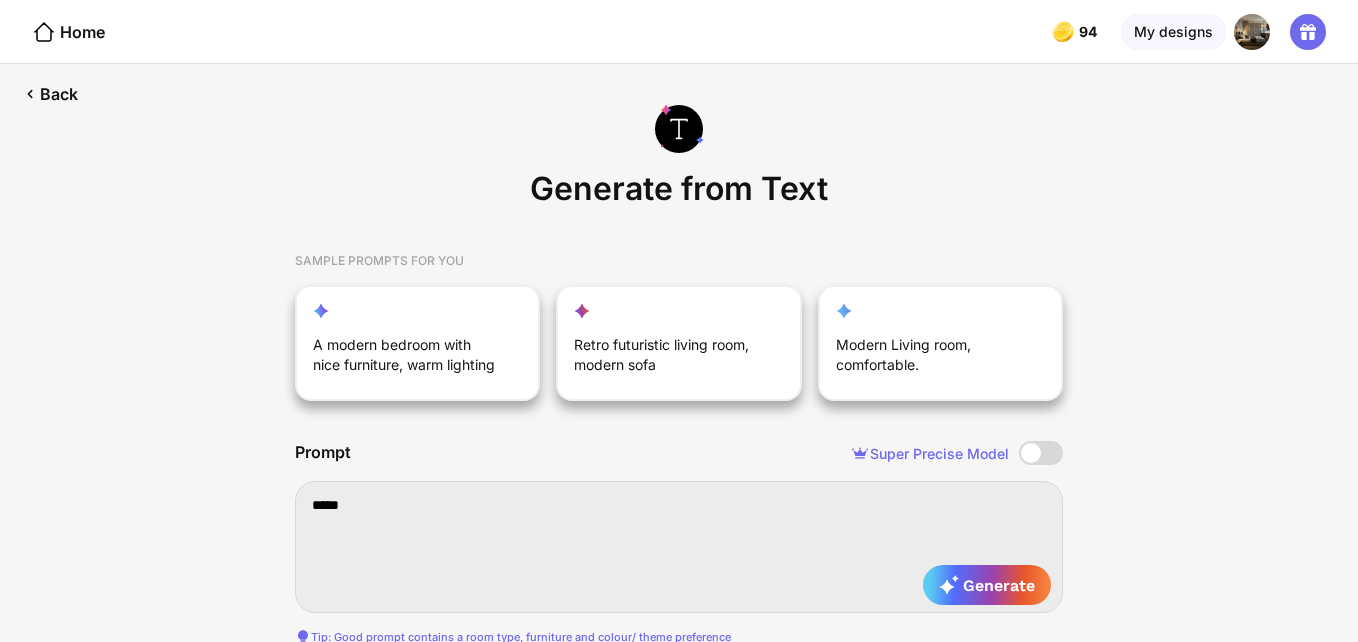 type on "******" 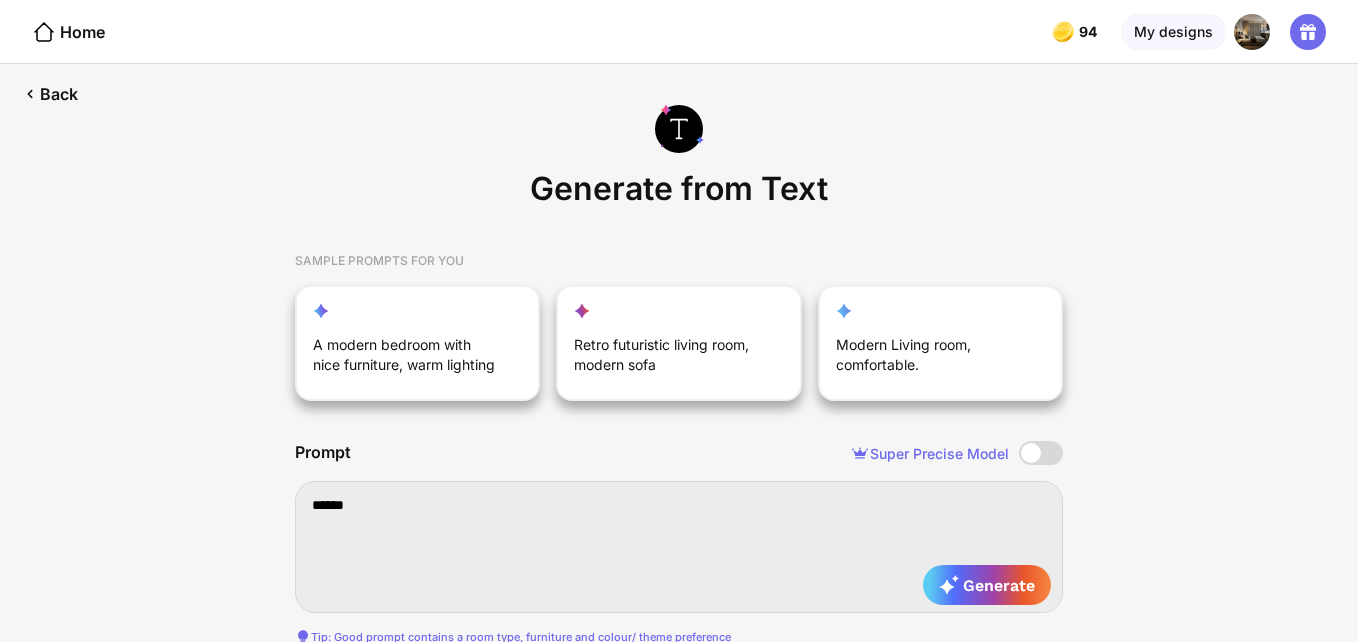type on "******" 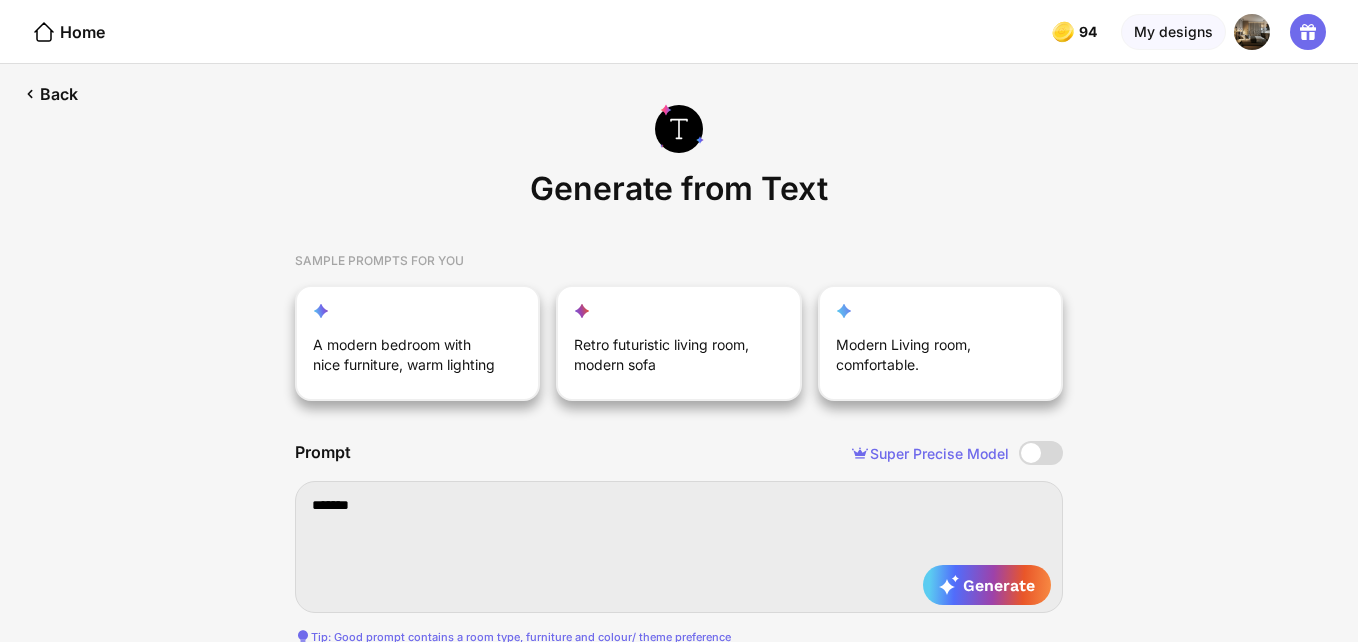type on "********" 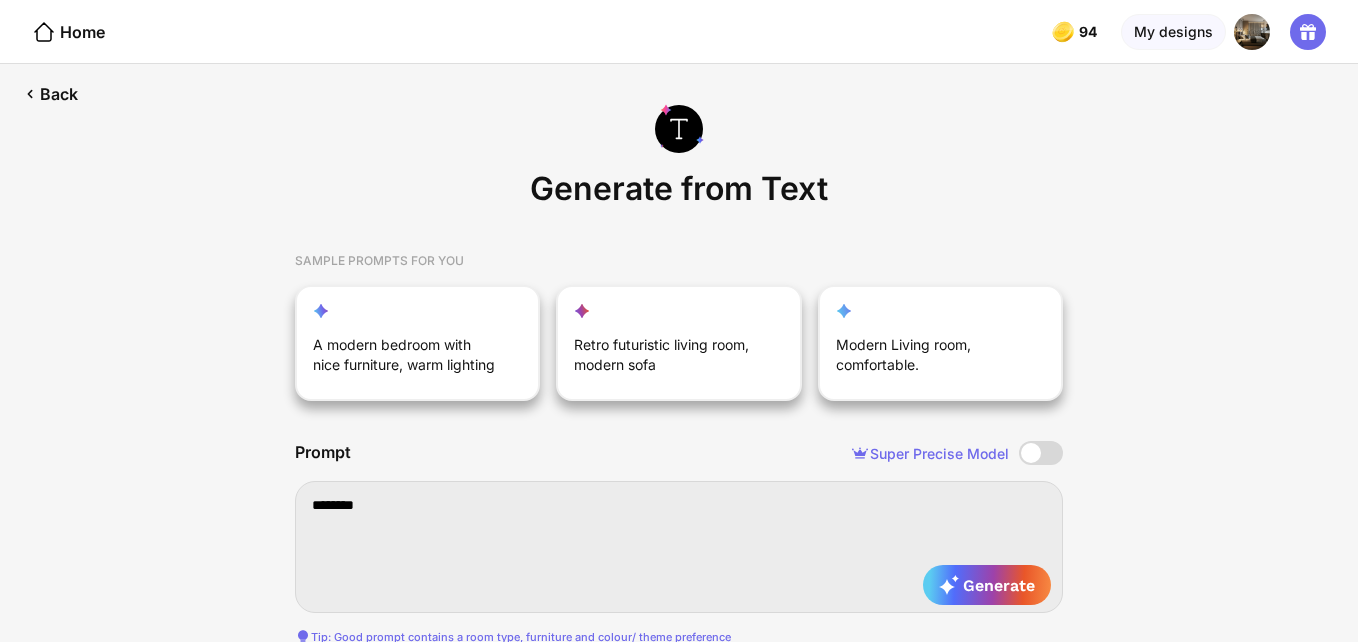 type on "********" 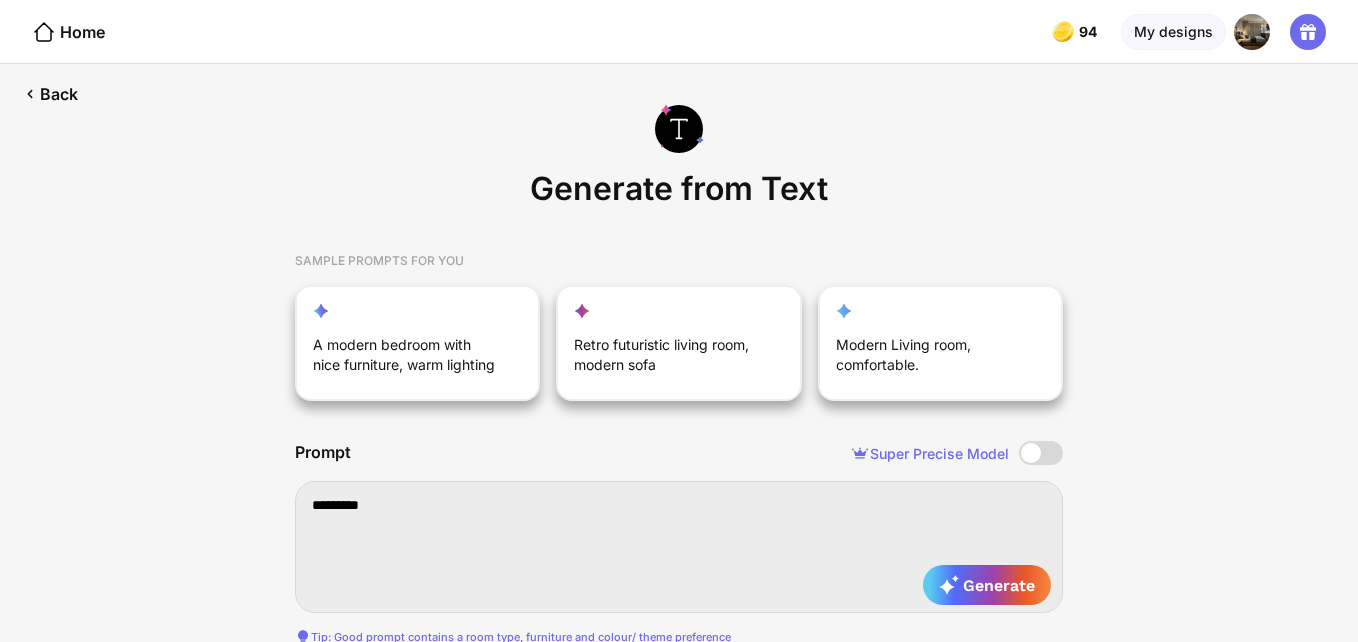 type on "********" 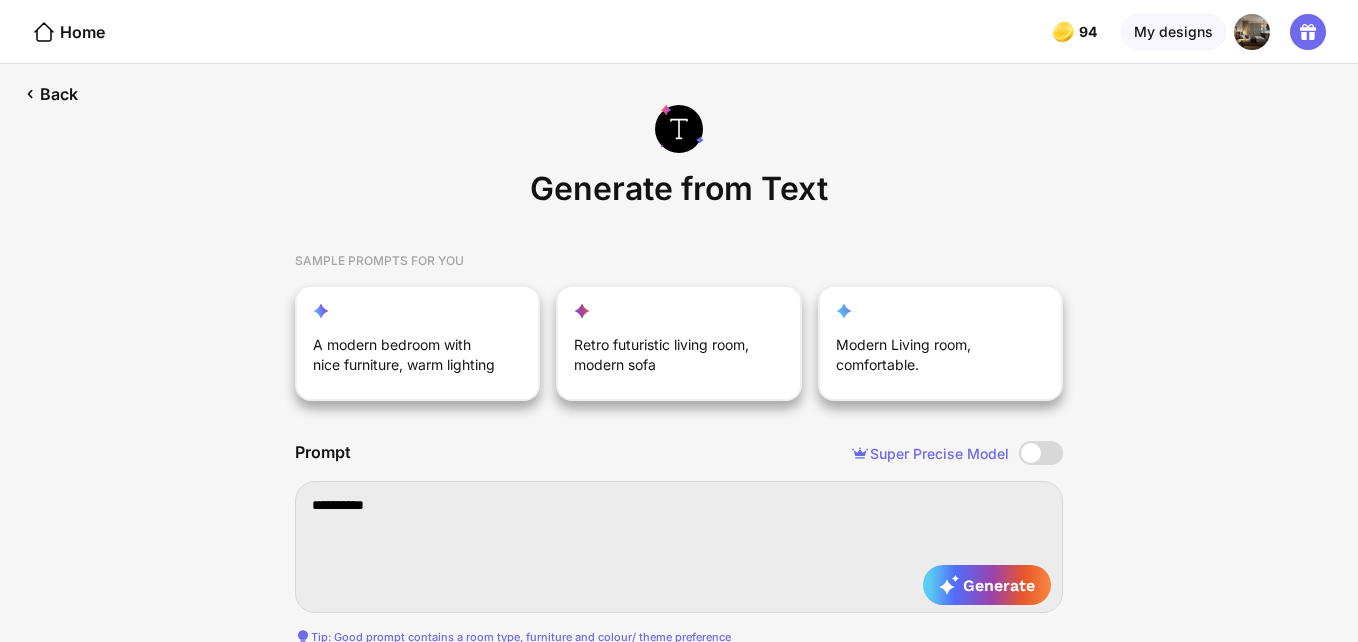 type on "**********" 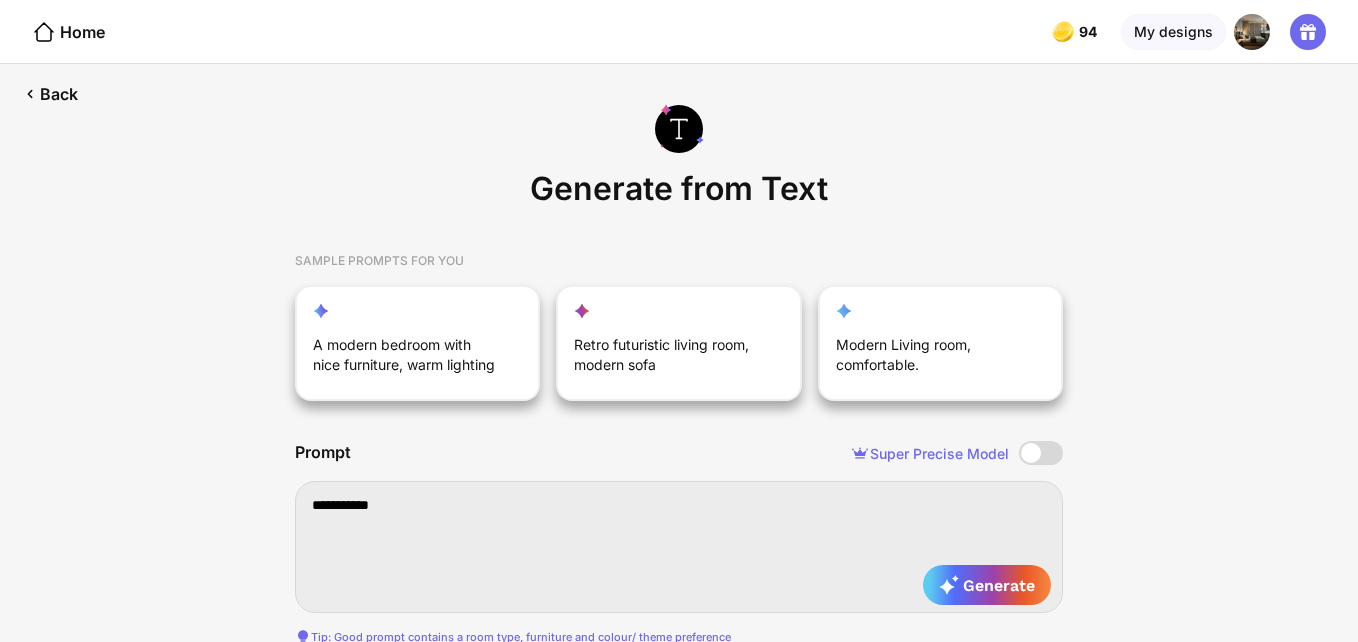type on "**********" 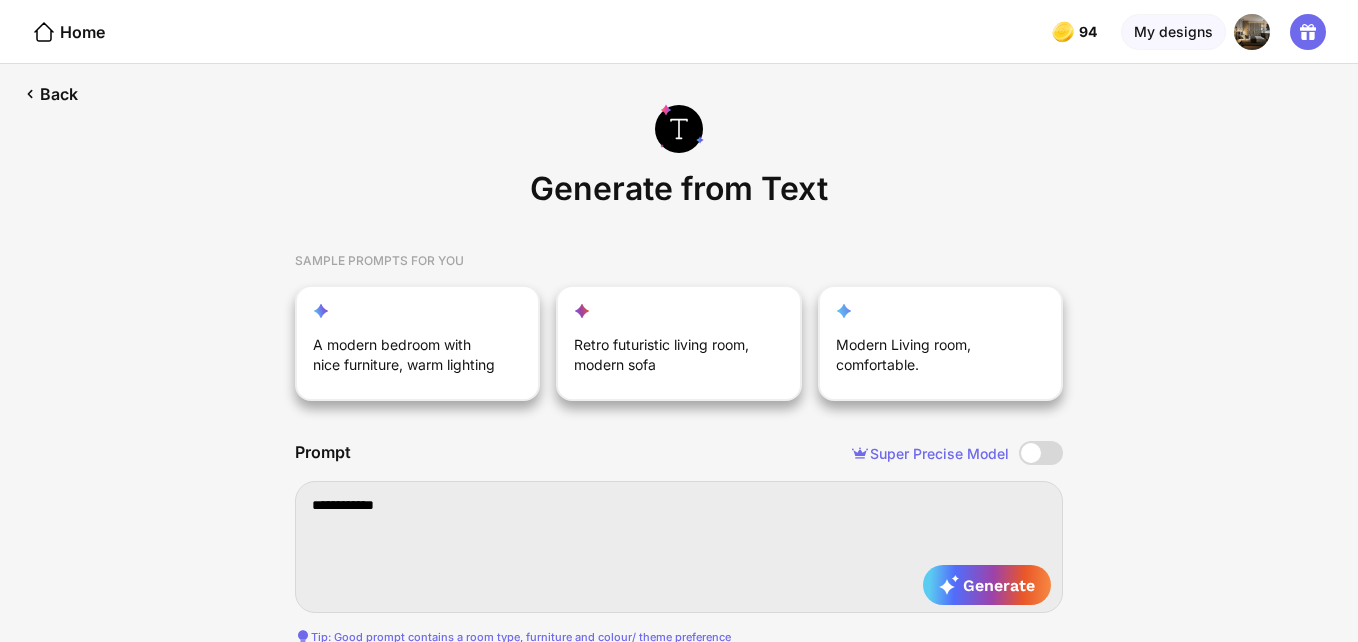 type on "**********" 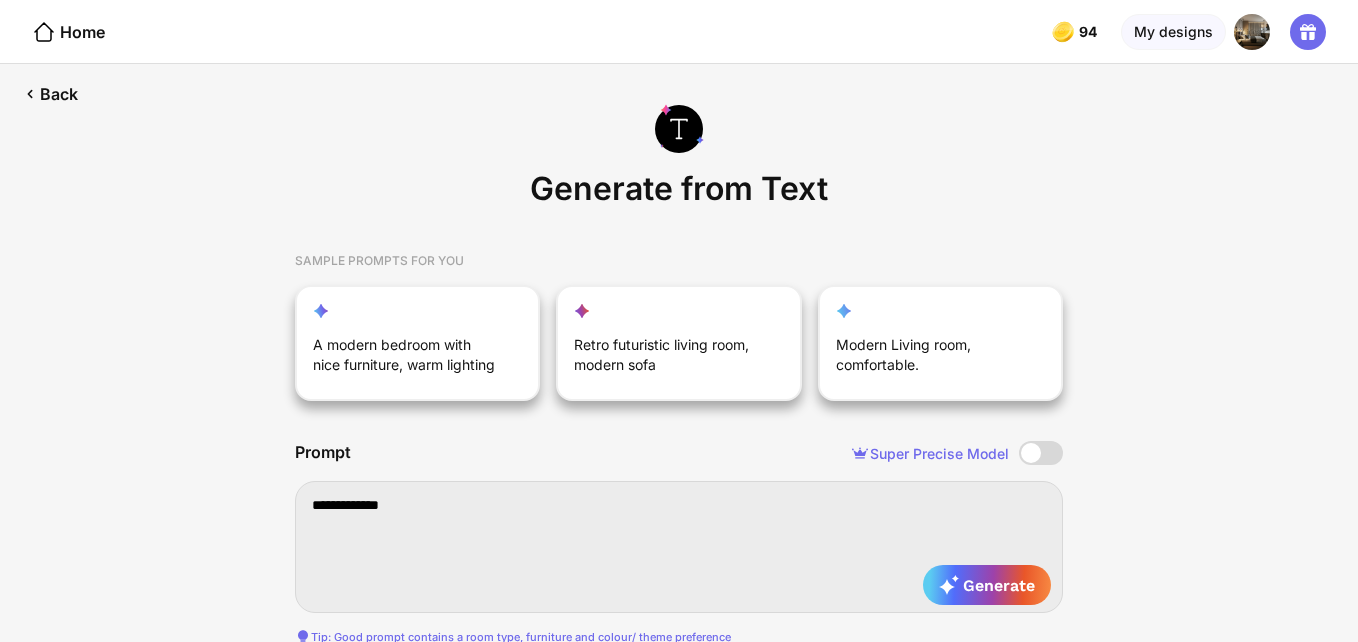 type on "**********" 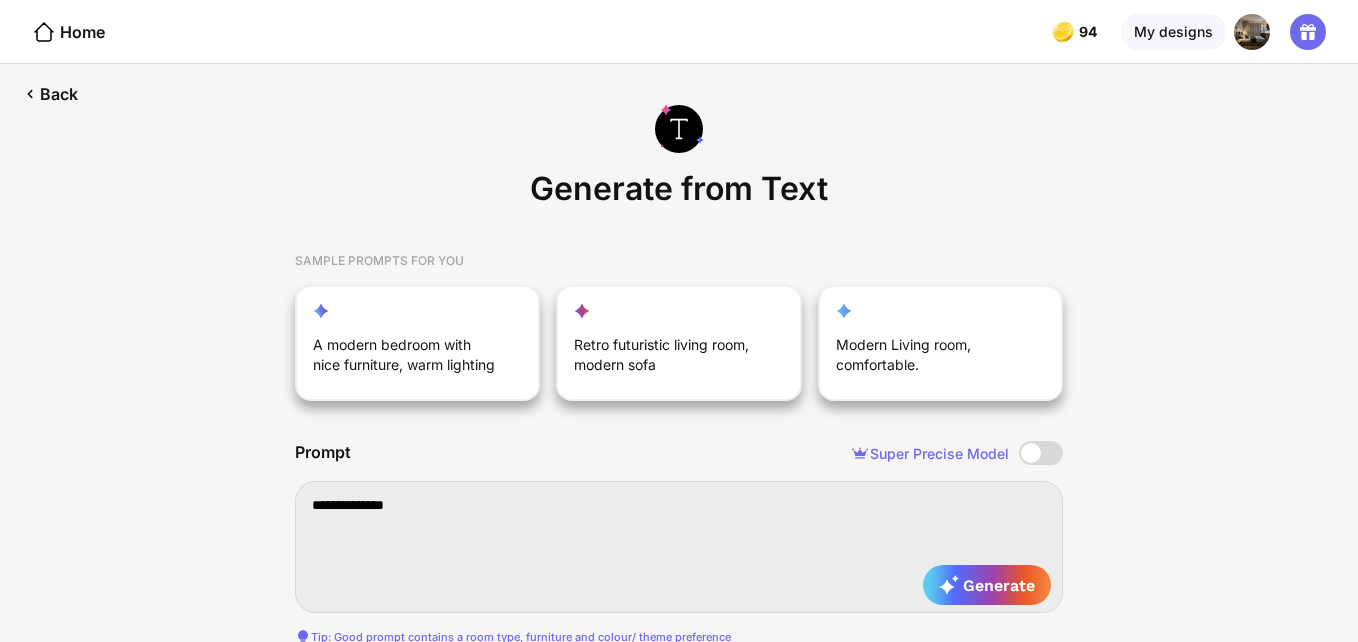 type on "**********" 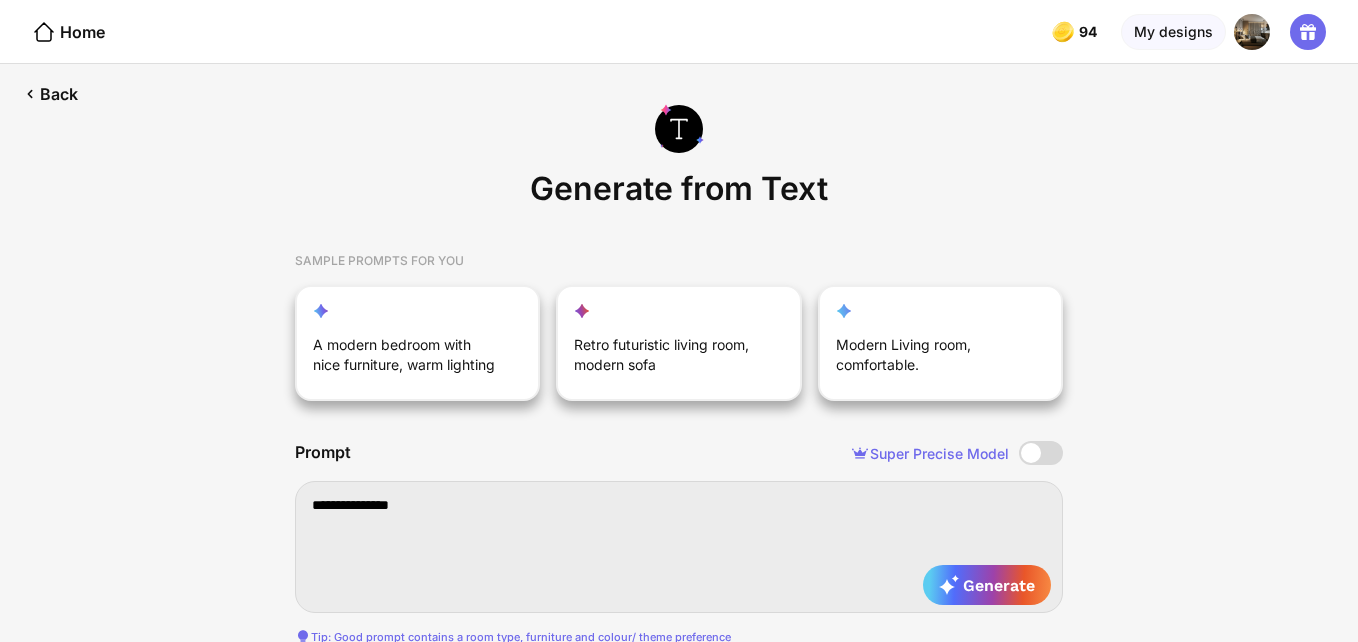 type on "**********" 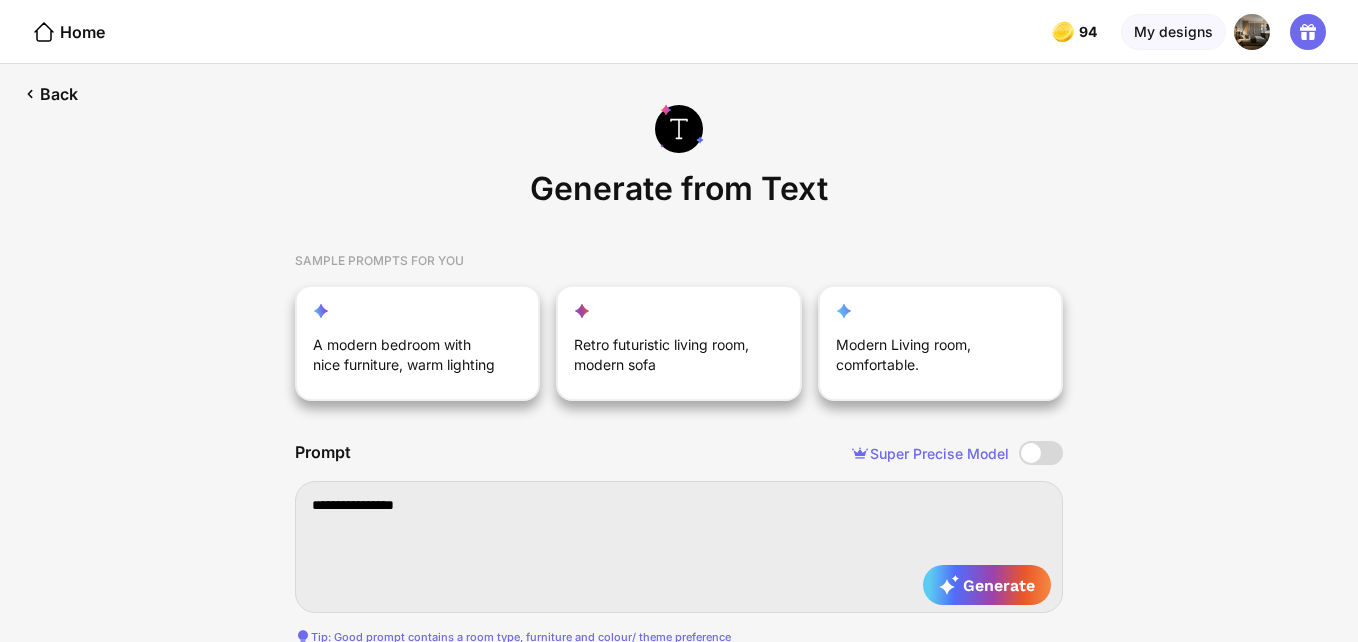 type on "**********" 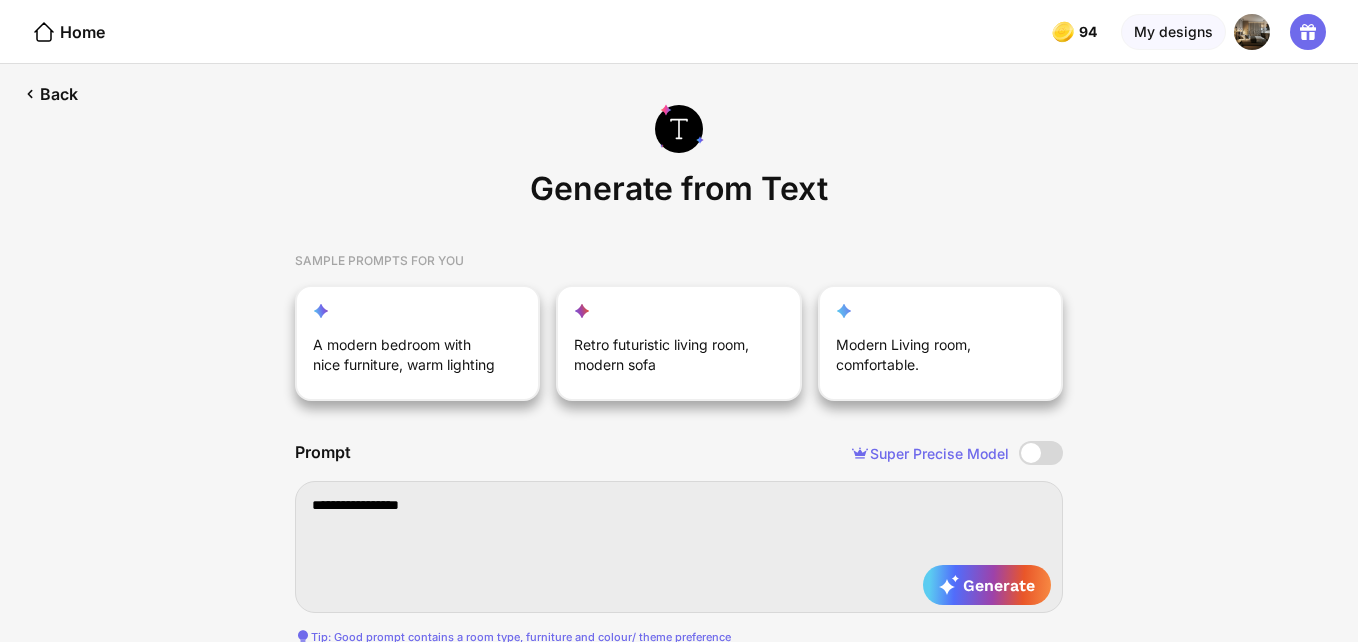 type on "**********" 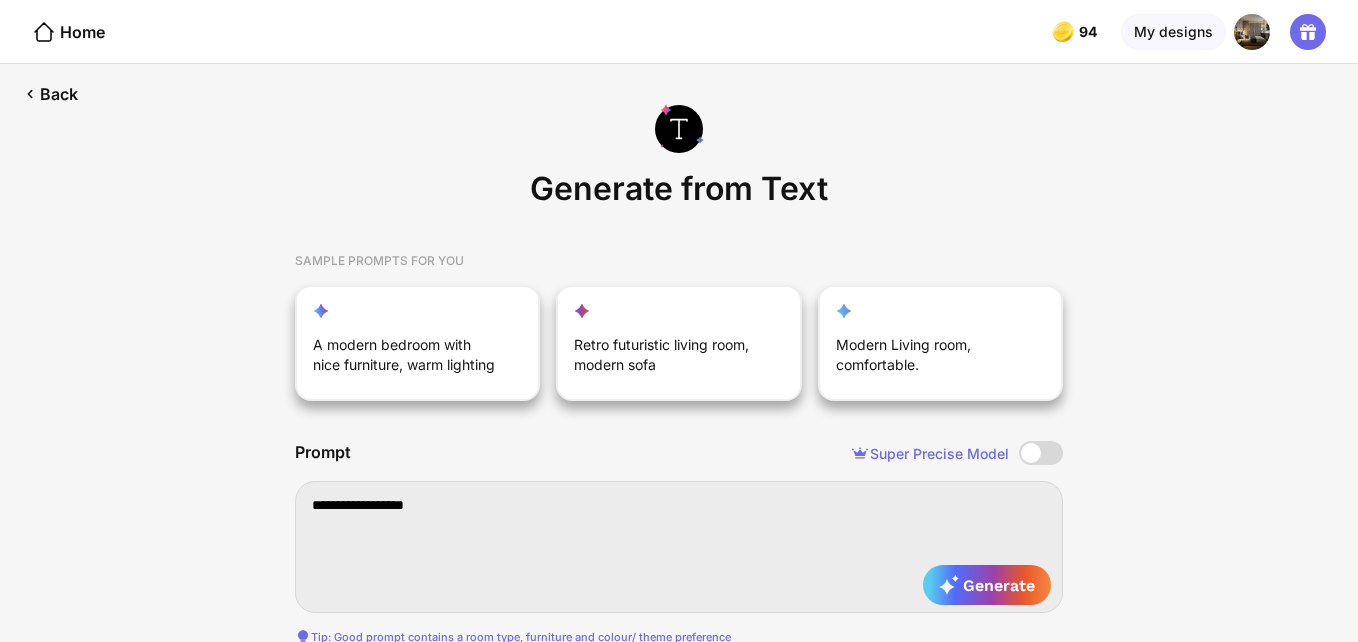 type on "**********" 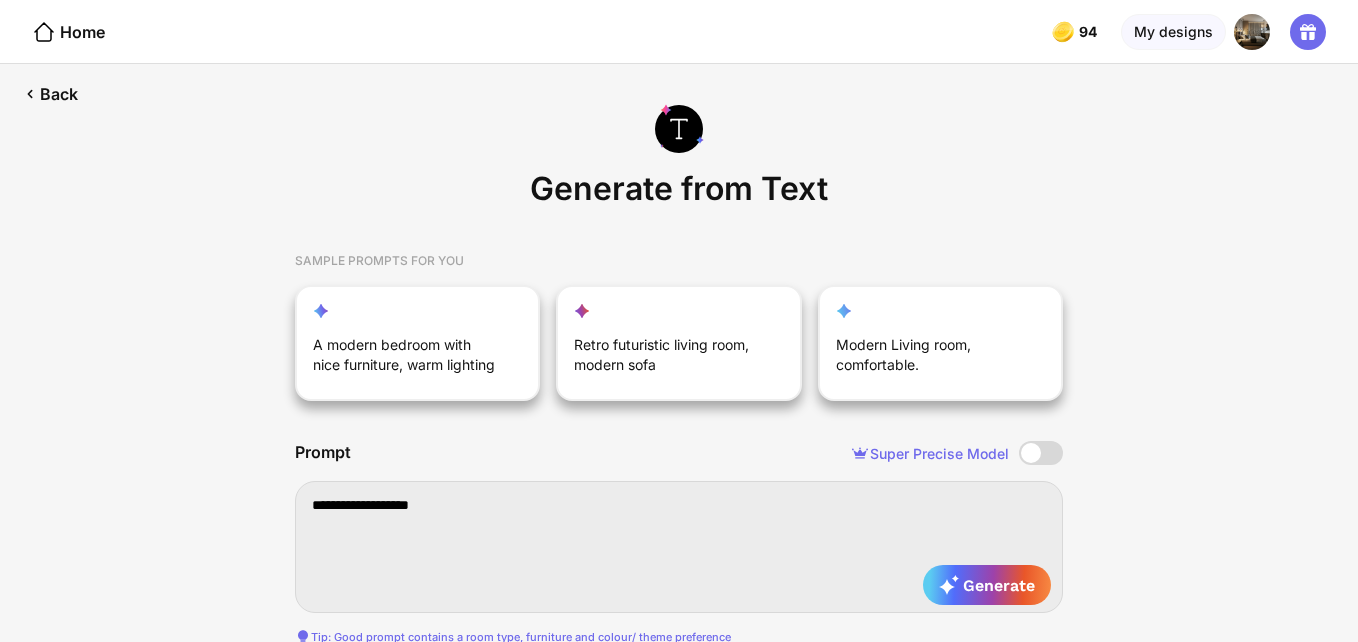 type on "**********" 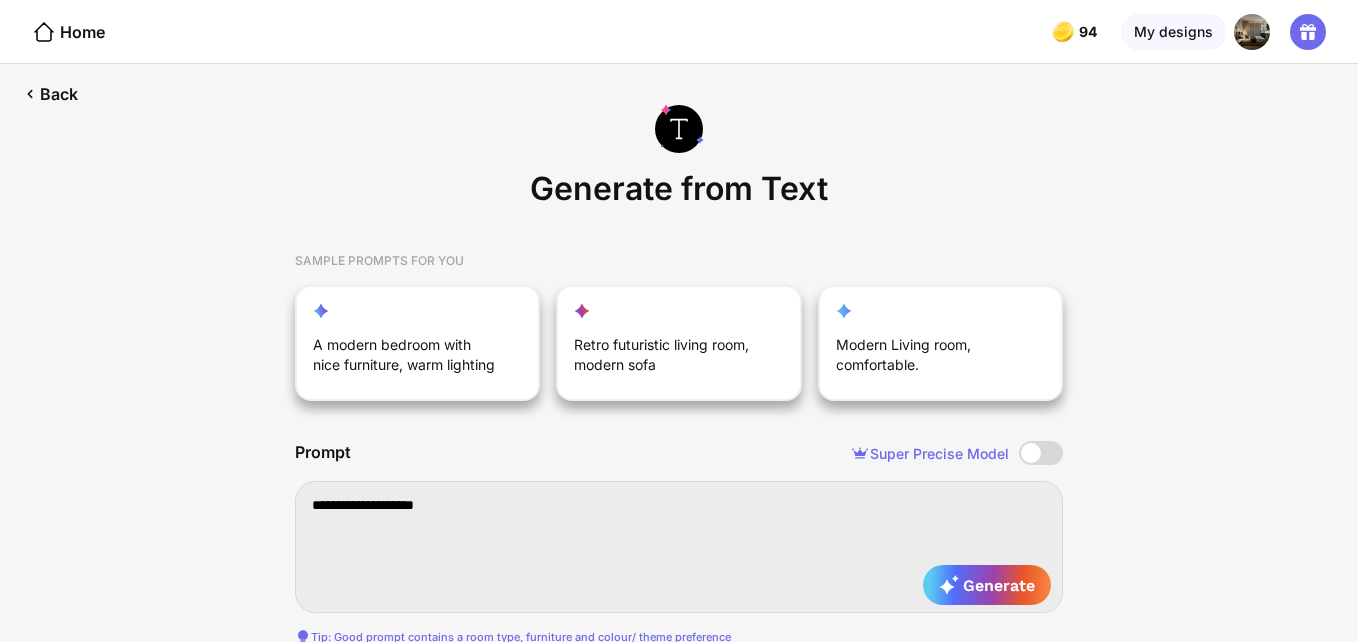 type on "**********" 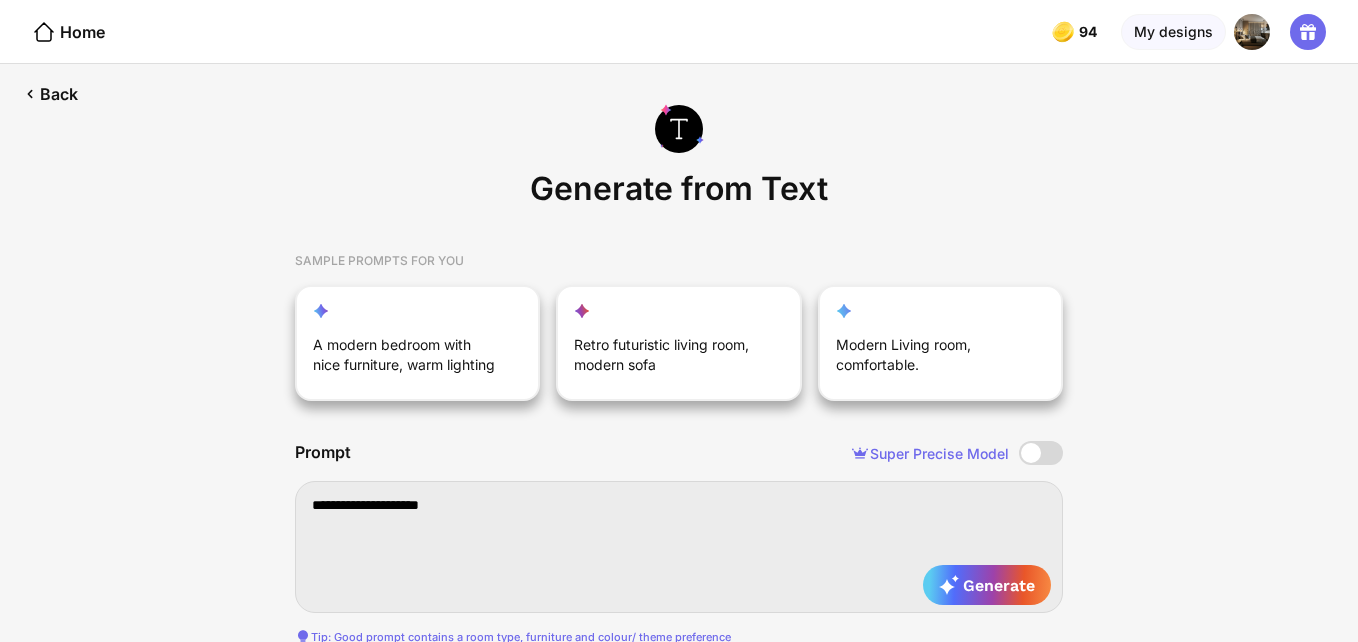 type on "**********" 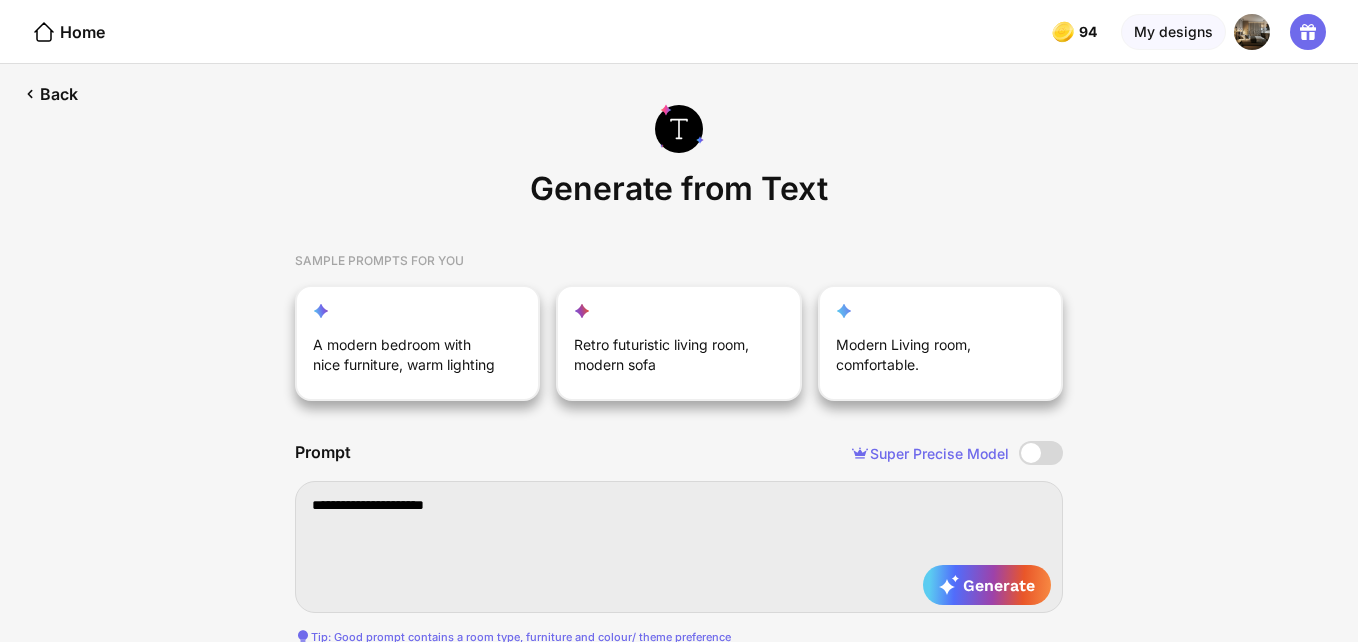 type on "**********" 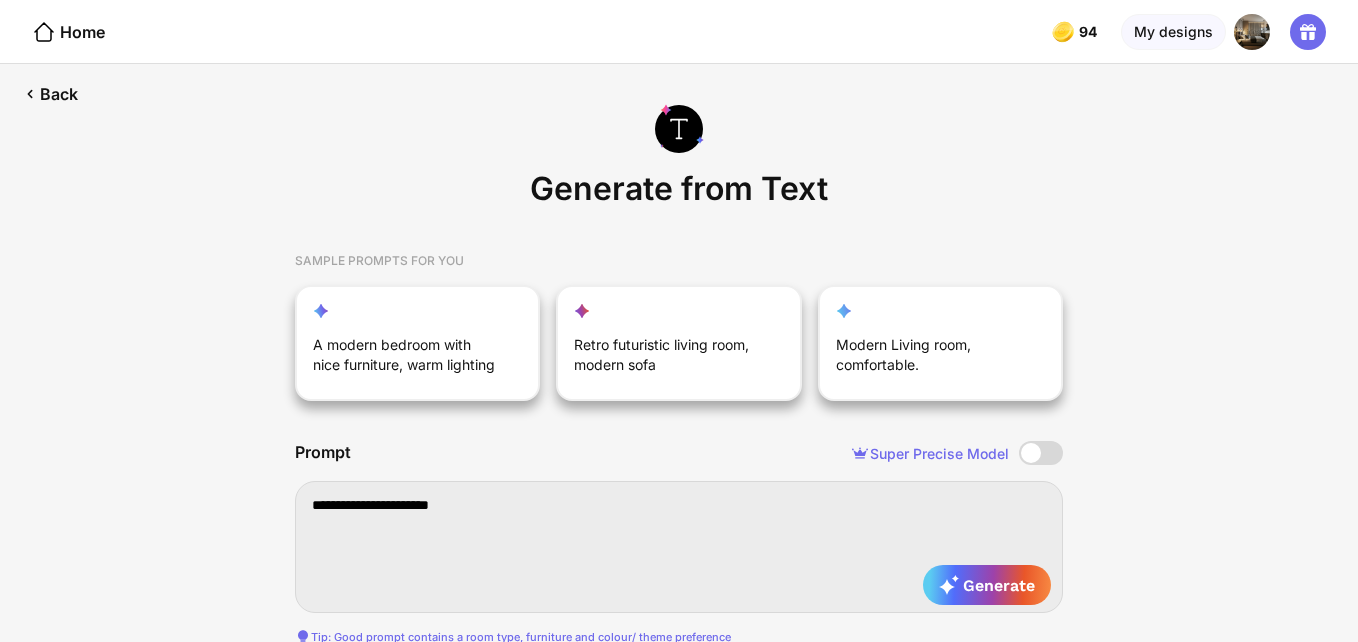 type on "**********" 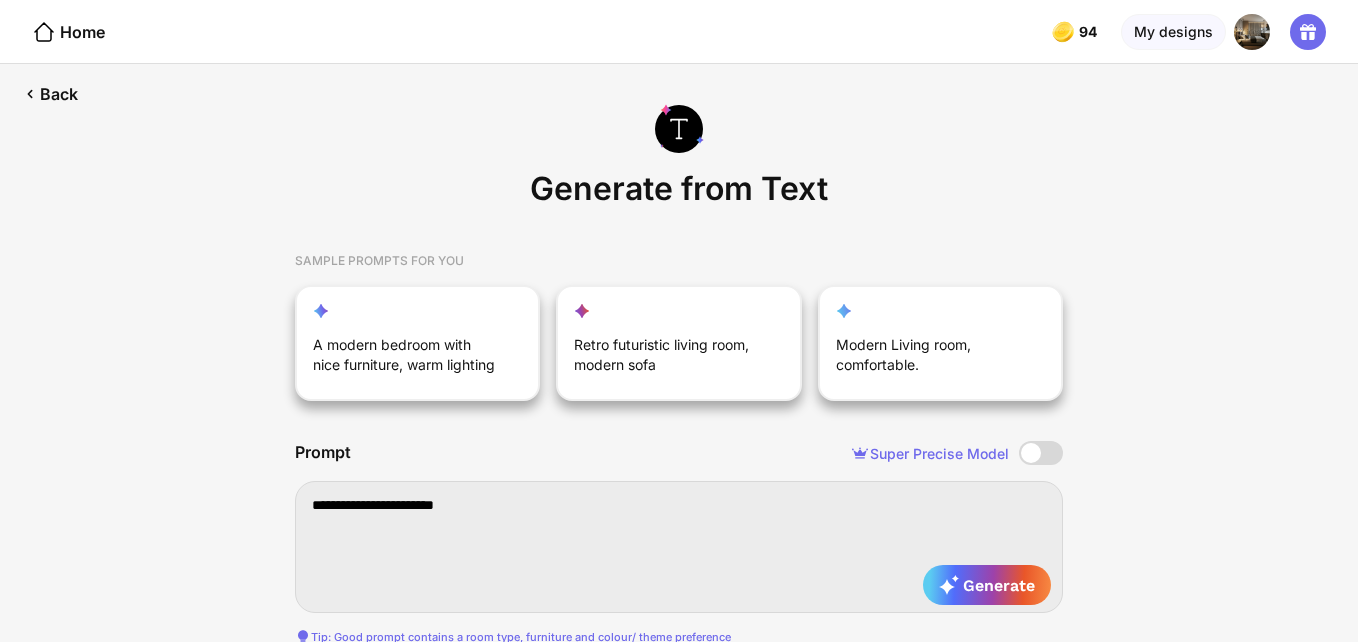 type on "**********" 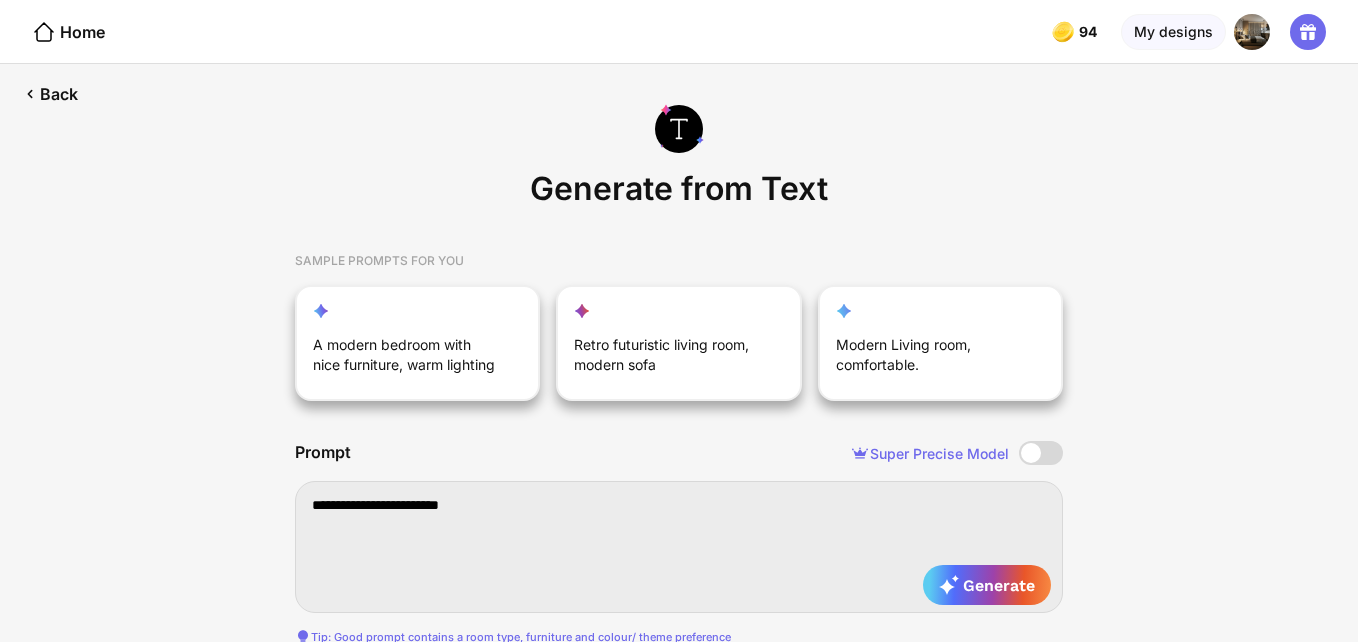 type on "**********" 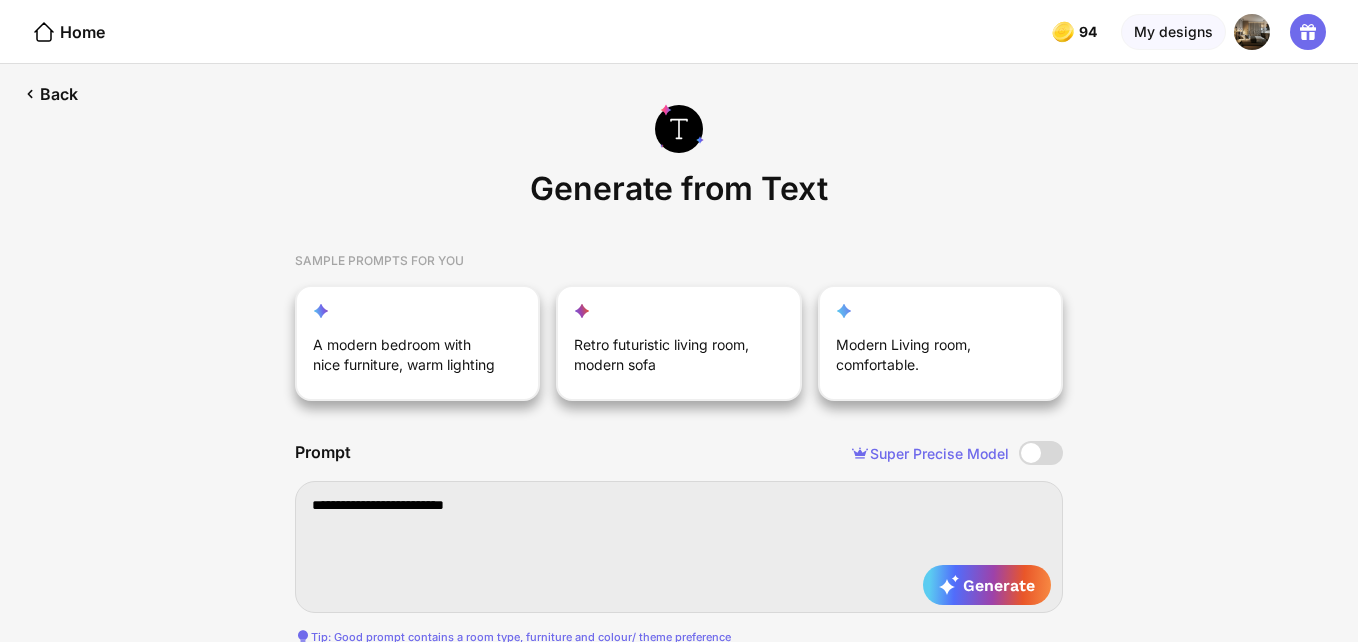 type on "**********" 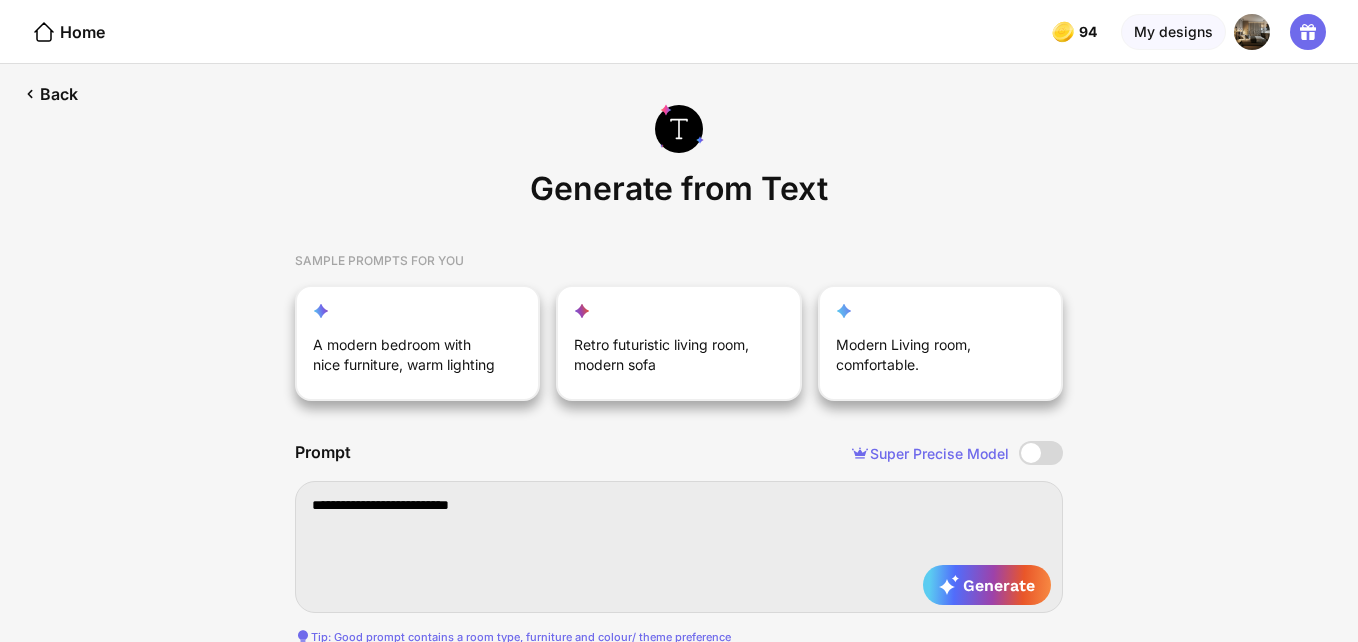 type on "**********" 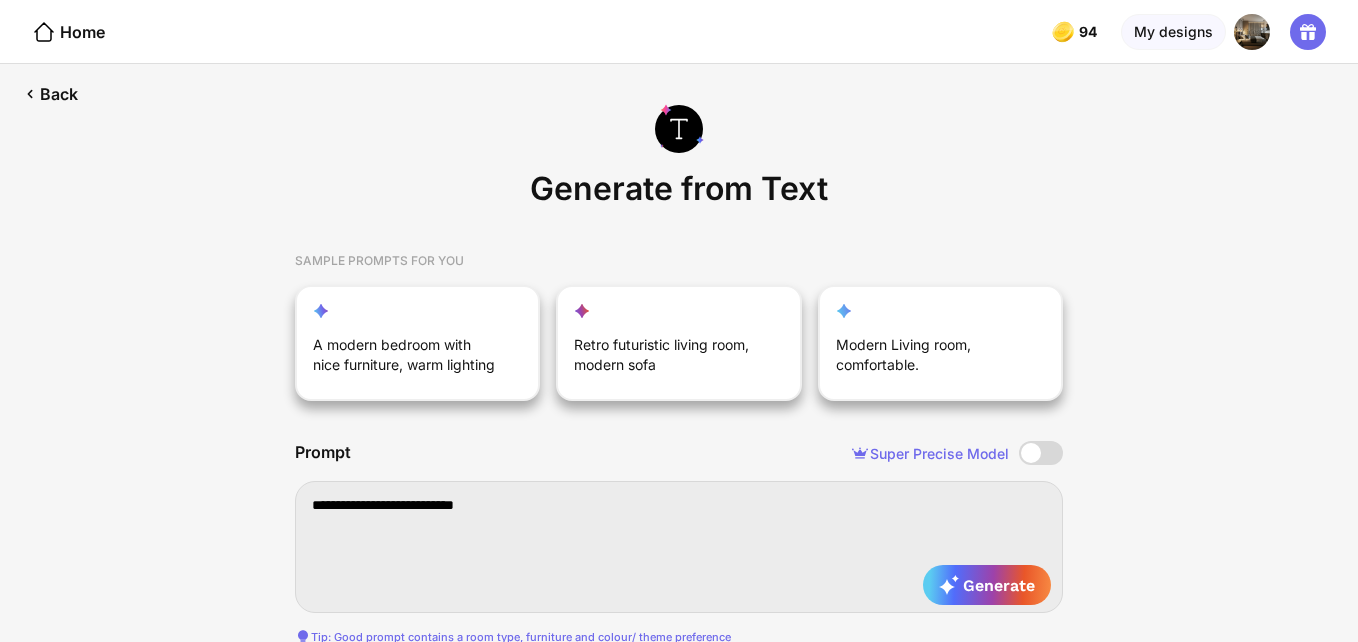 type on "**********" 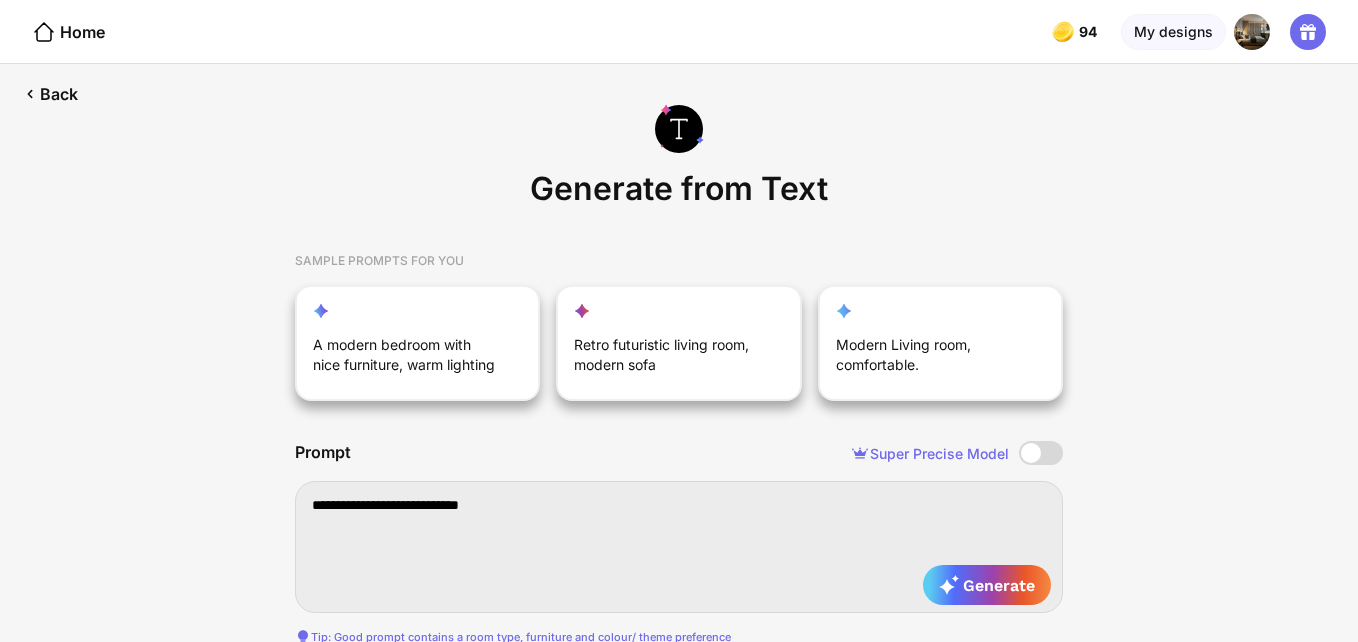 type on "**********" 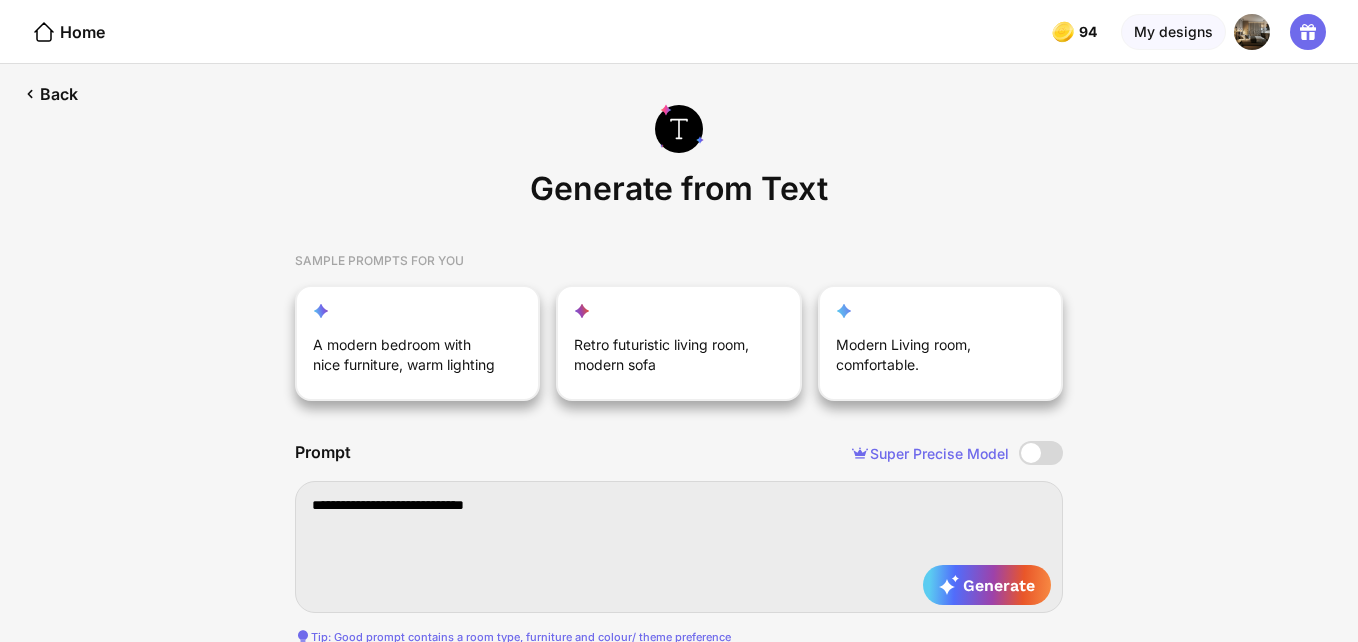 type on "**********" 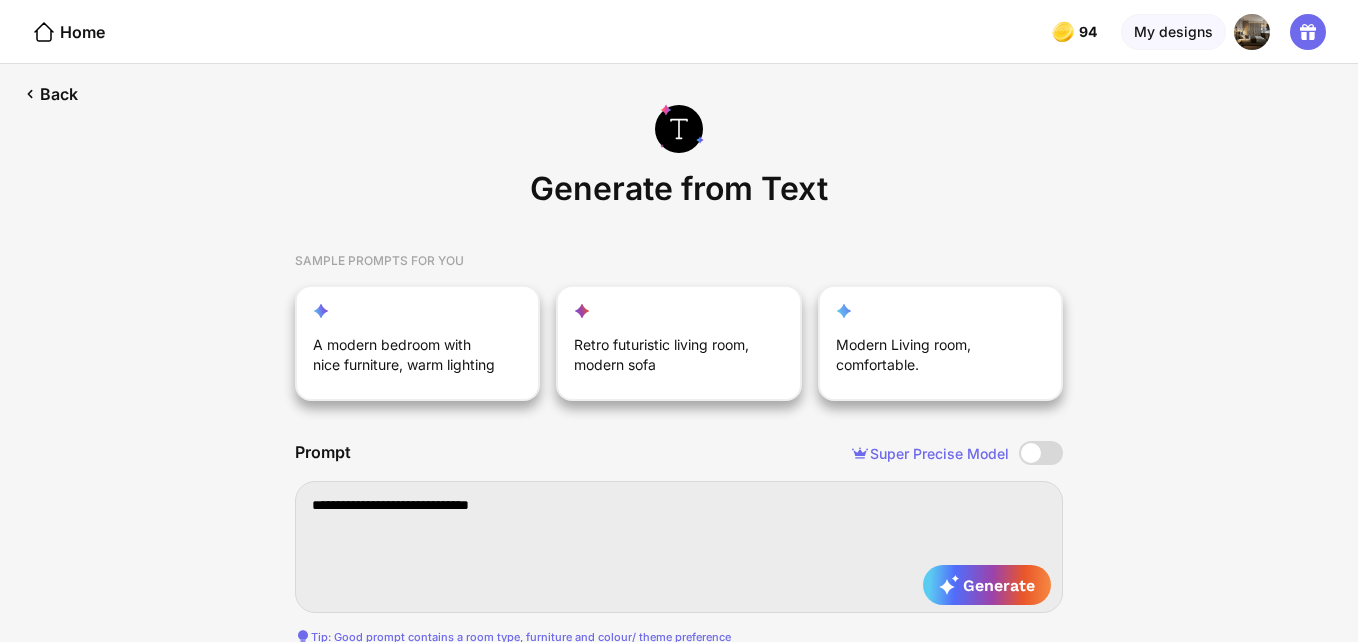 type on "**********" 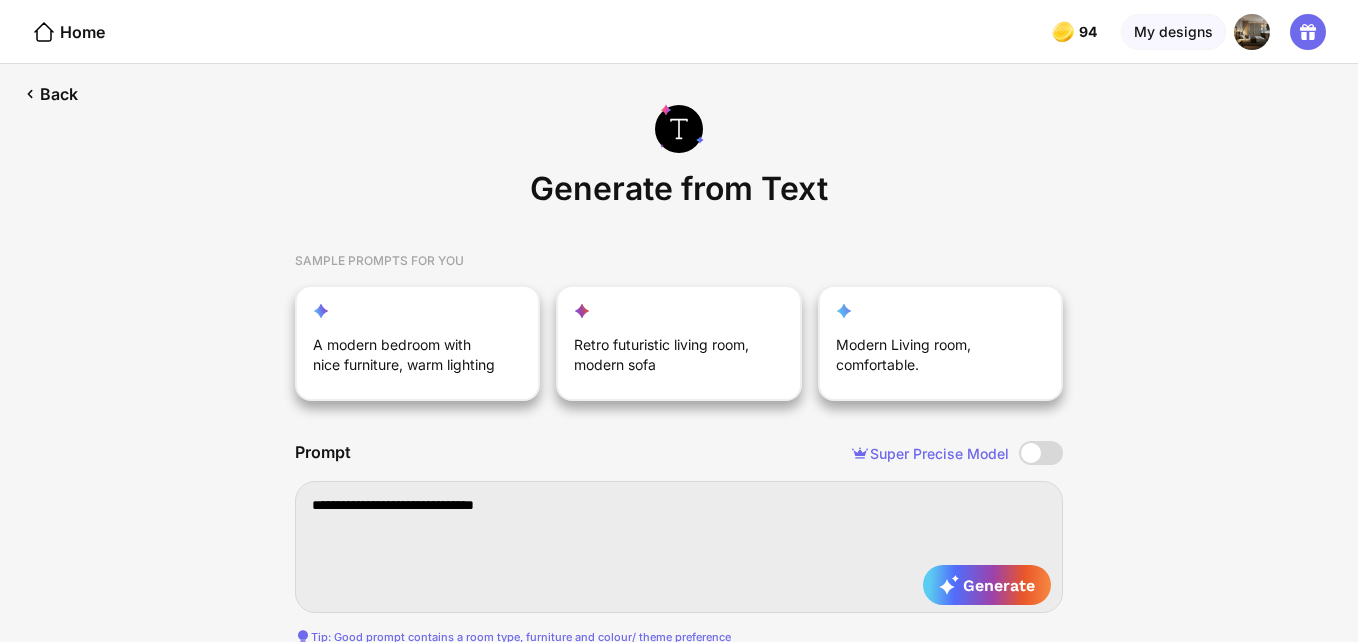 type on "**********" 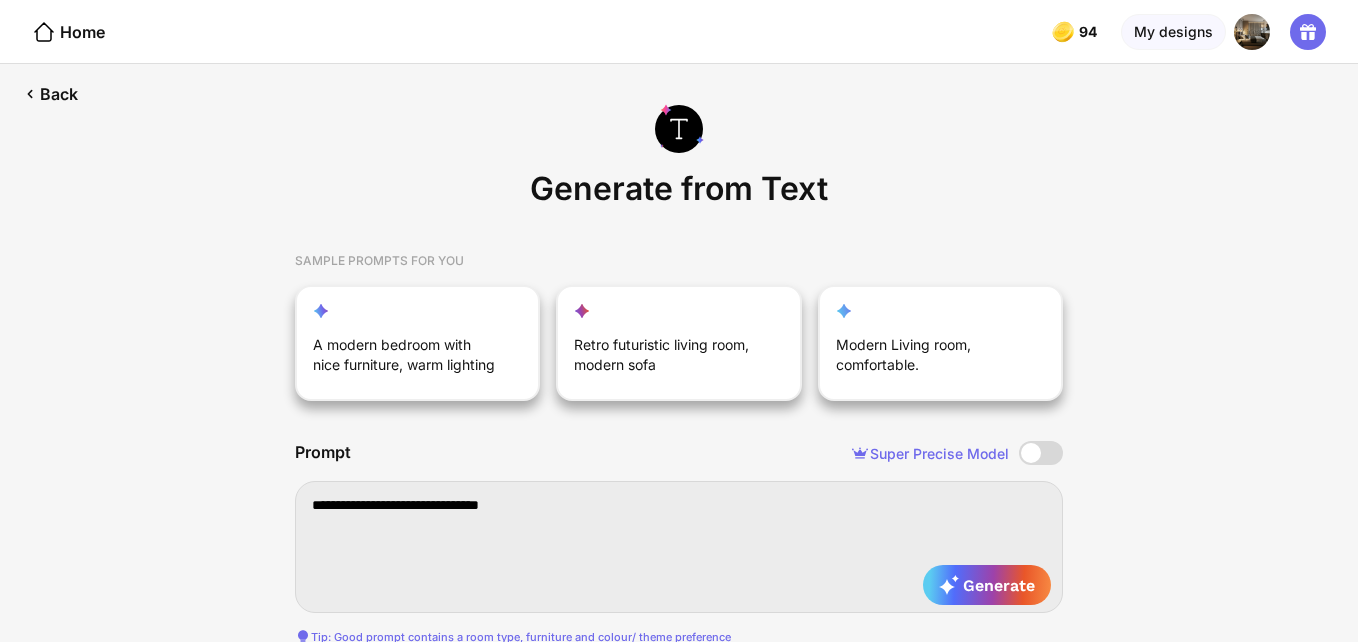 type on "**********" 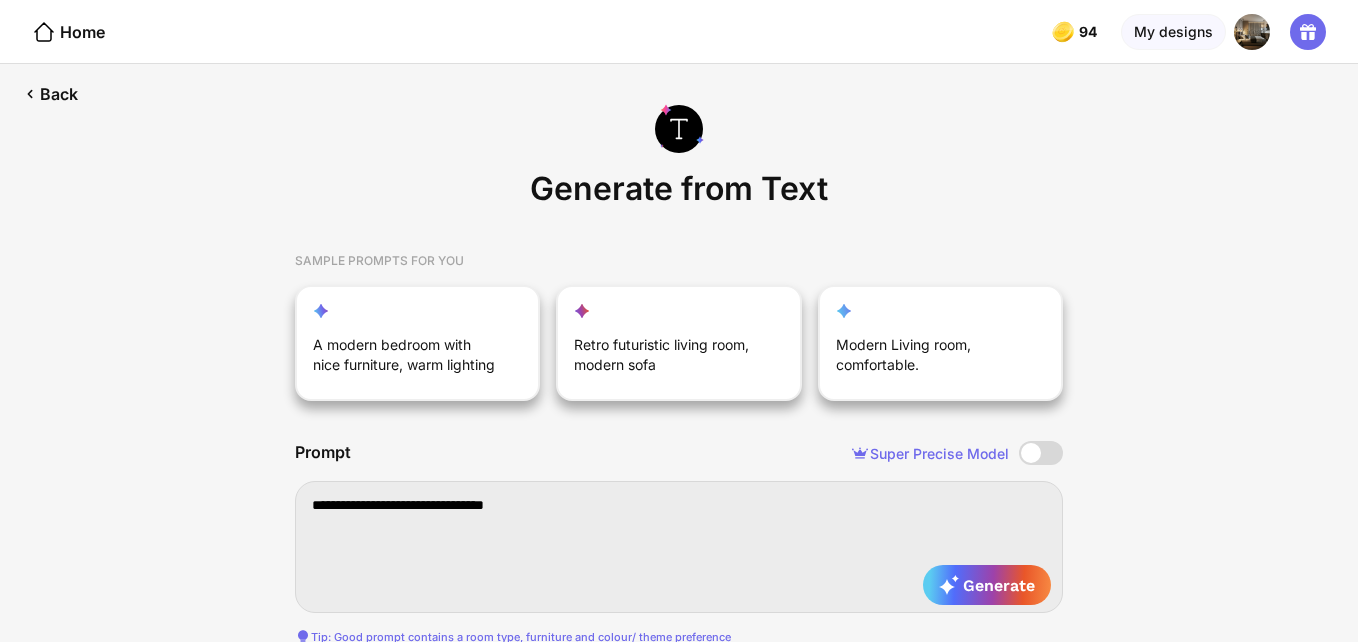 type on "**********" 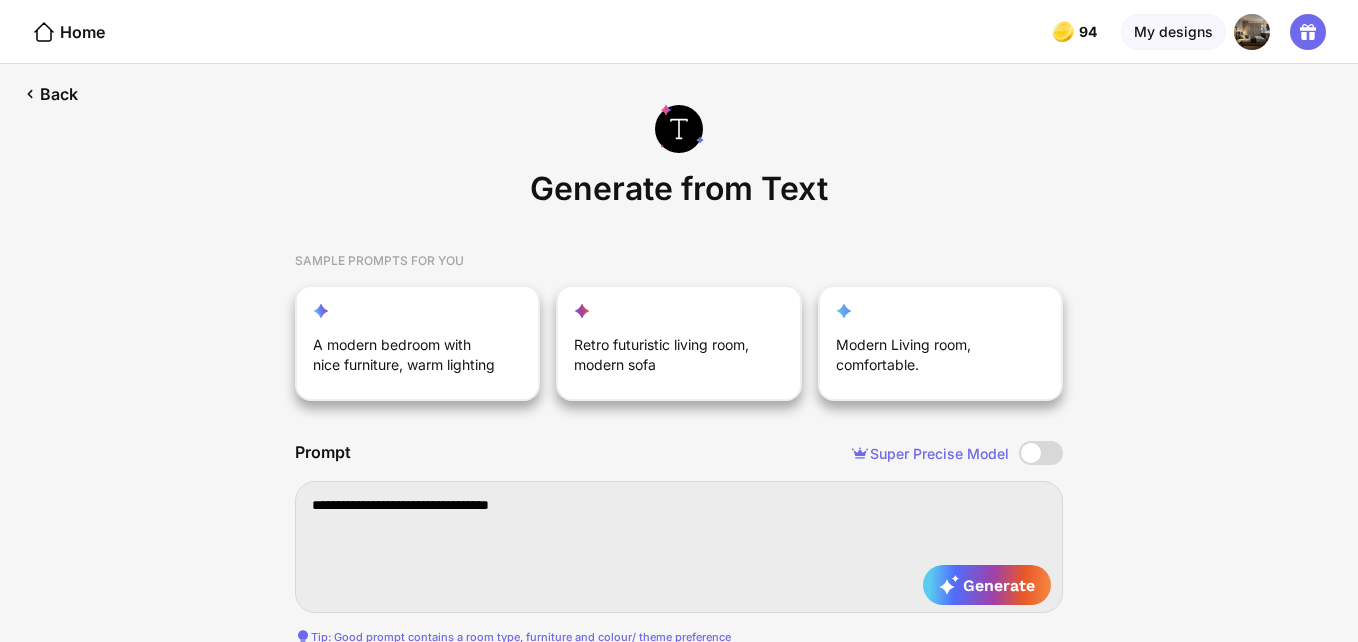 type on "**********" 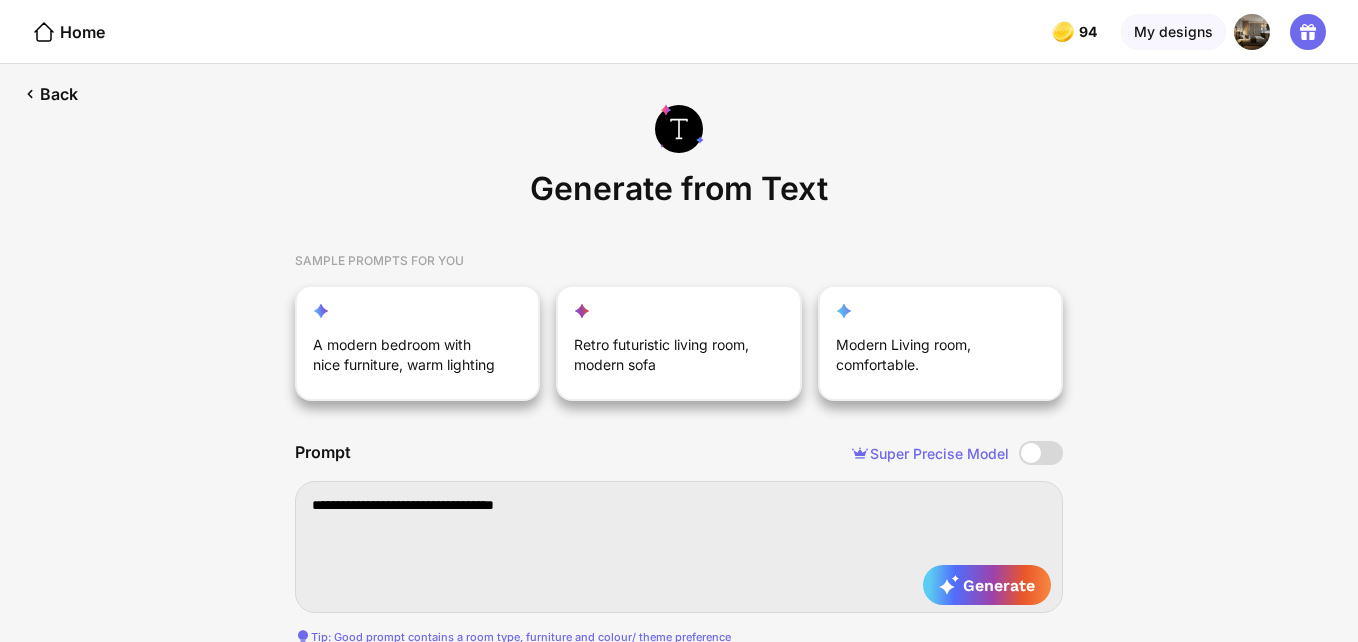 type on "**********" 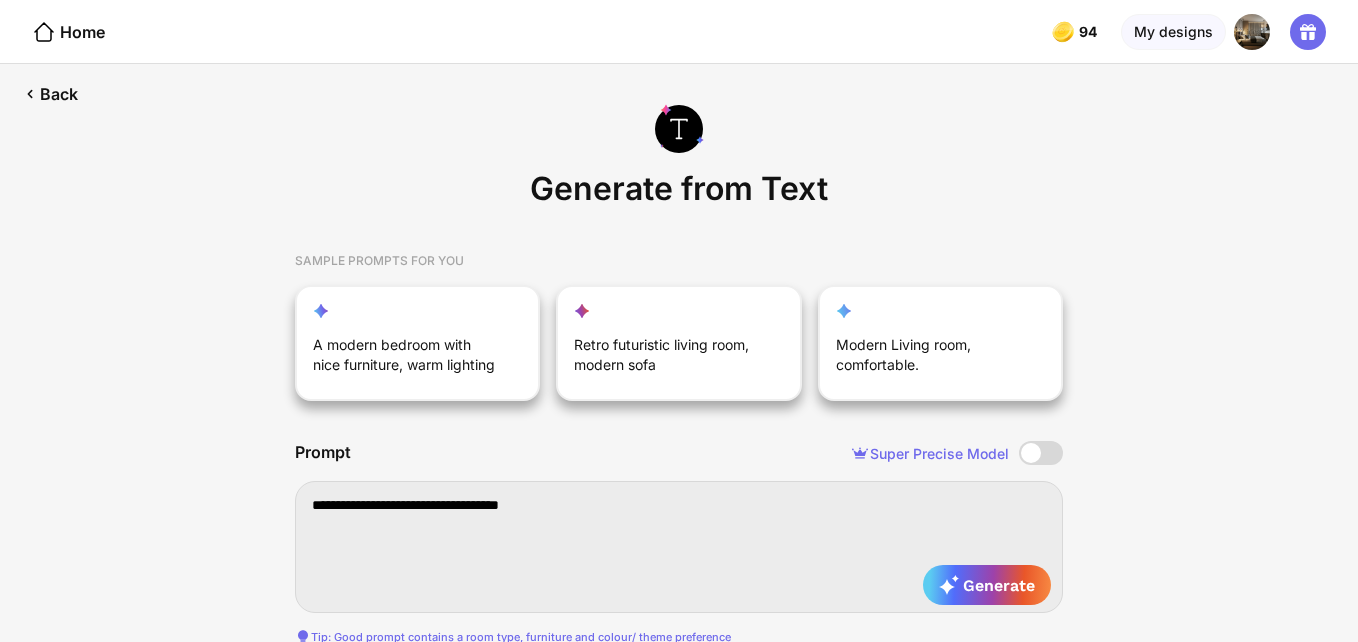 type on "**********" 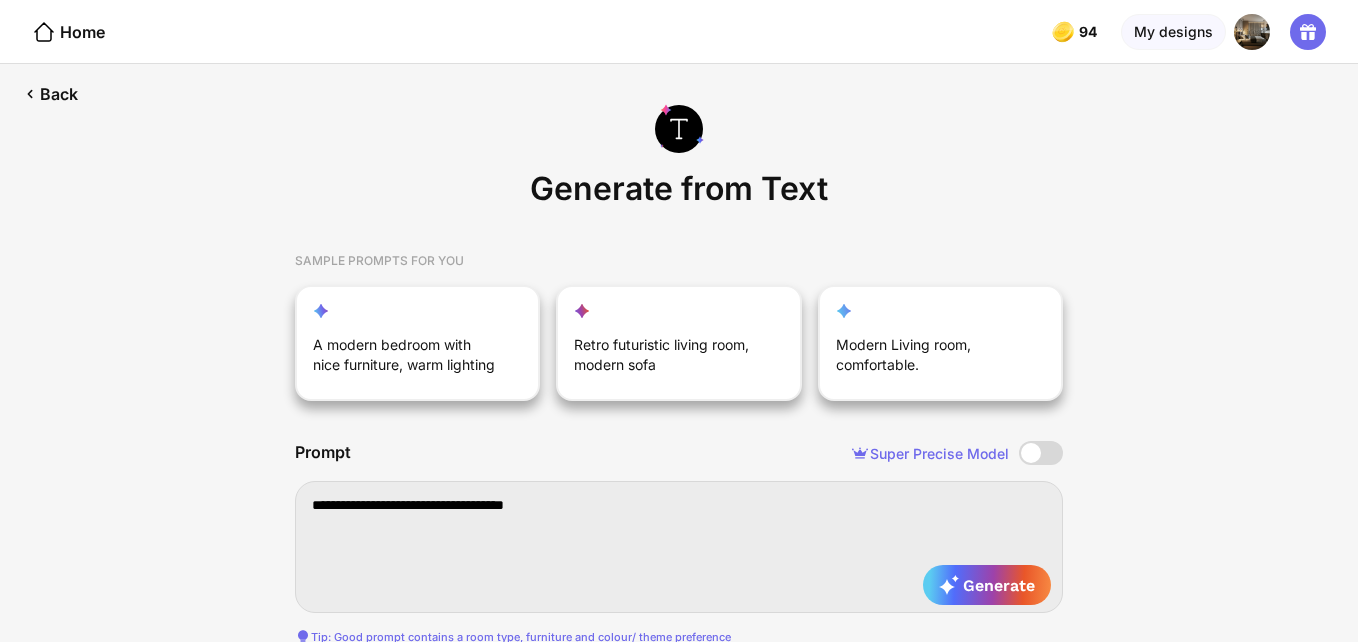 type on "**********" 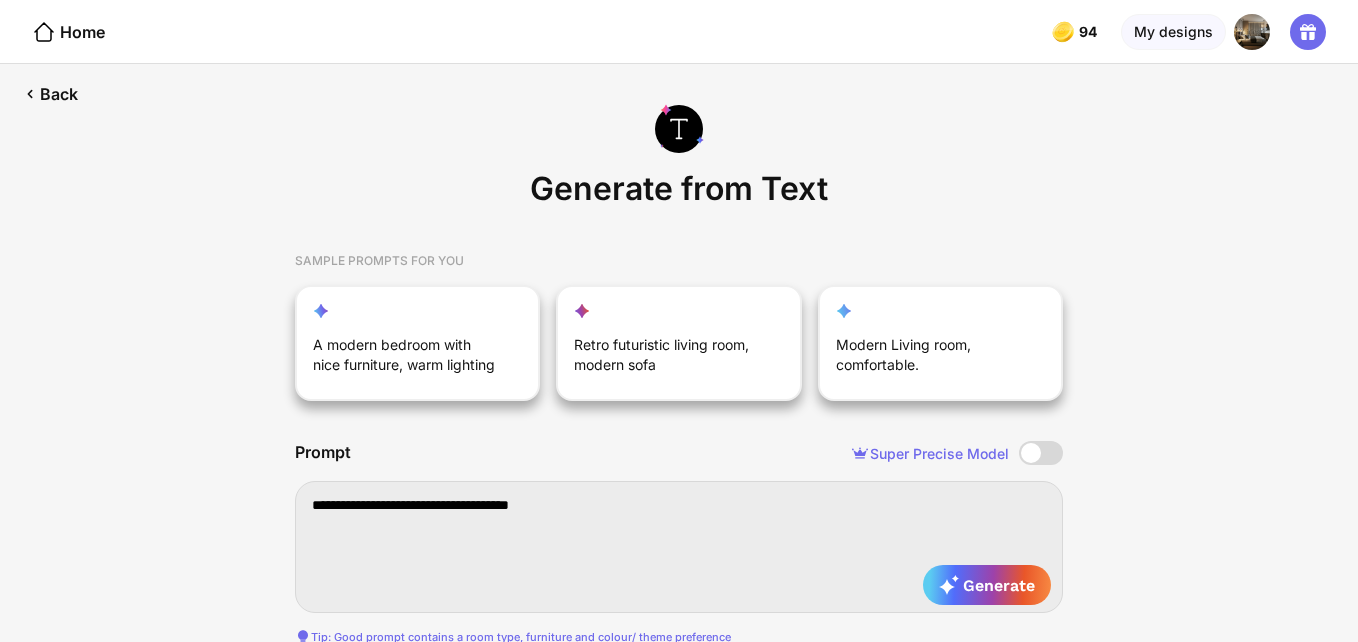 type on "**********" 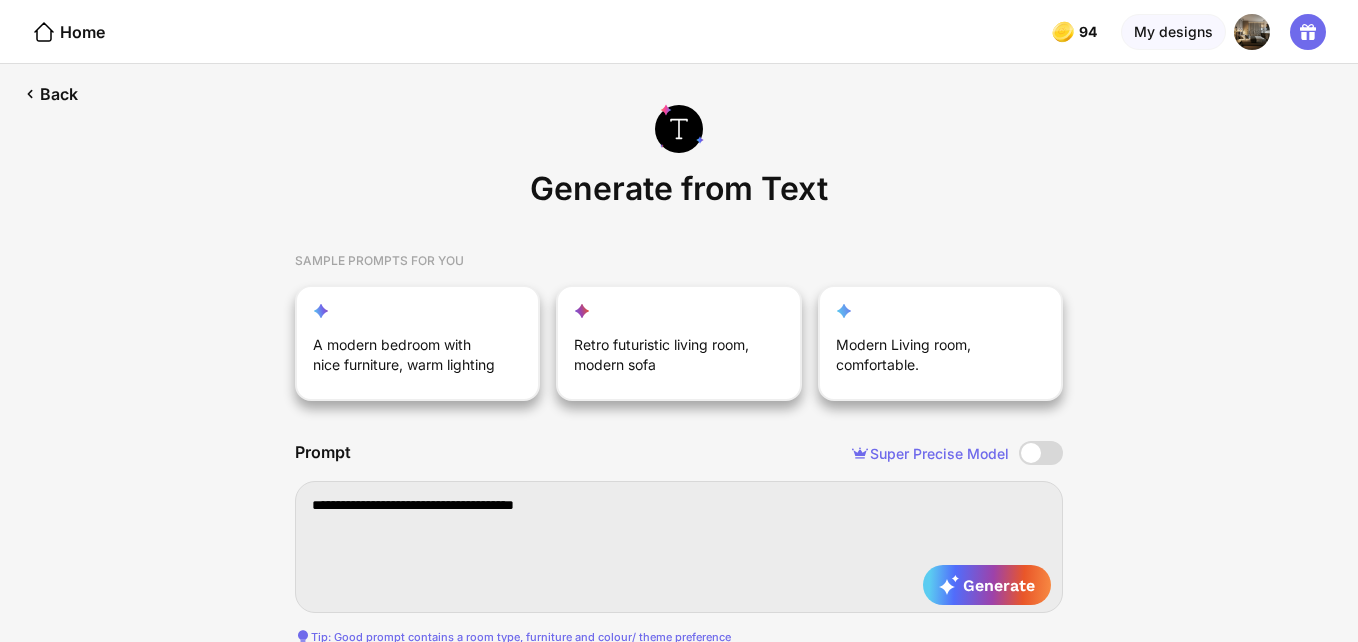 type on "**********" 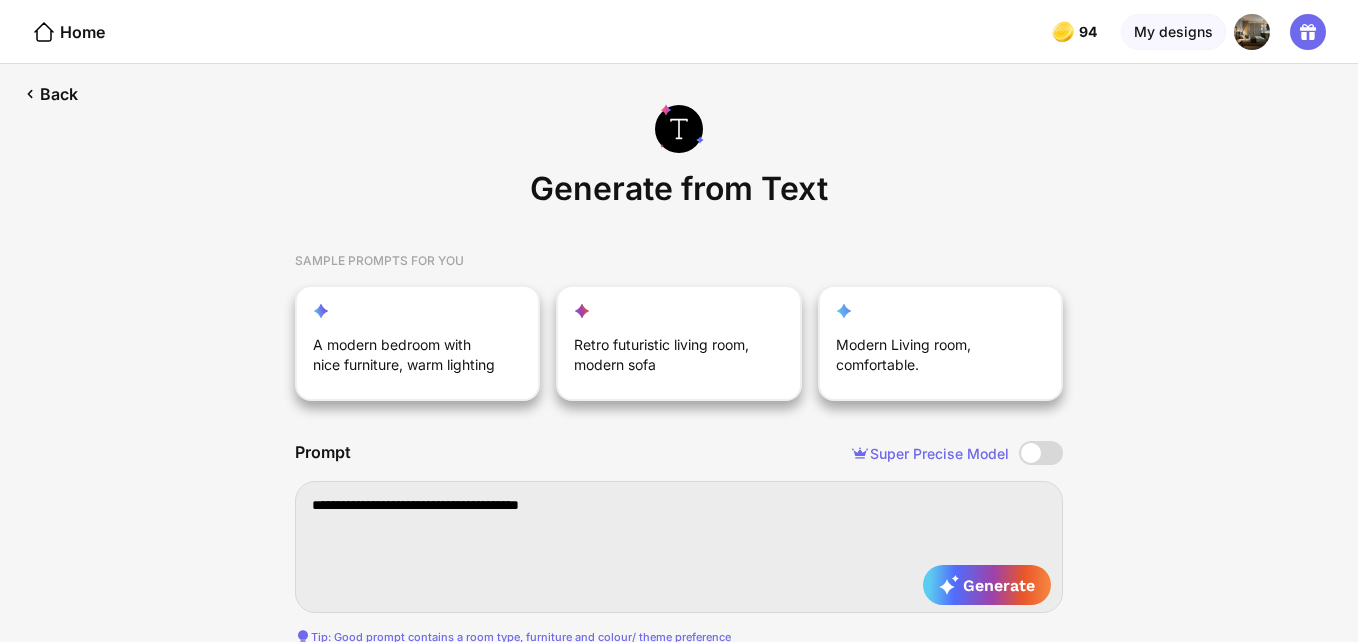 type on "**********" 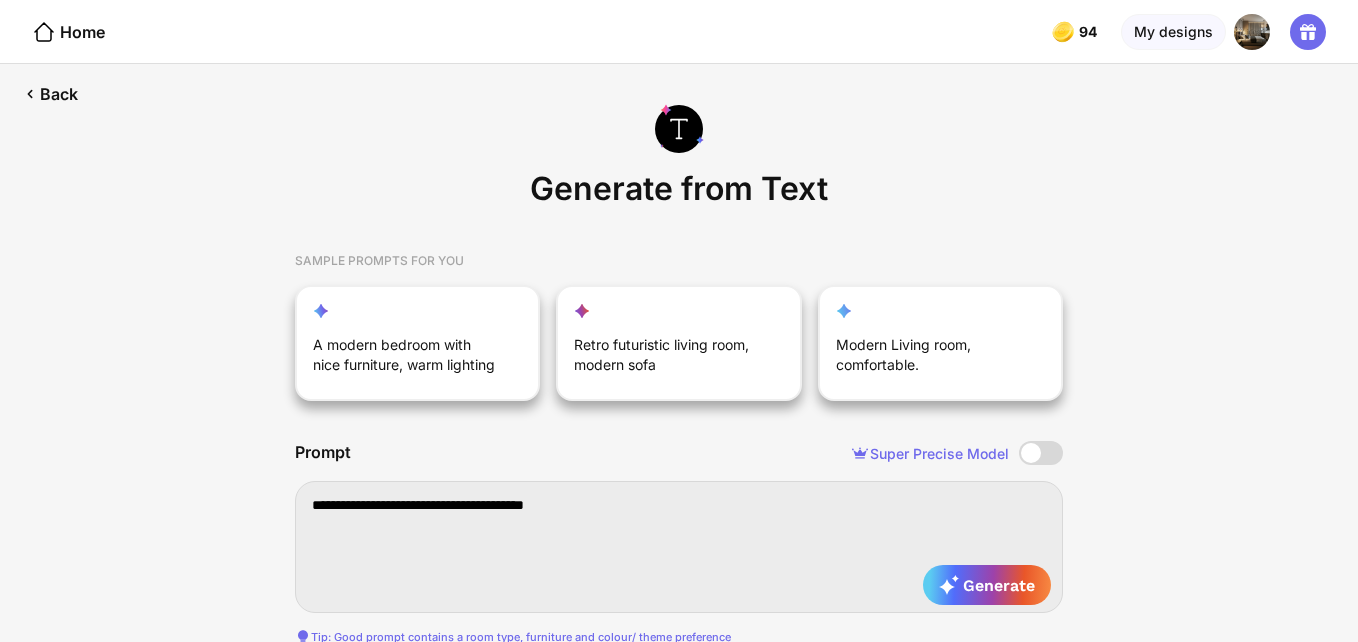 type on "**********" 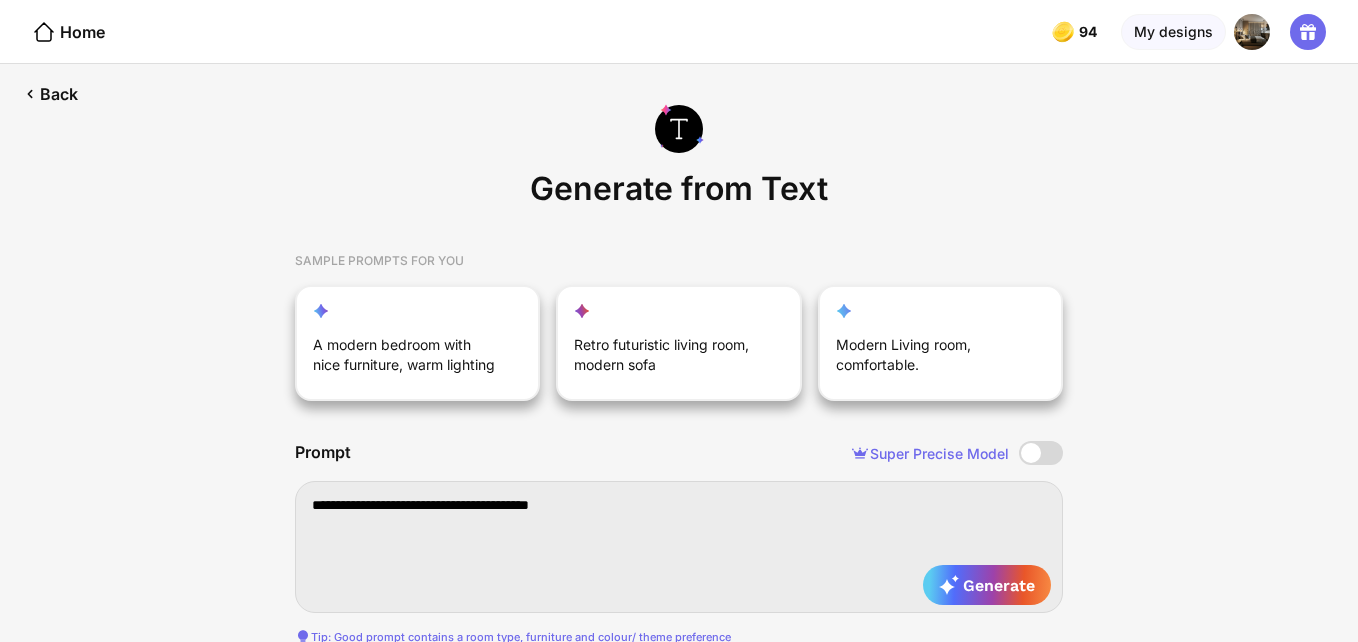 type on "**********" 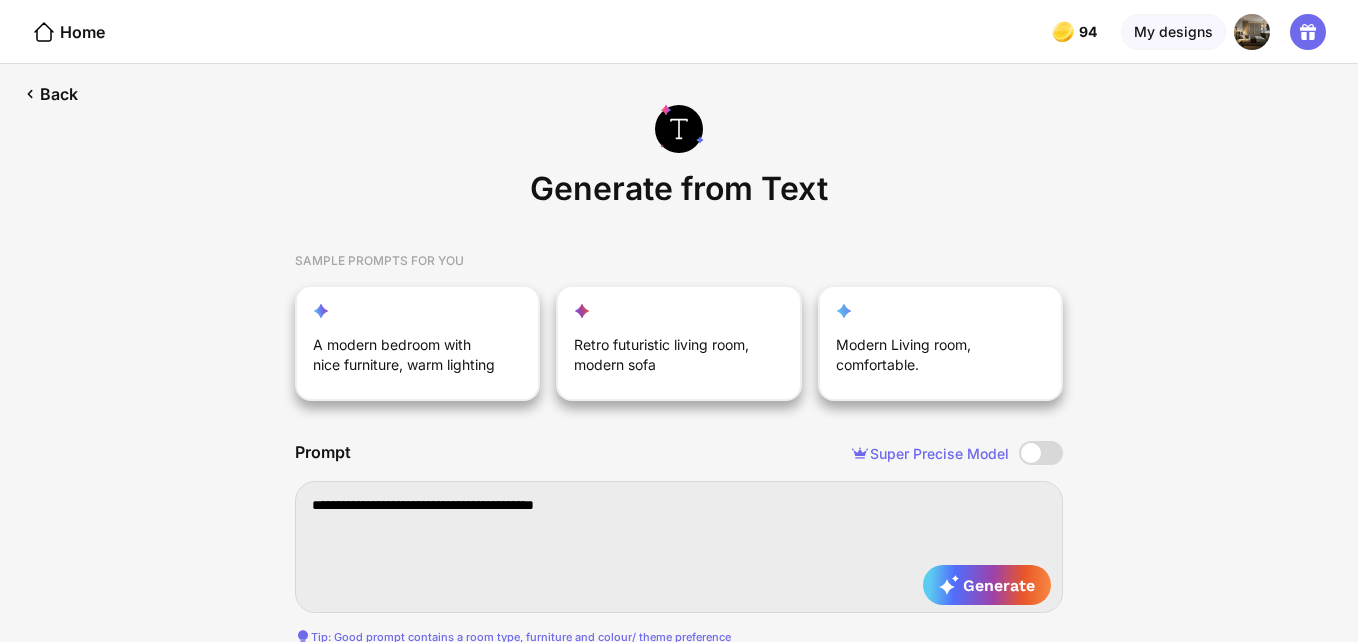 type on "**********" 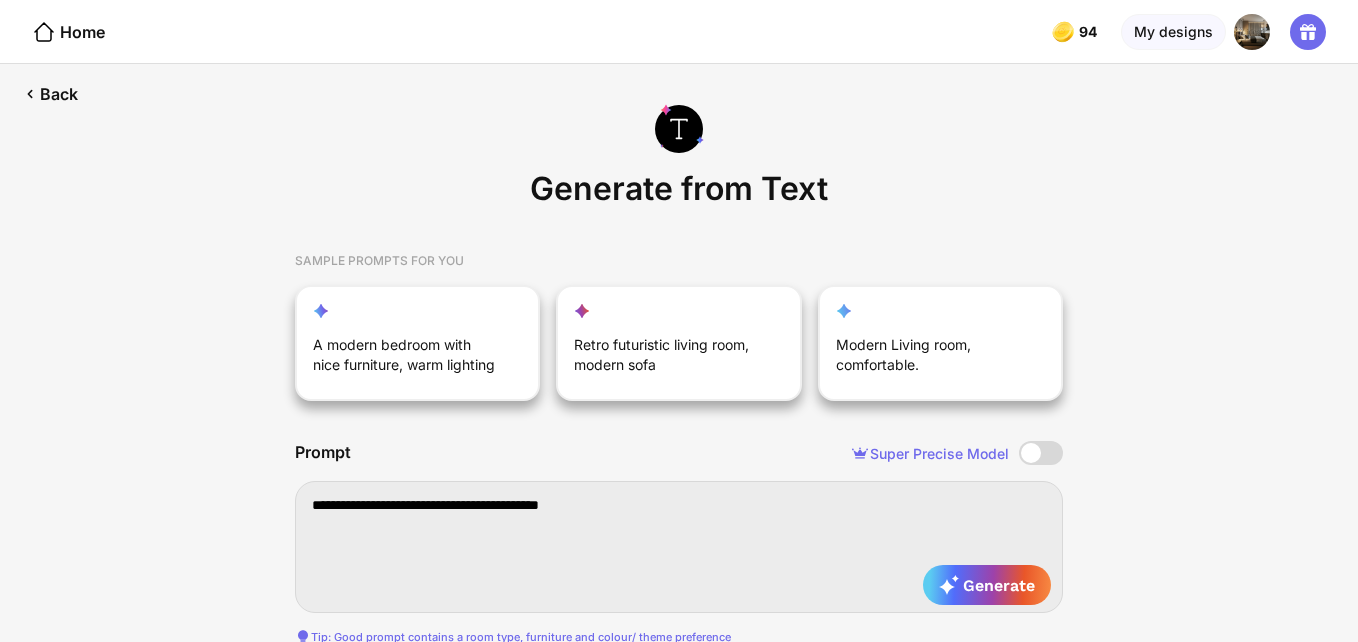 type on "**********" 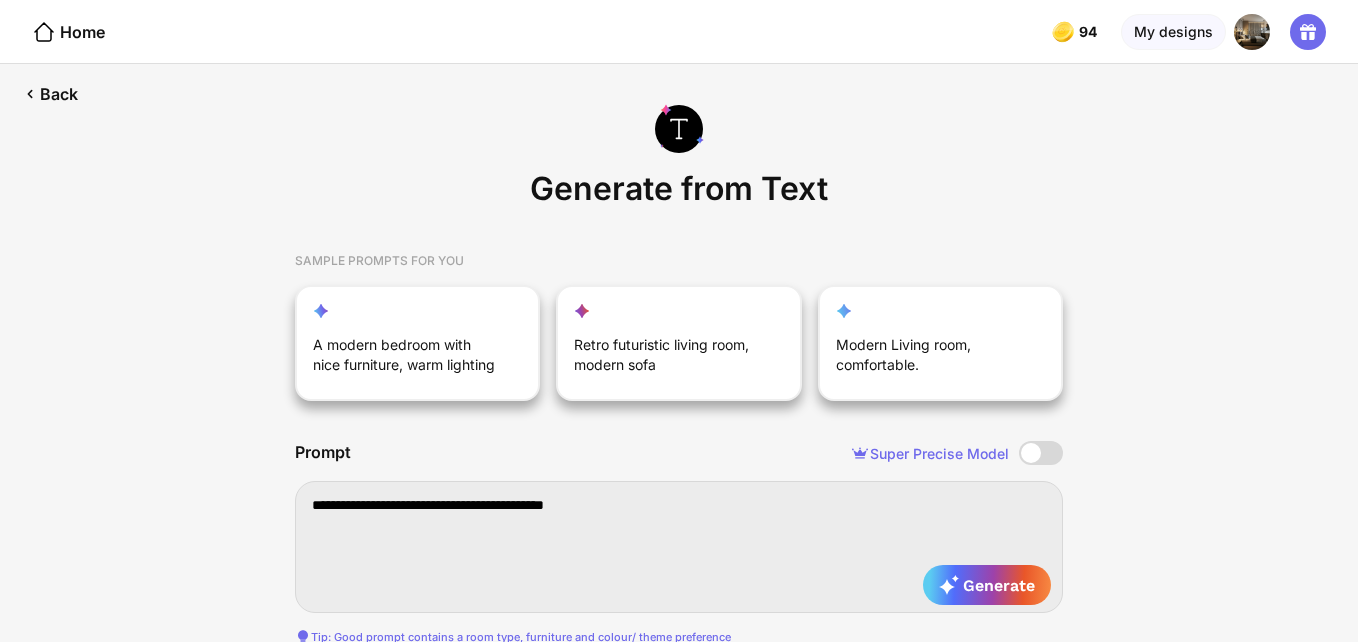 type on "**********" 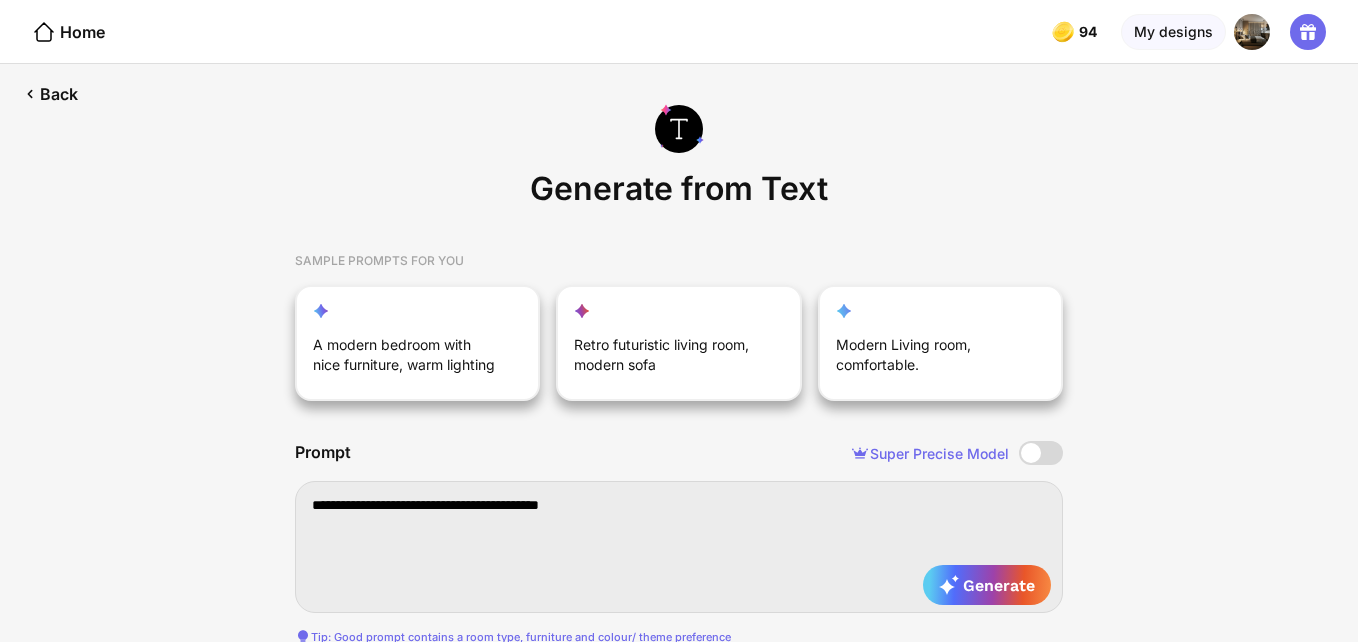 type on "**********" 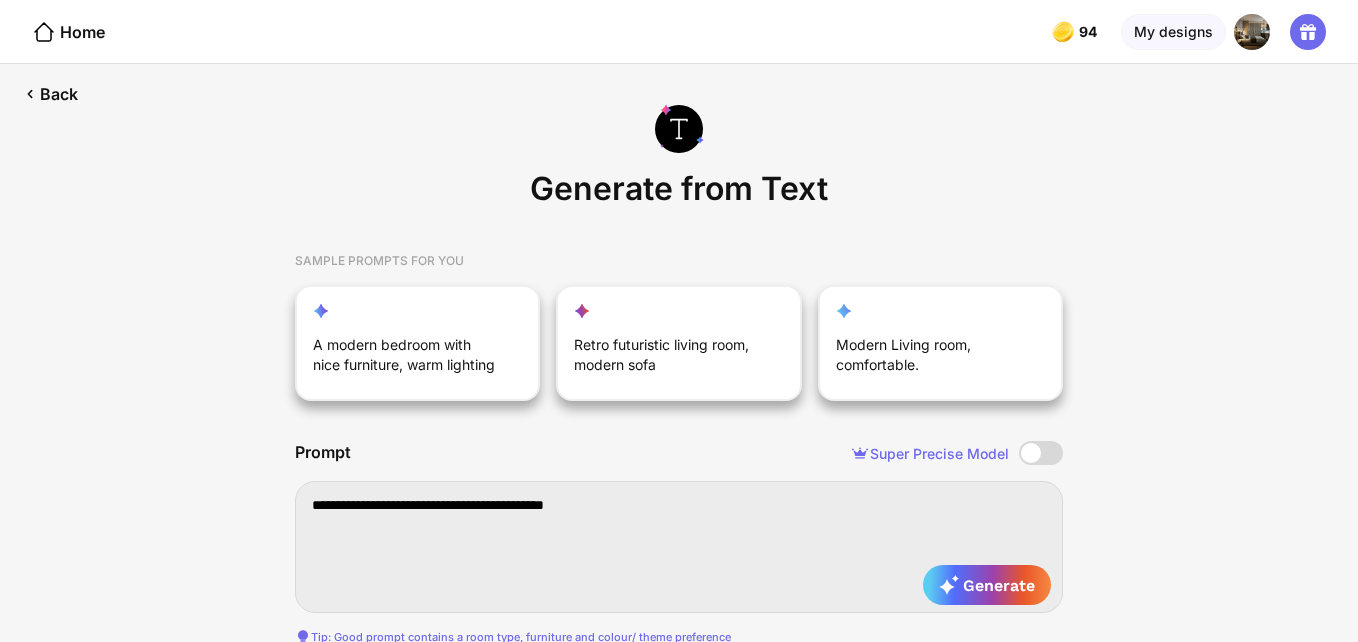 type on "**********" 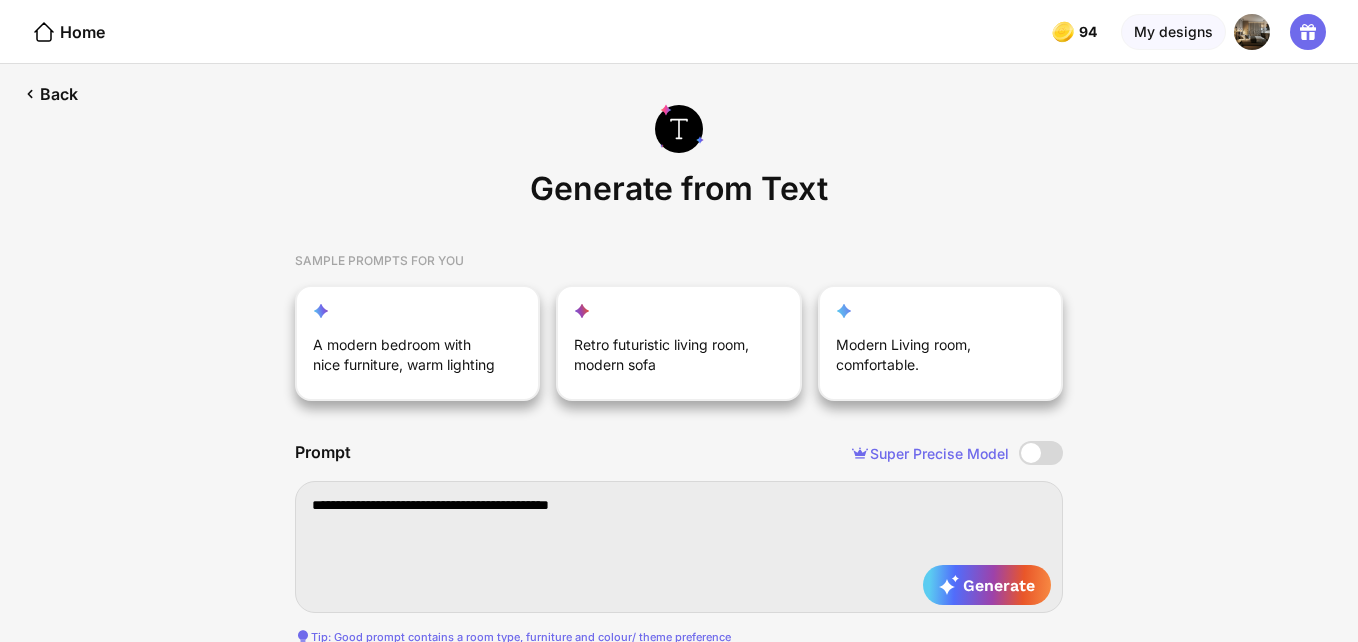 type on "**********" 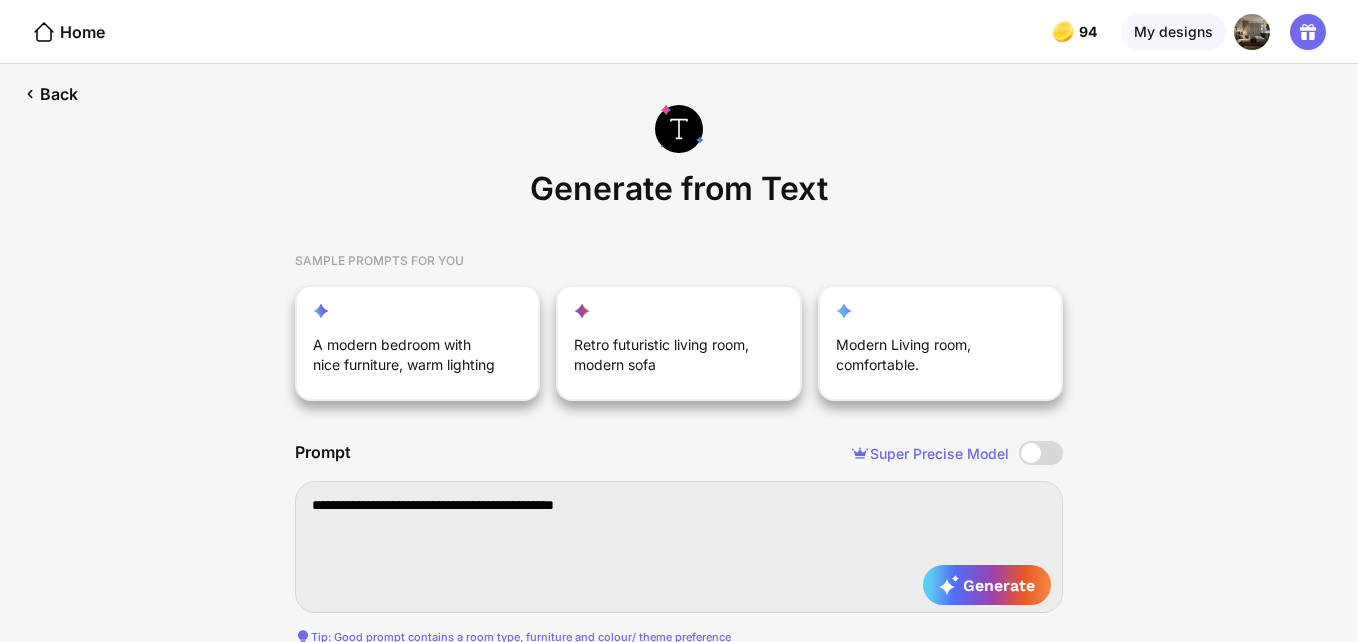 type on "**********" 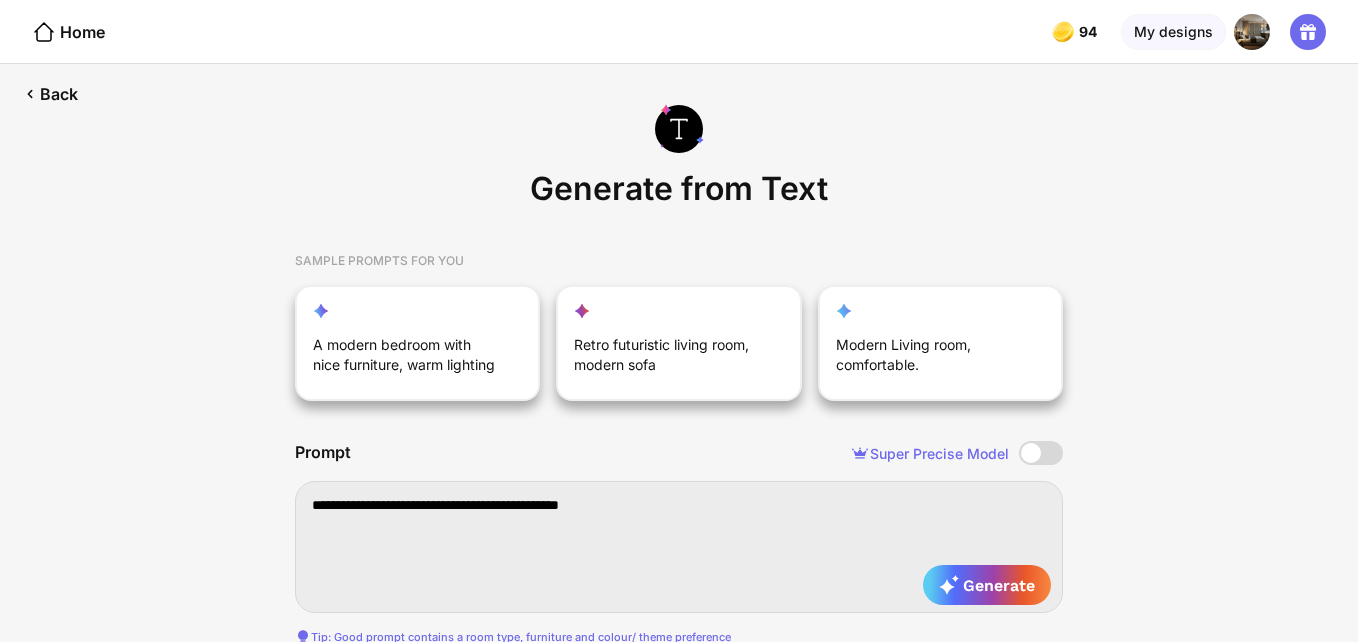 type on "**********" 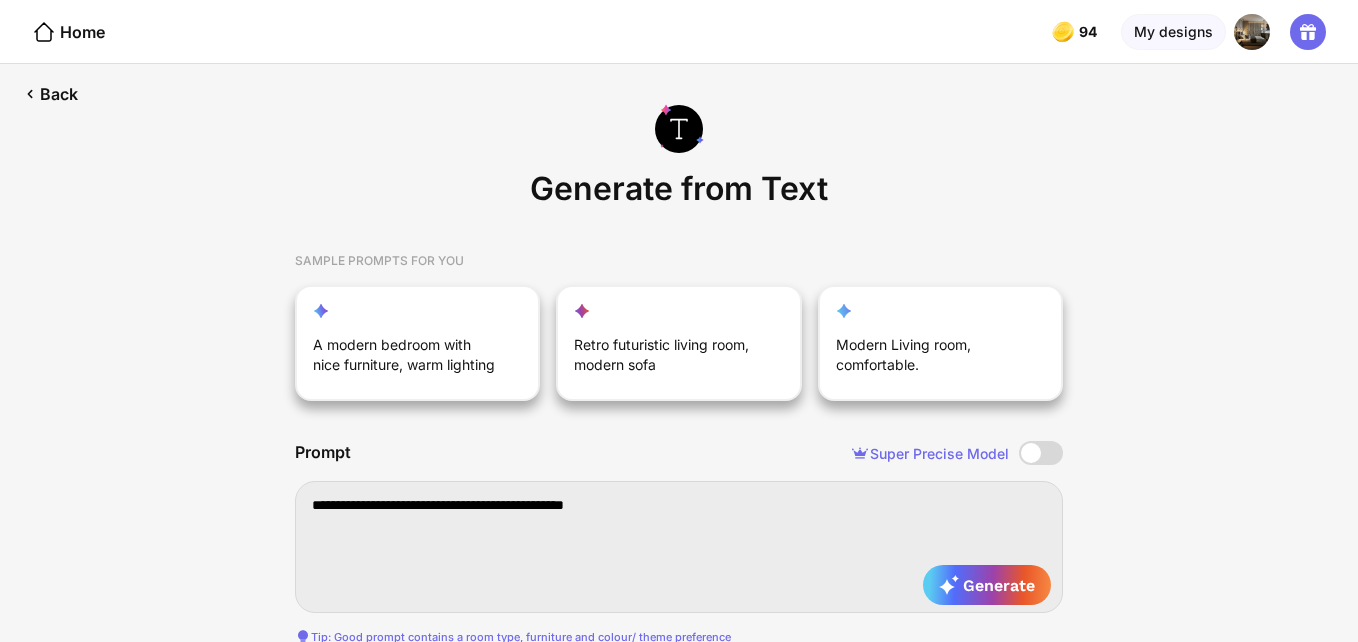 type on "**********" 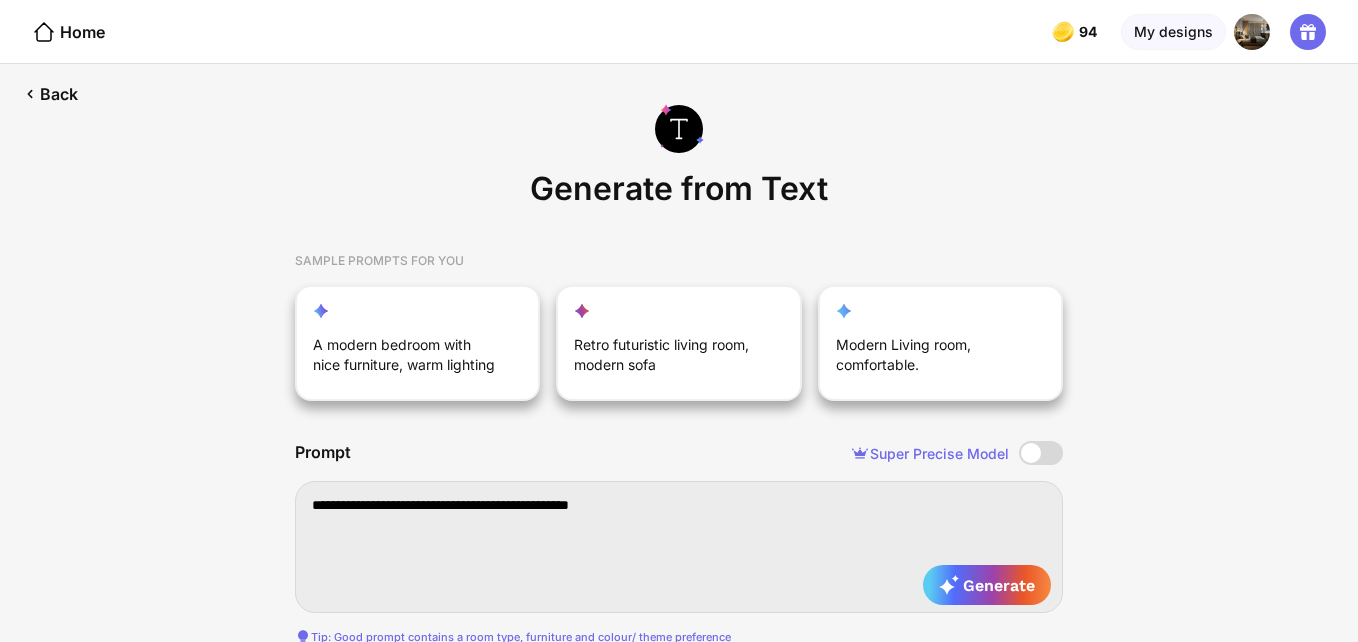 type on "**********" 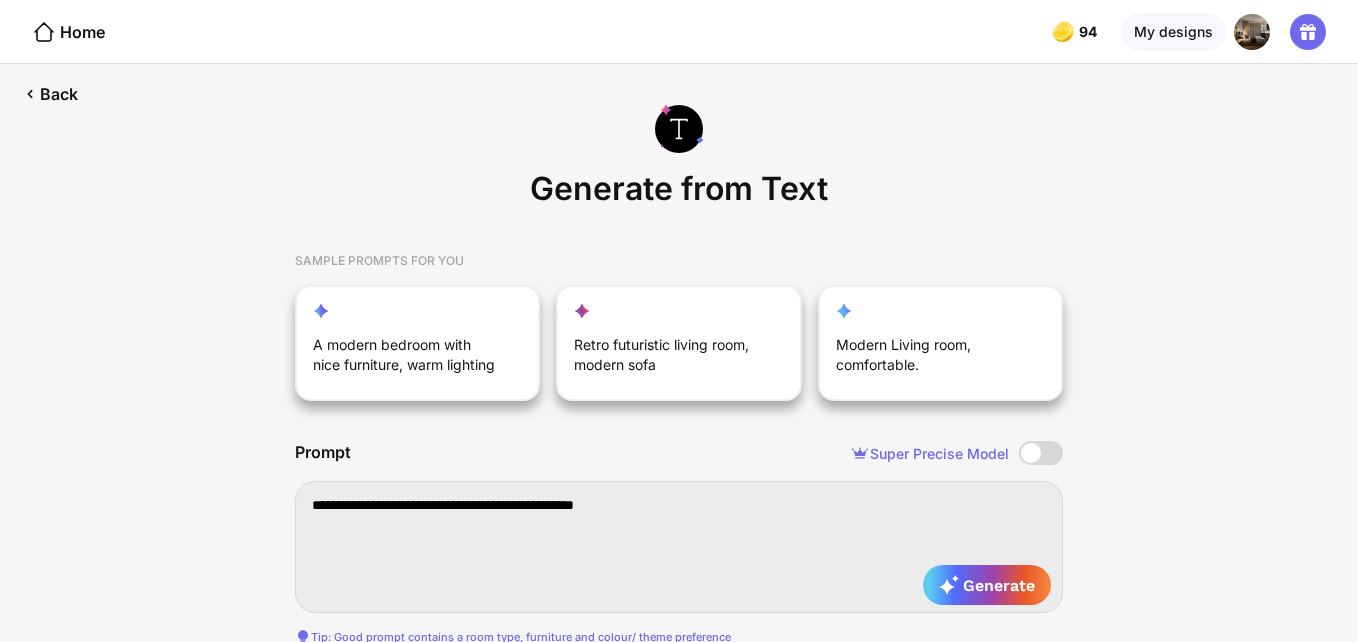type on "**********" 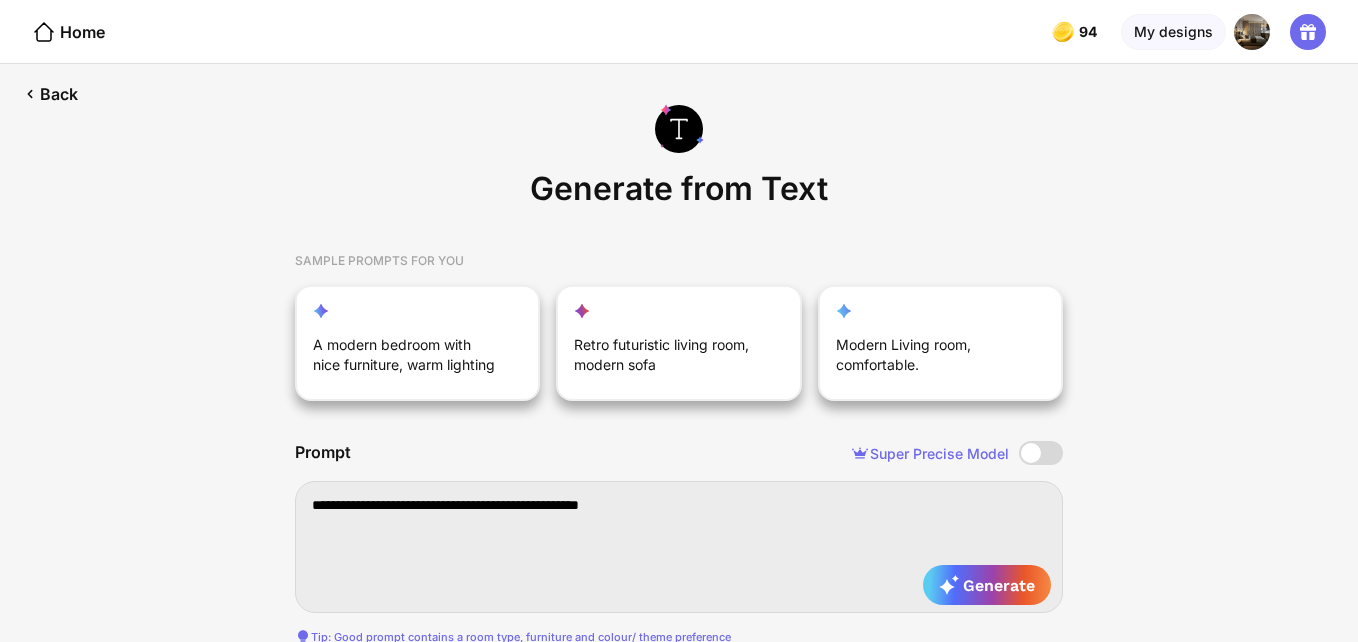 type on "**********" 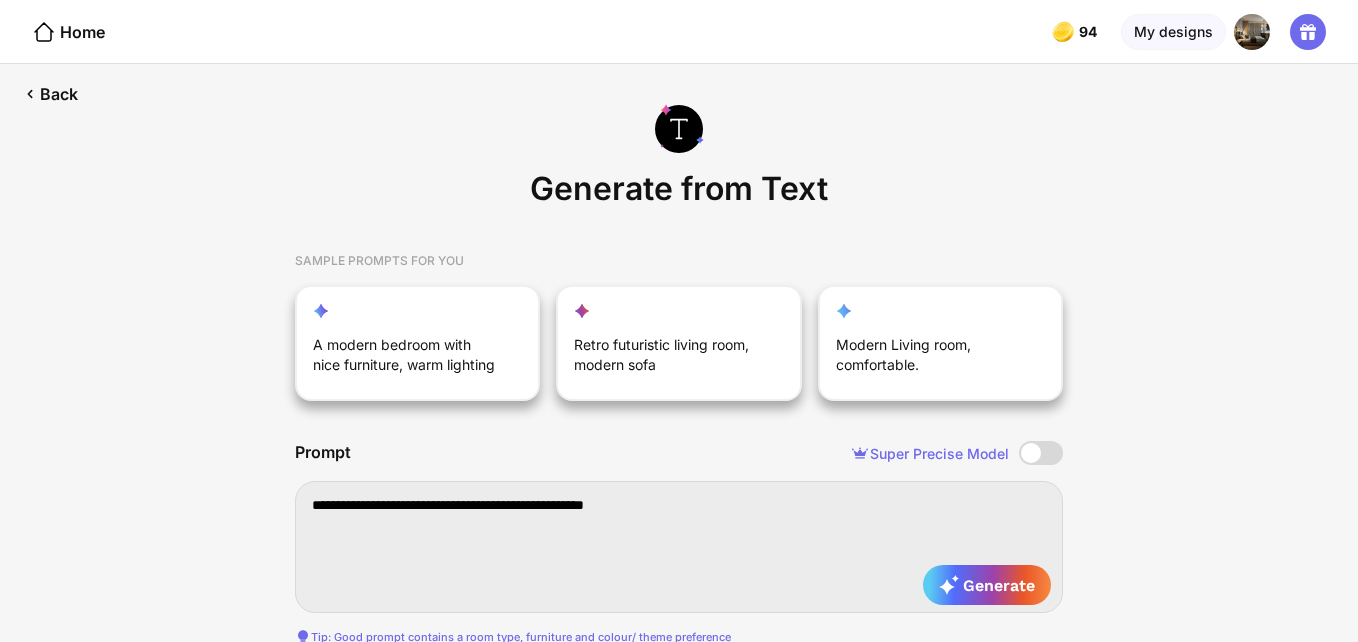type on "**********" 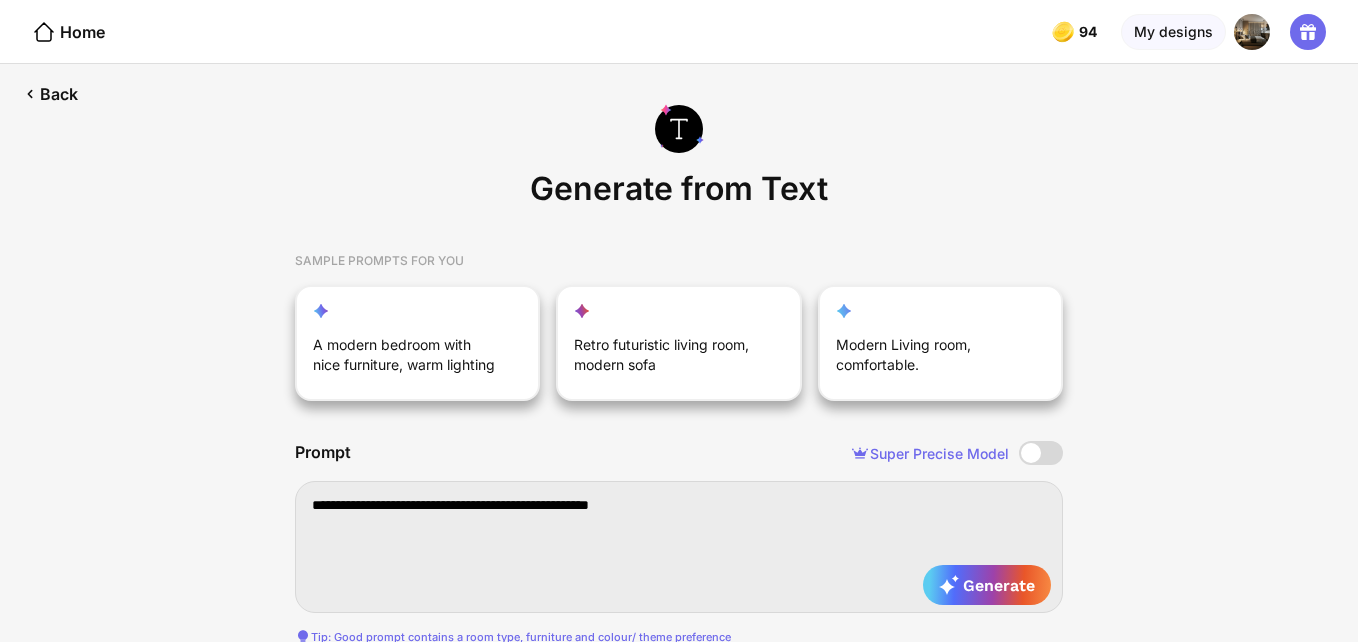 type on "**********" 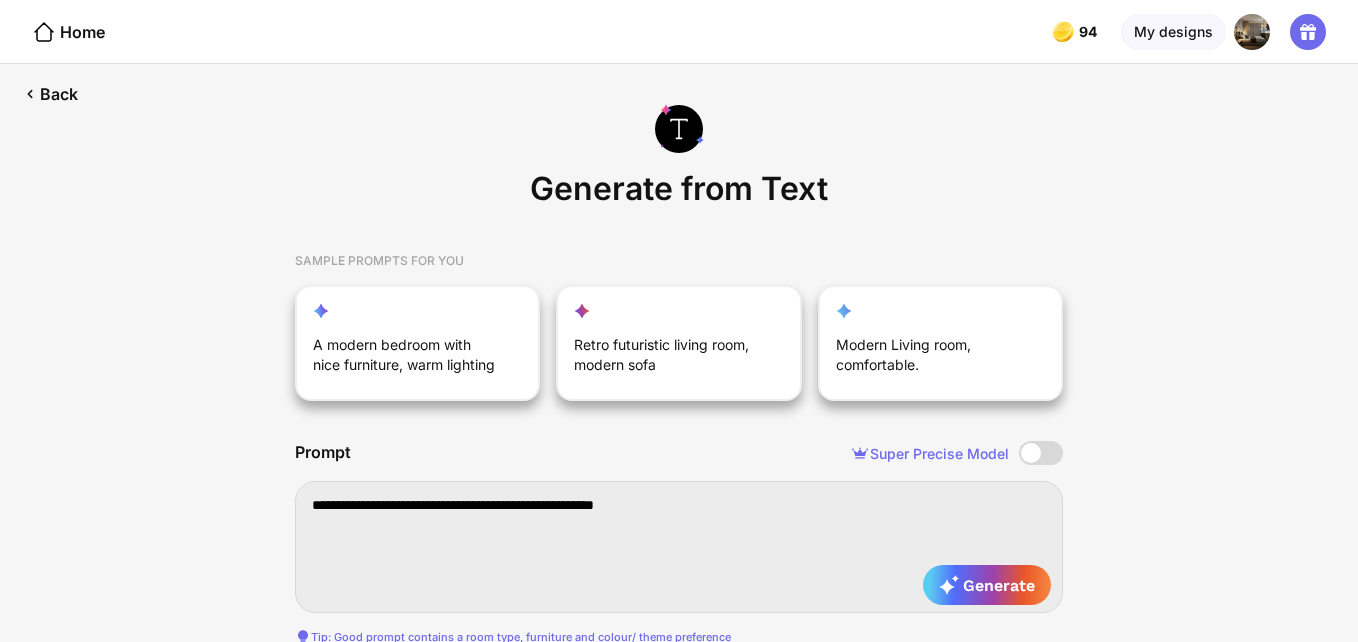 type on "**********" 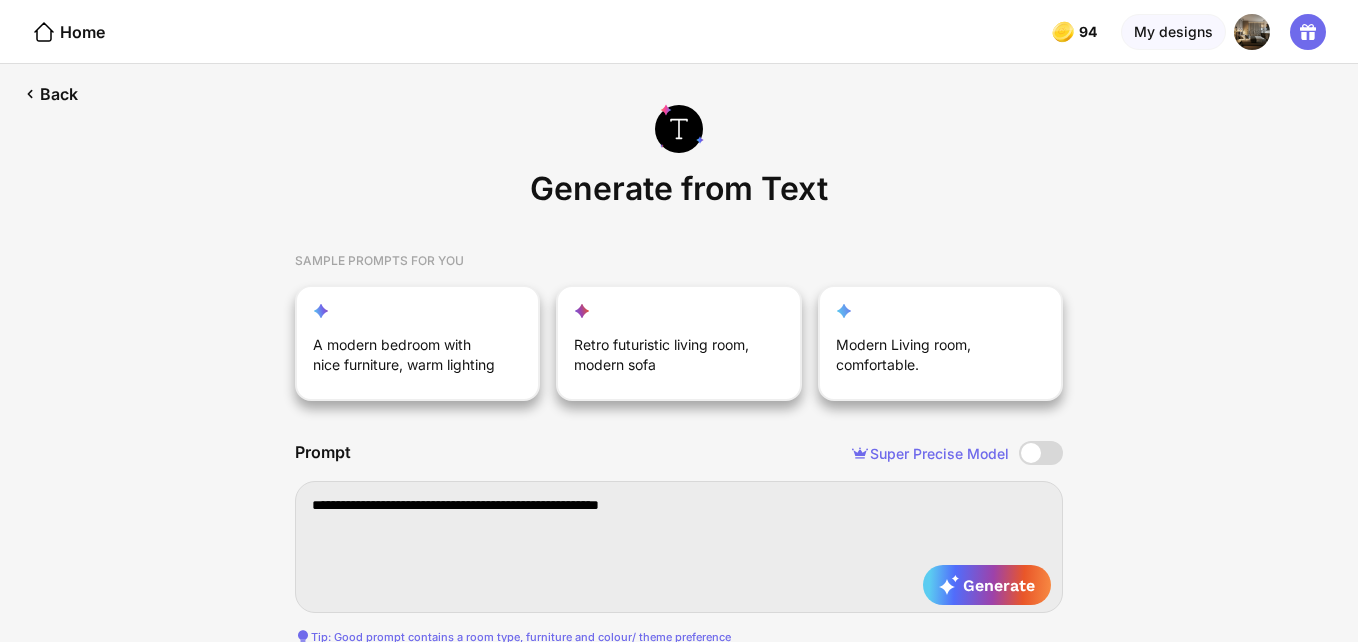 type on "**********" 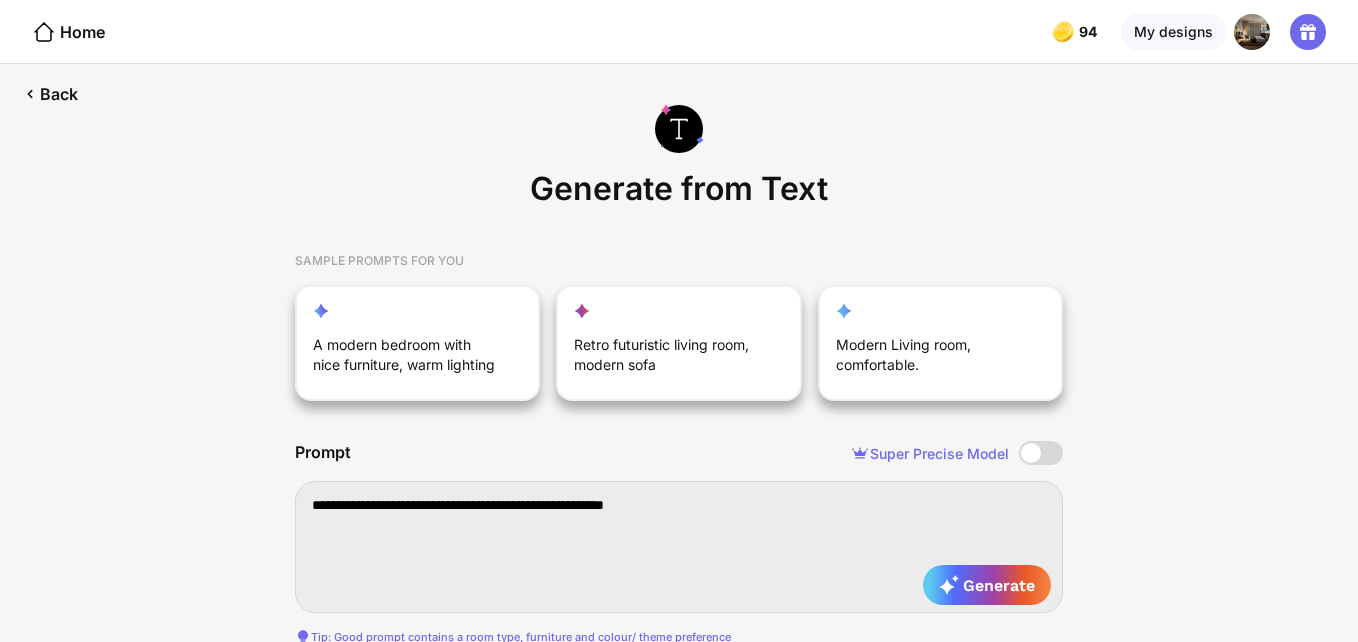 type on "**********" 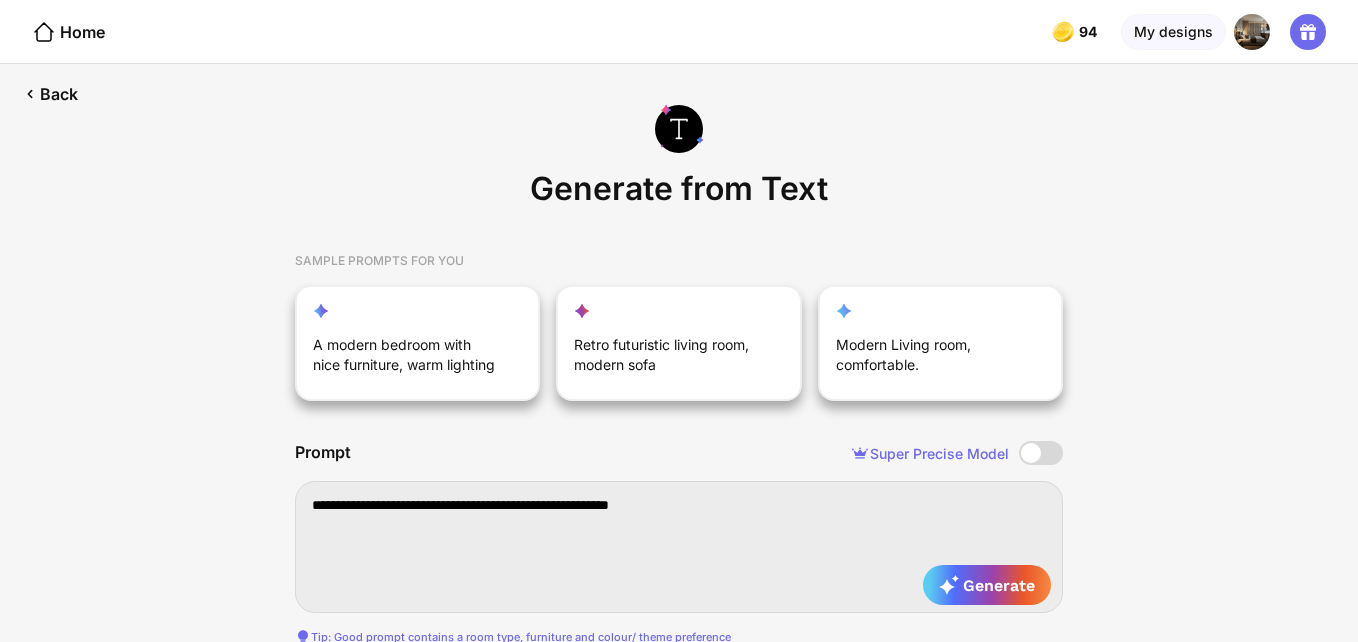 type on "**********" 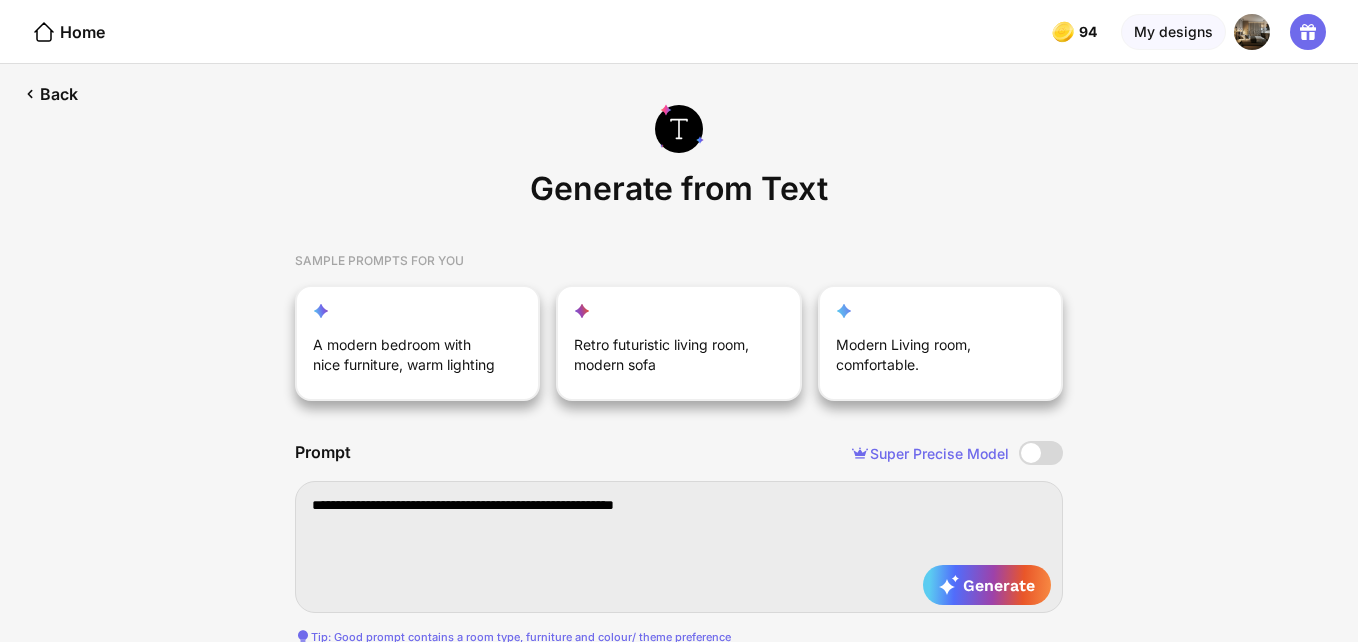 type on "**********" 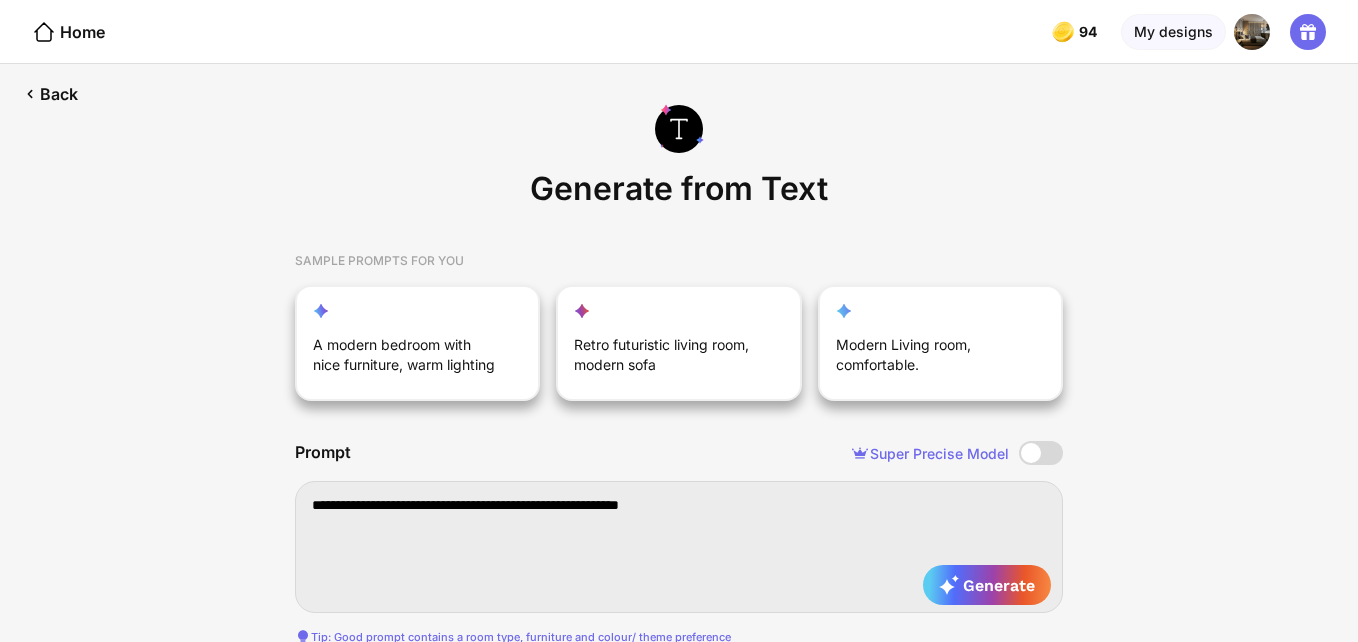 type on "**********" 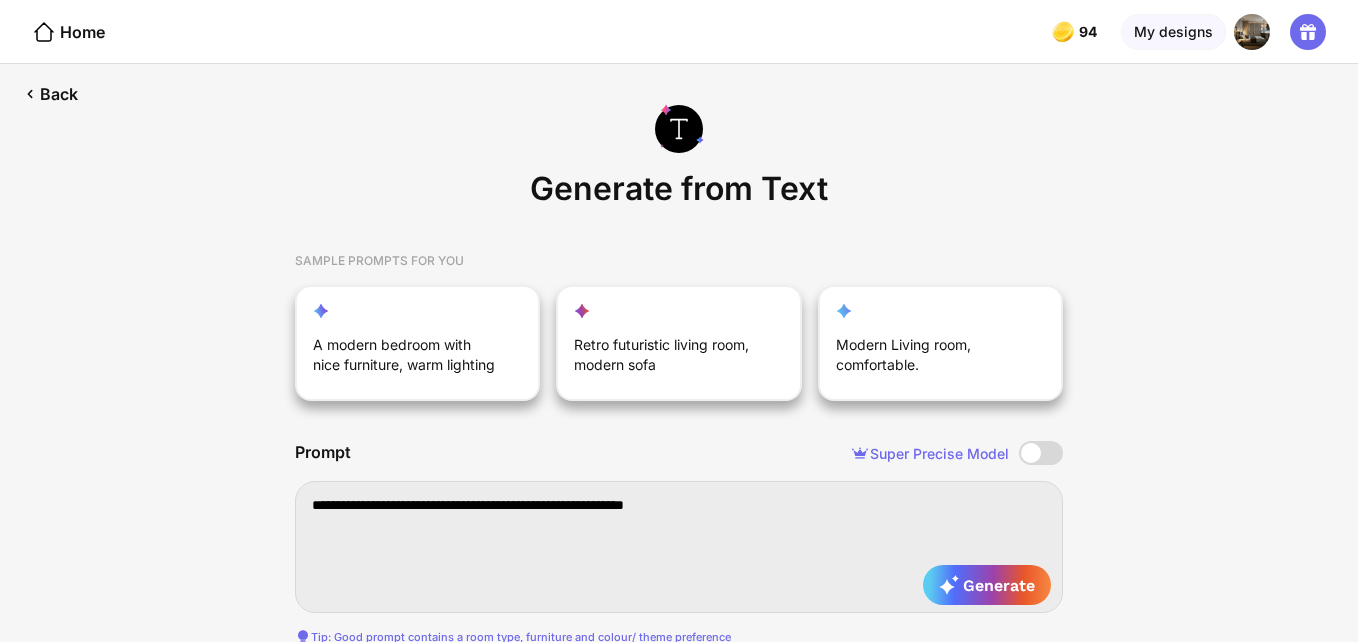 type on "**********" 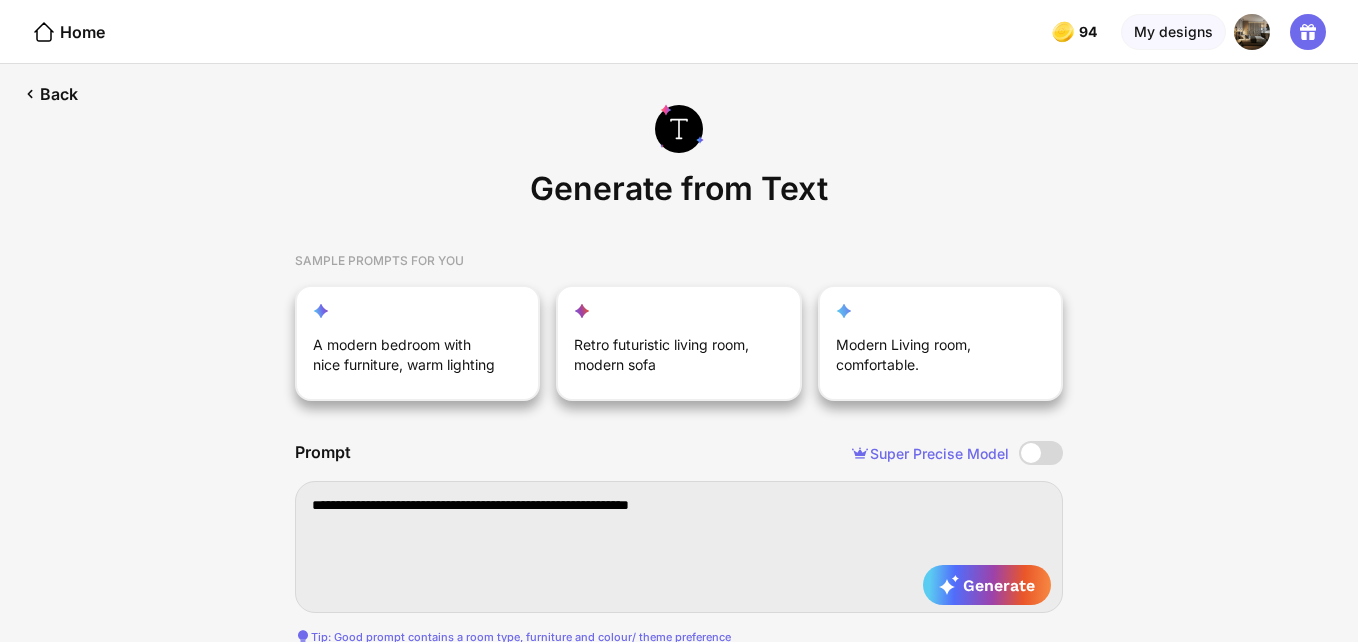 type on "**********" 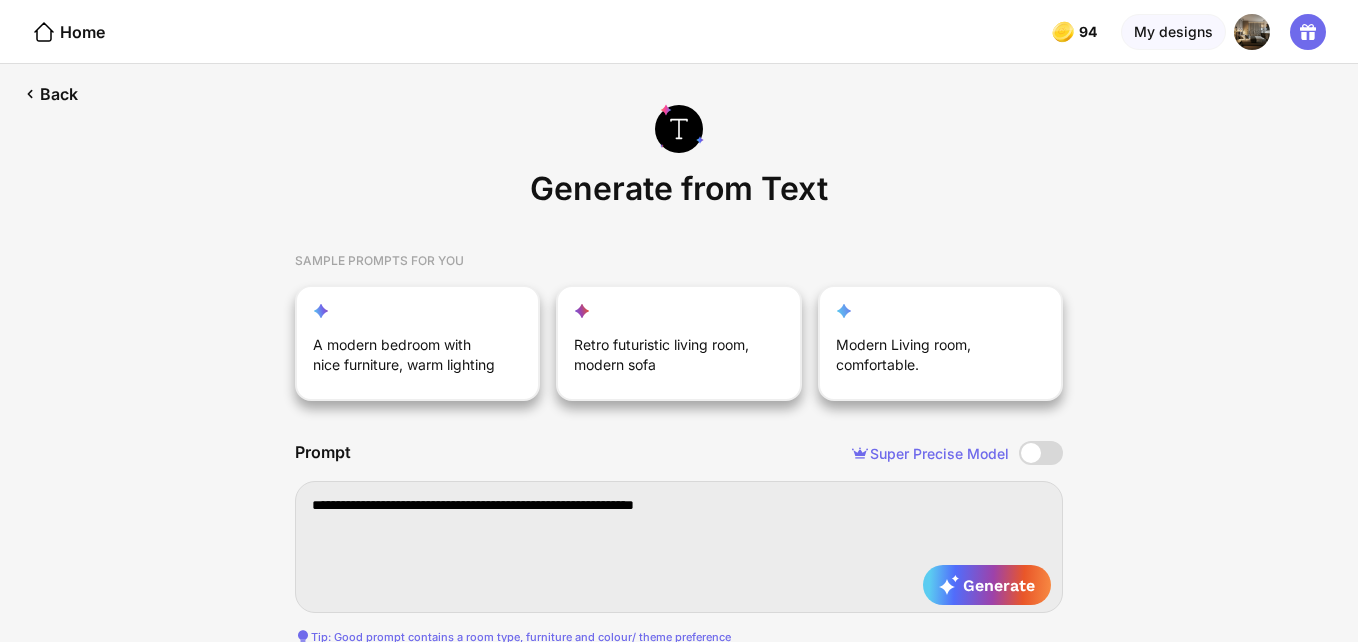 type on "**********" 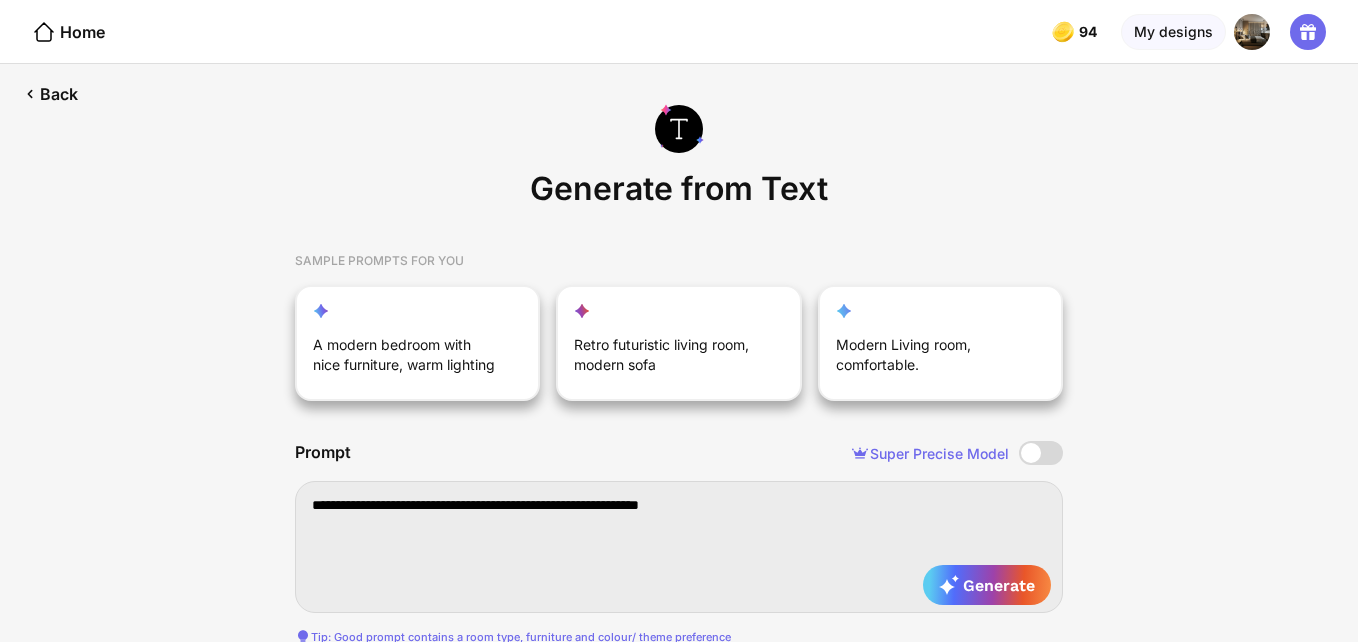 type on "**********" 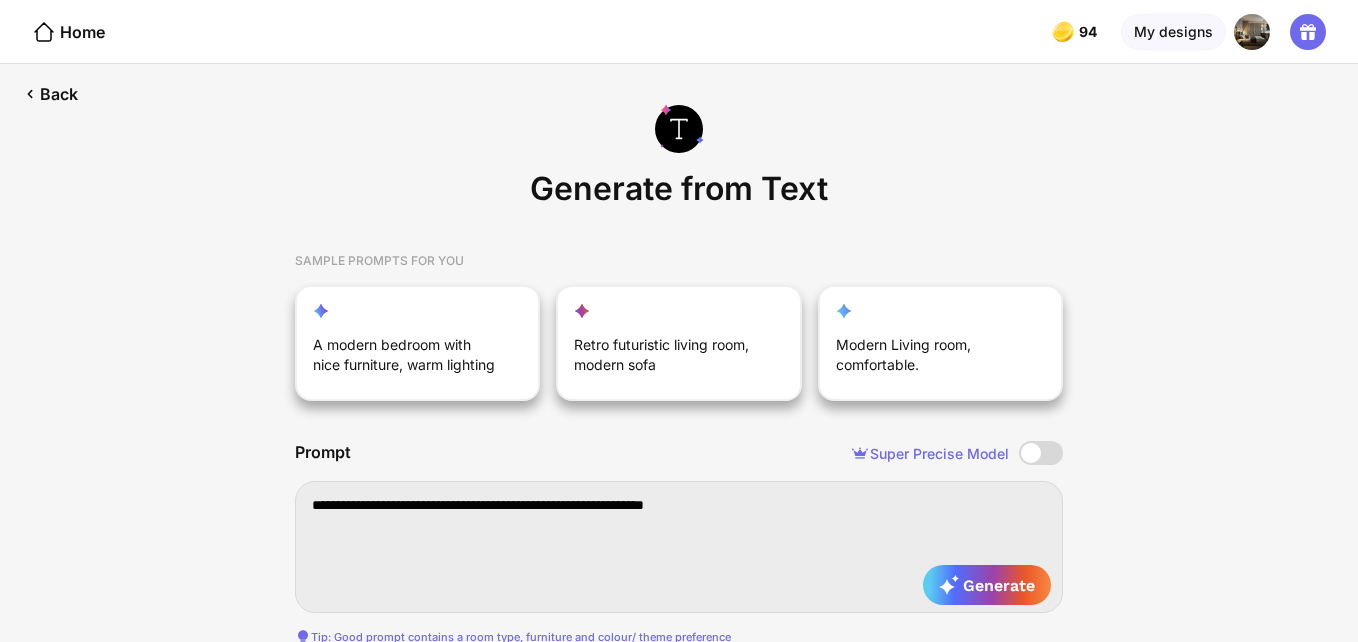 type on "**********" 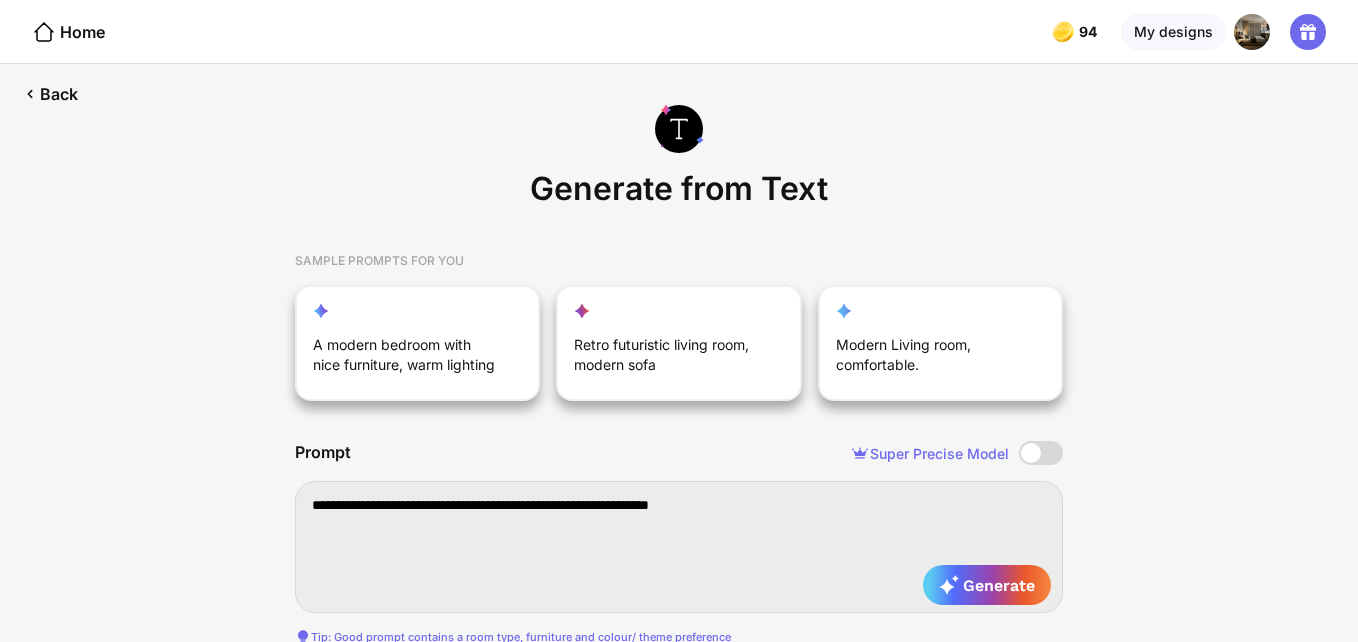 type on "**********" 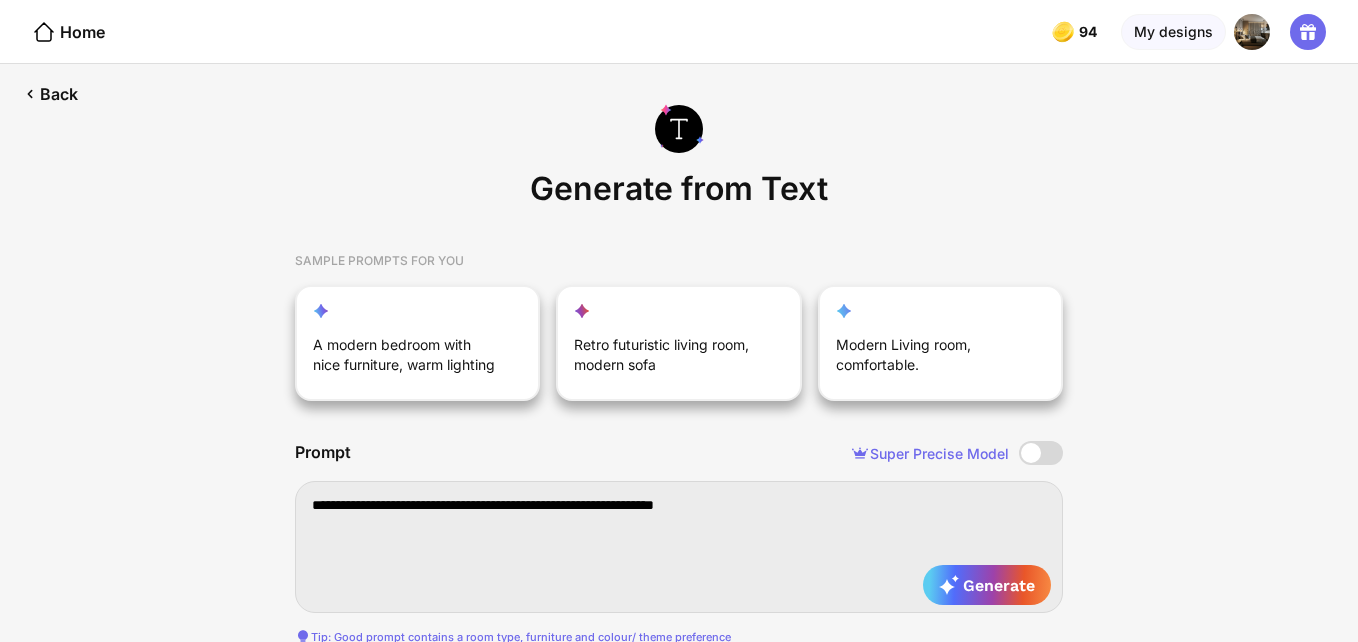 type on "**********" 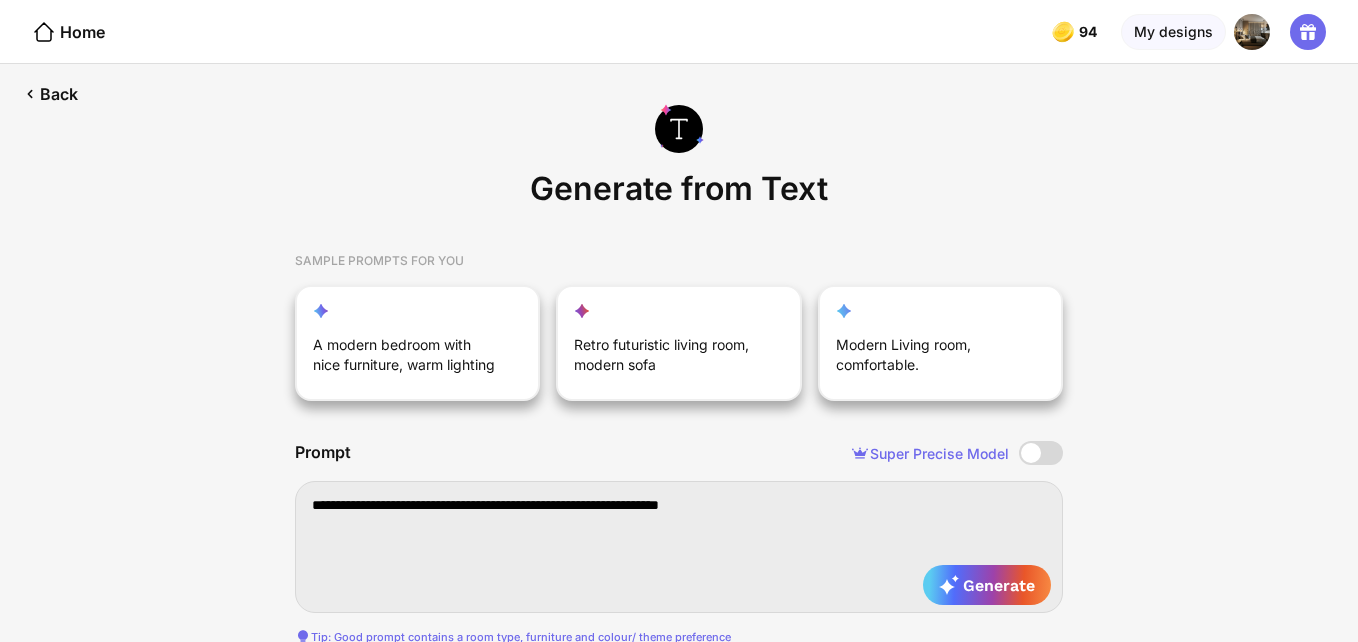 type on "**********" 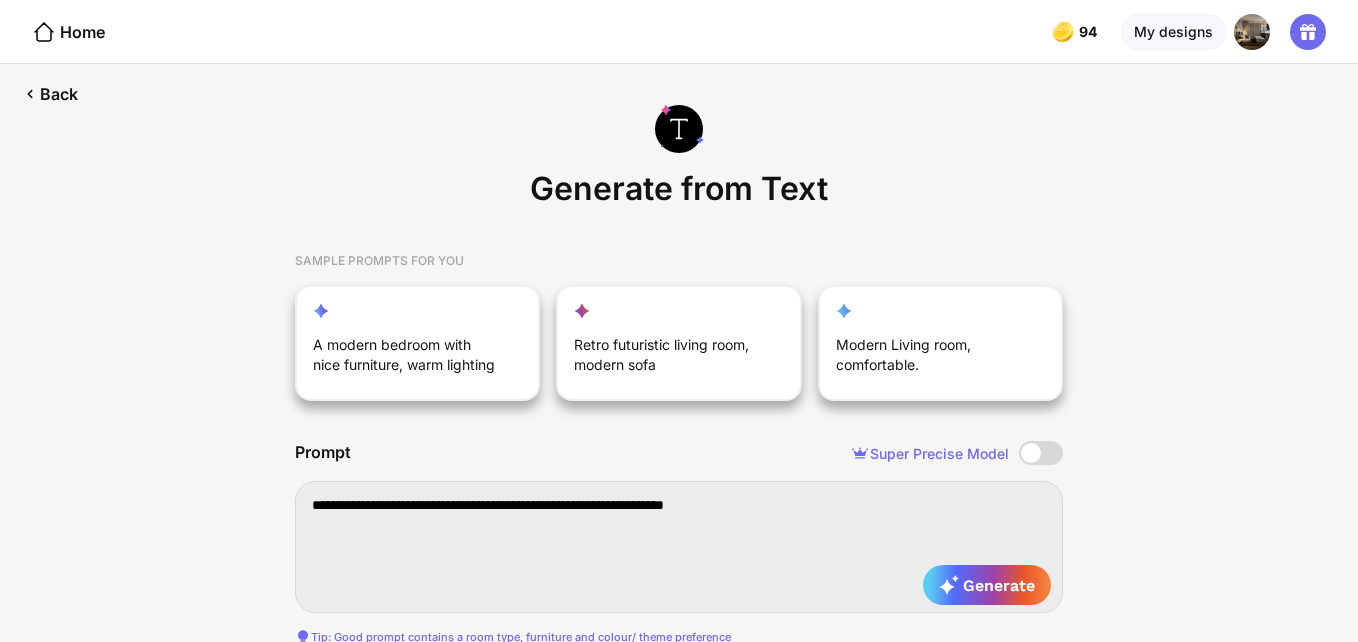 type on "**********" 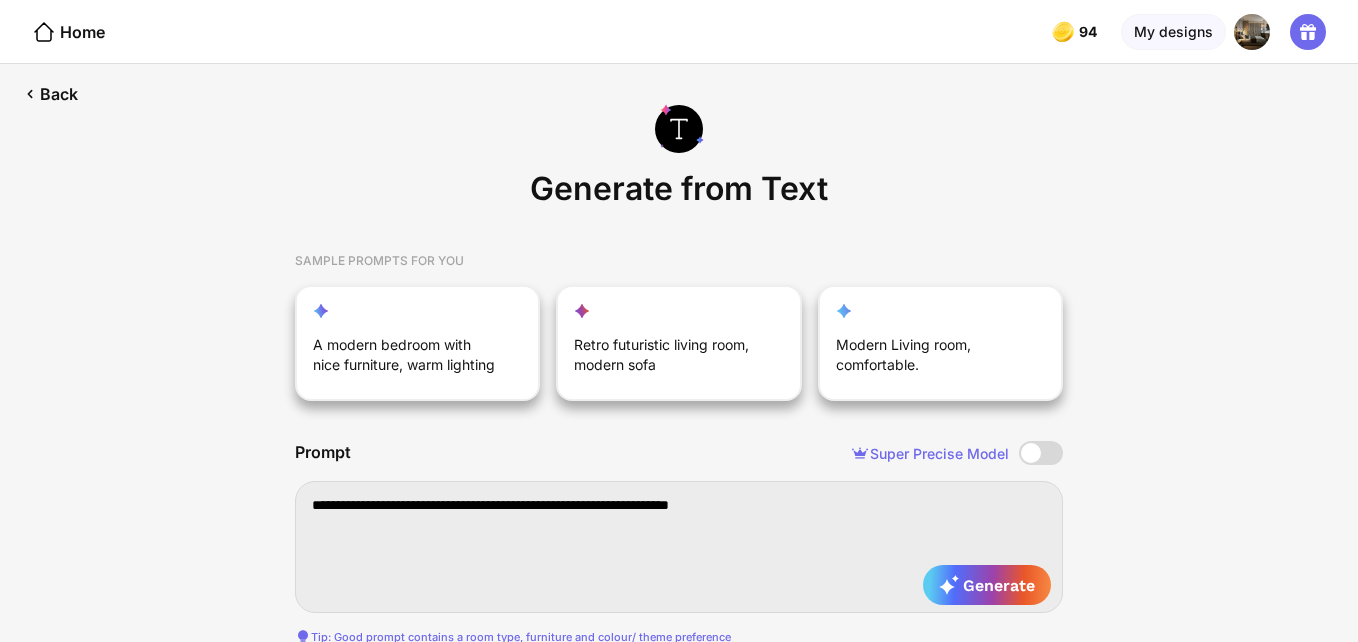 type on "**********" 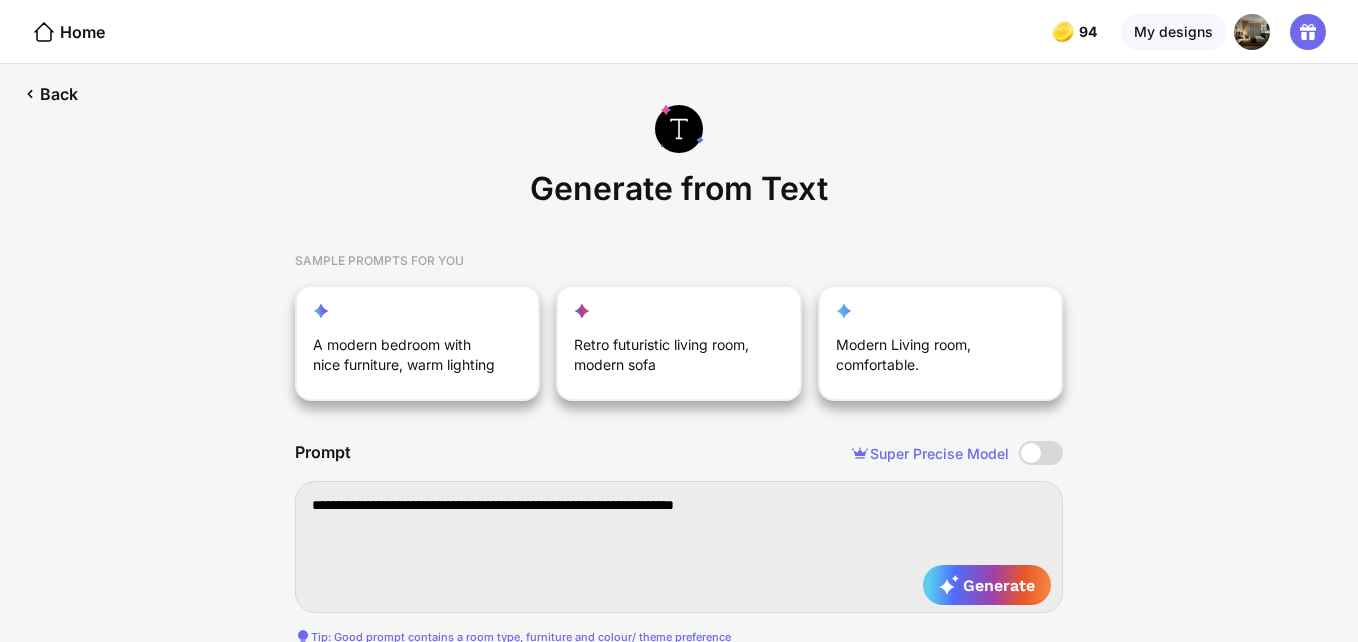 type on "**********" 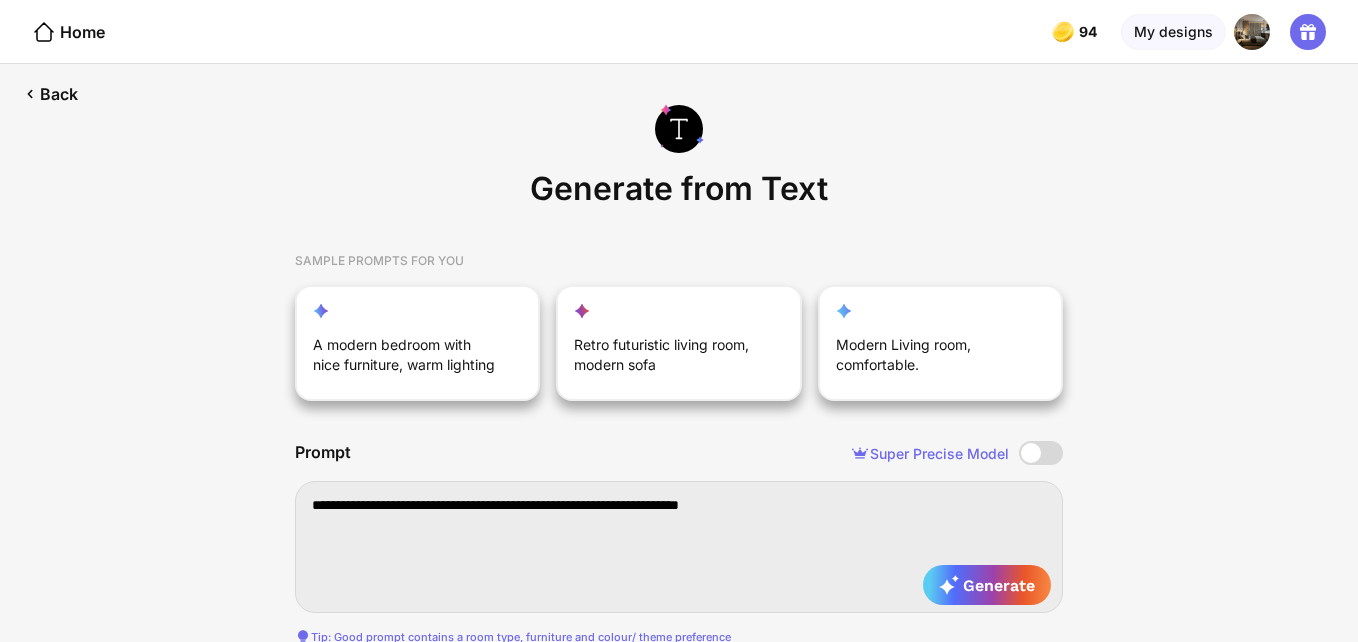 type on "**********" 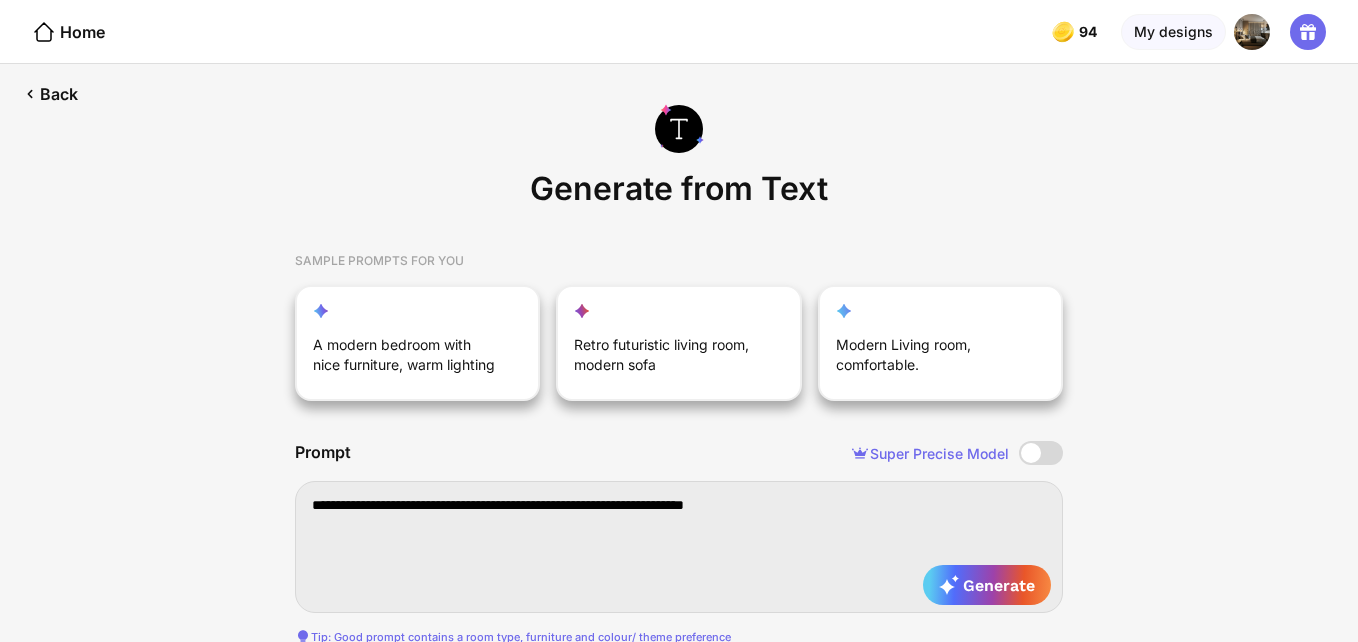 type on "**********" 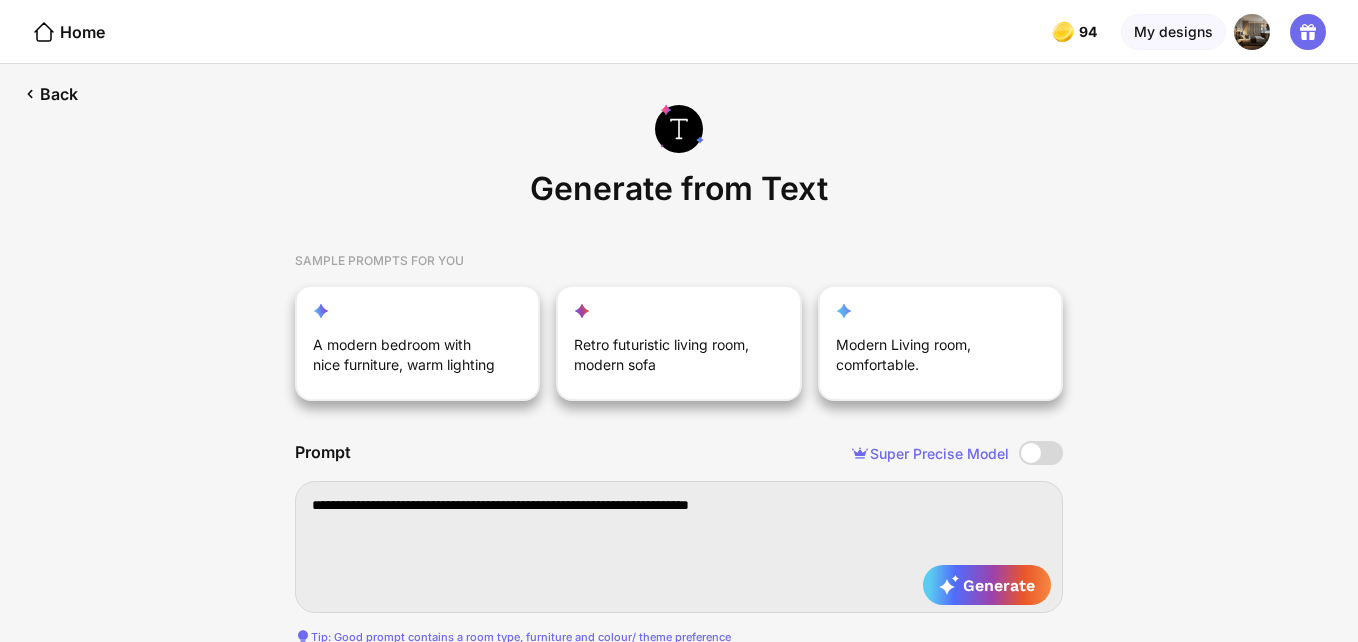 type on "**********" 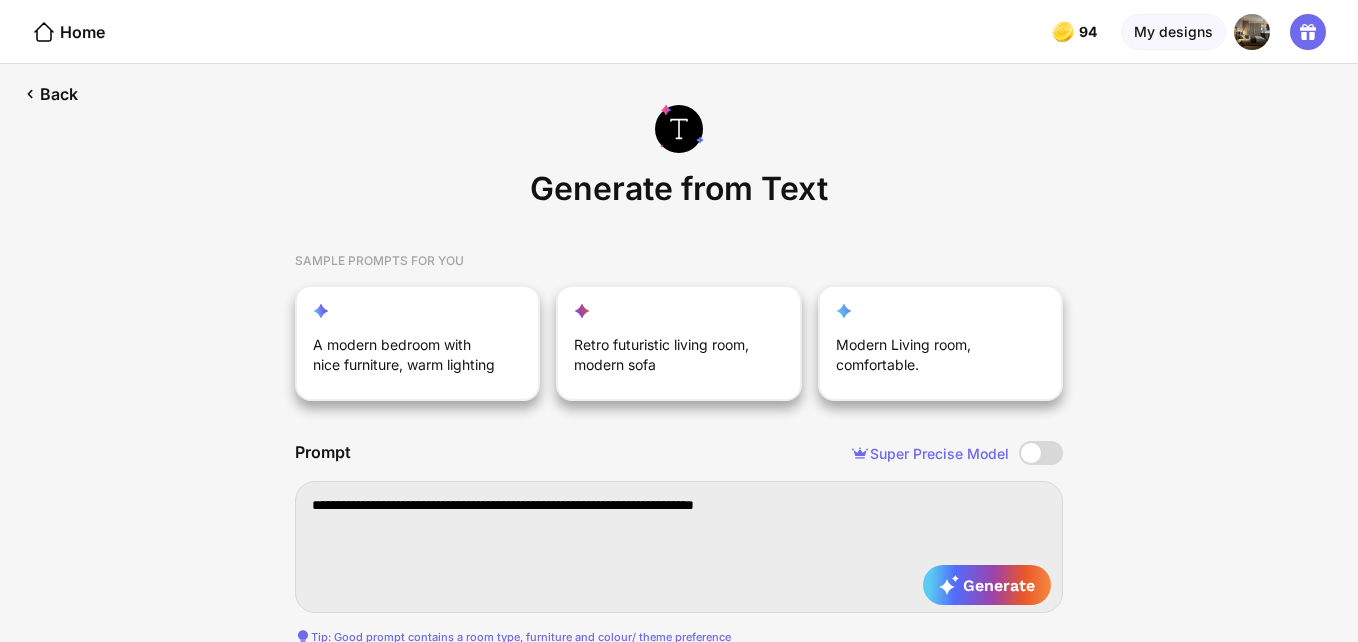type on "**********" 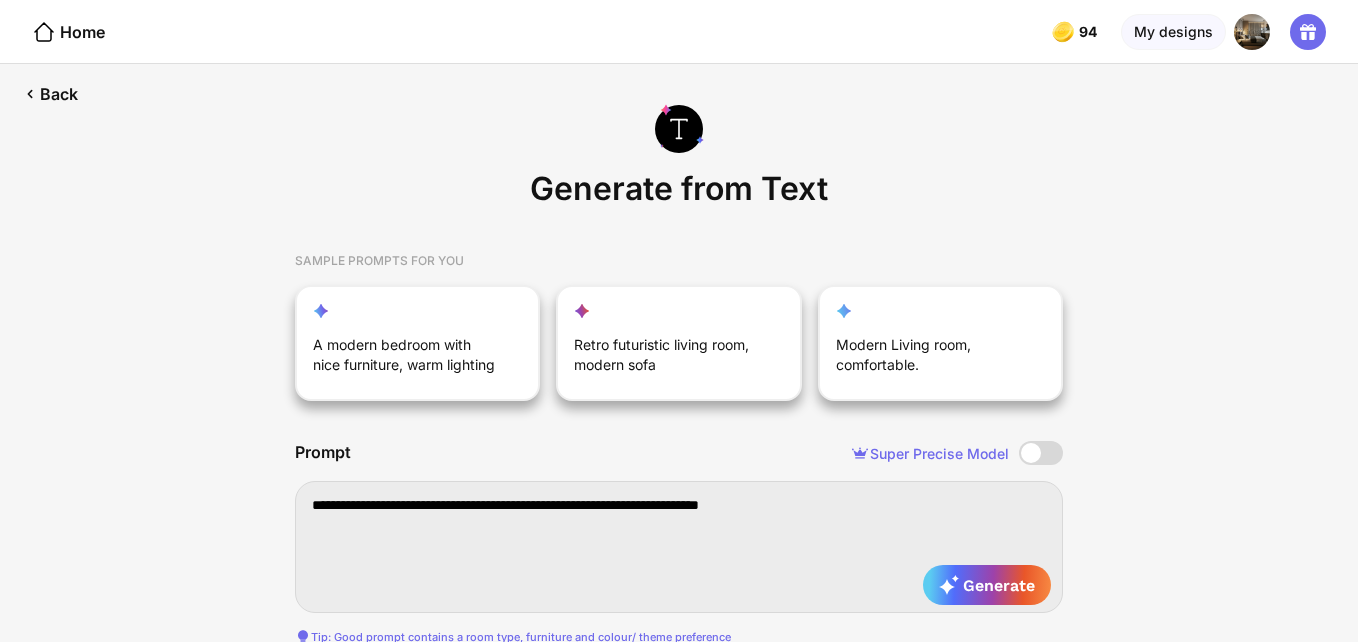 type on "**********" 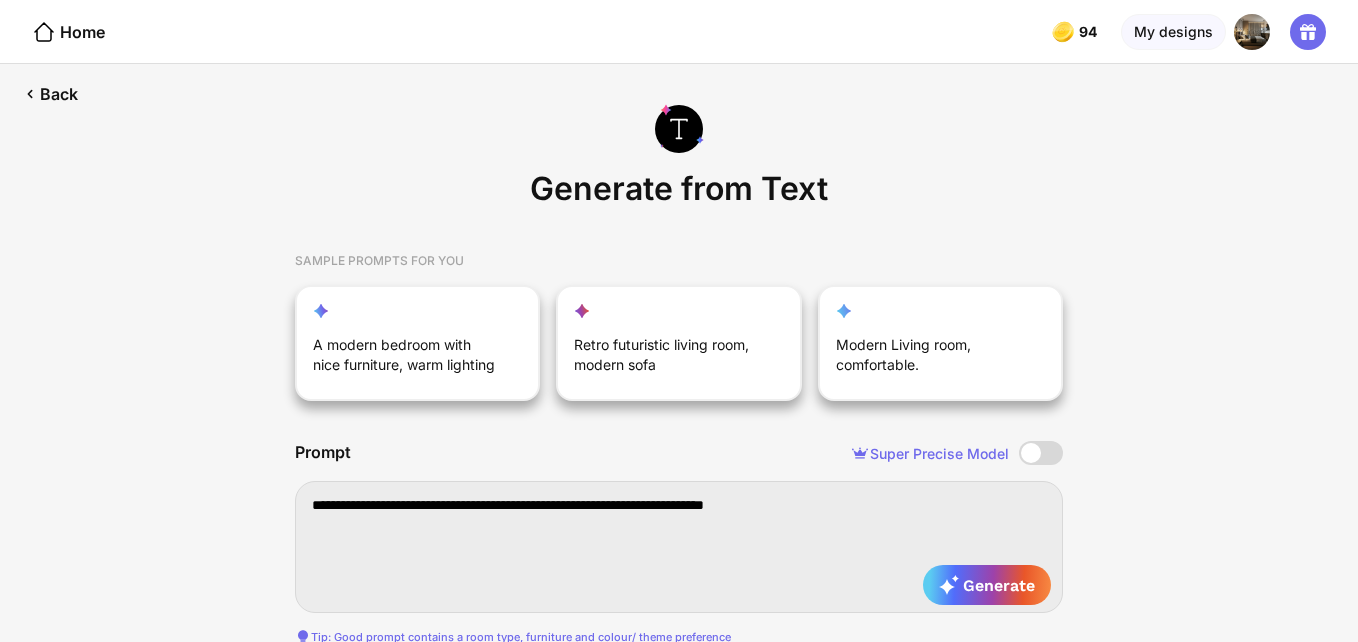 type on "**********" 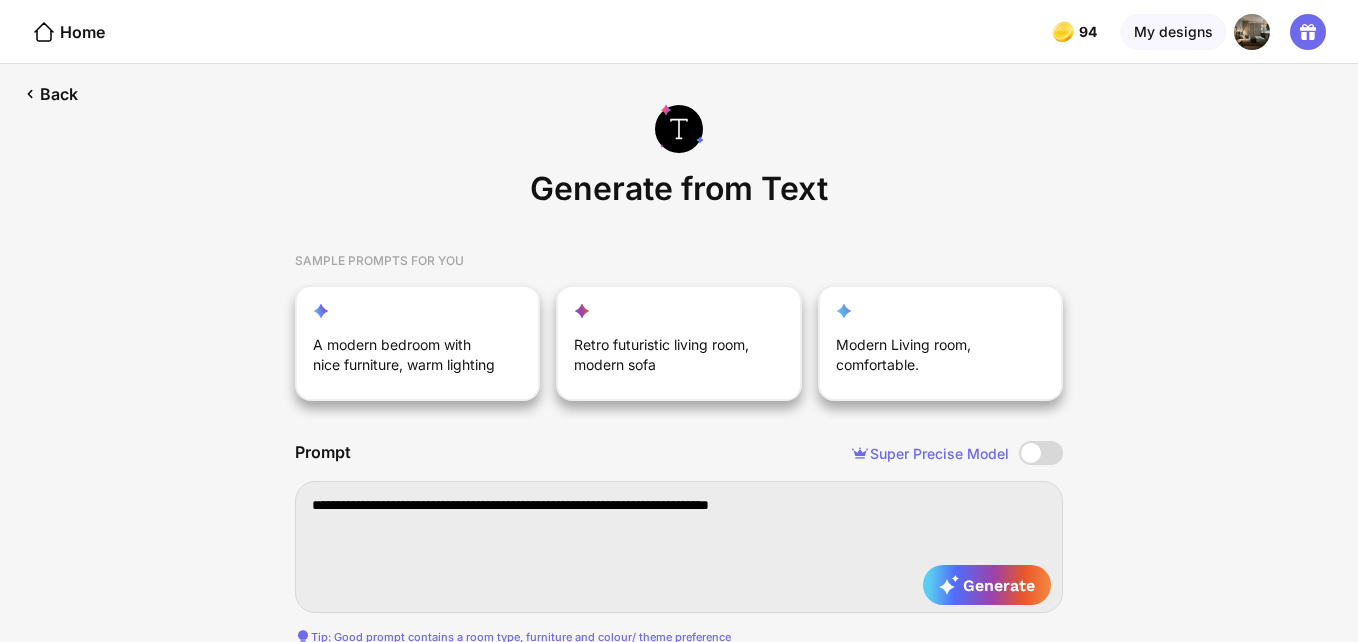 type on "**********" 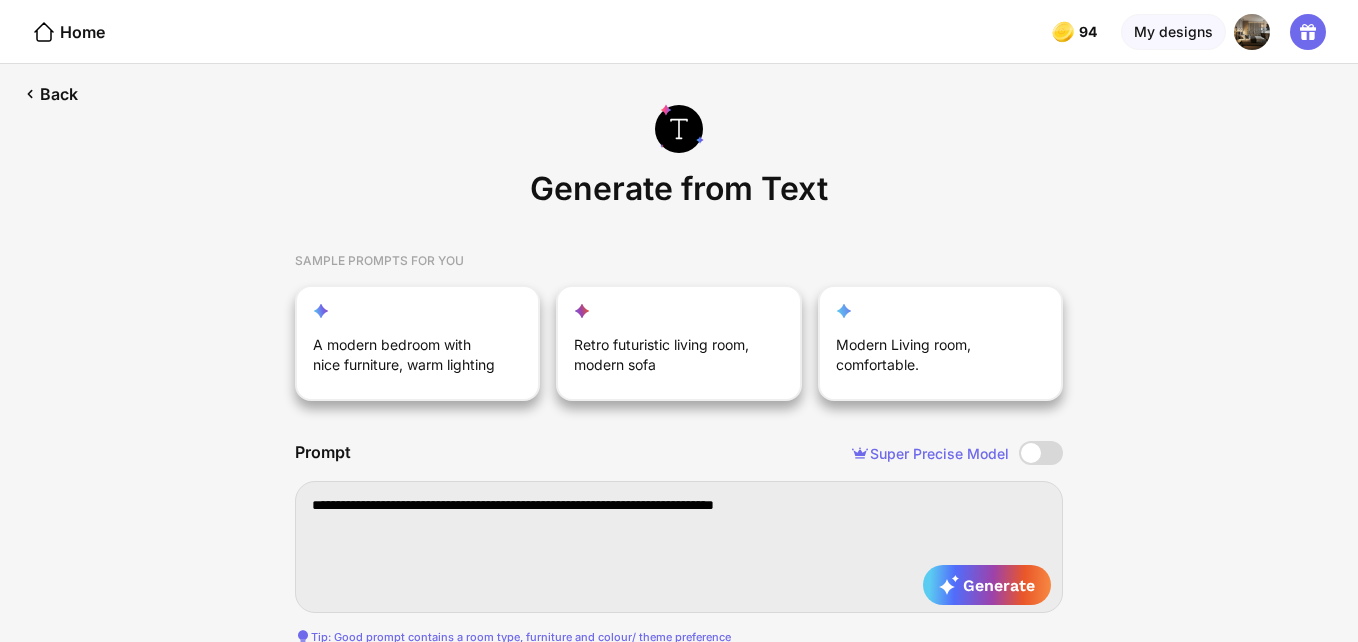 type on "**********" 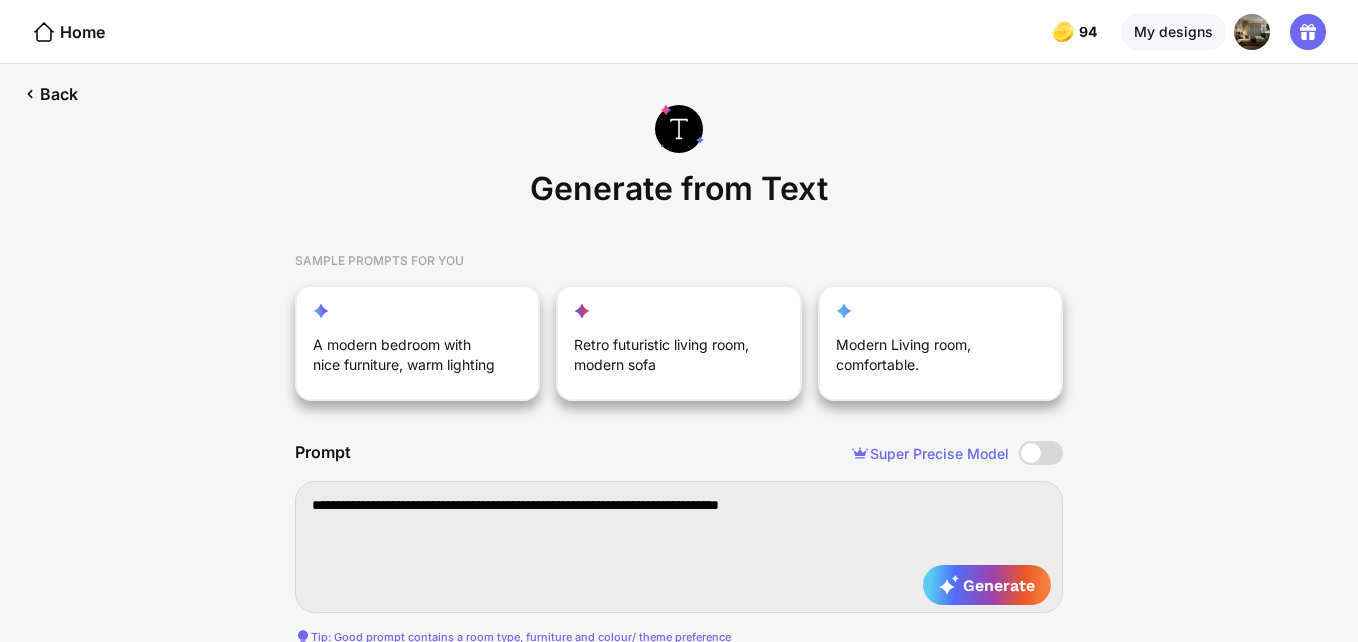 type on "**********" 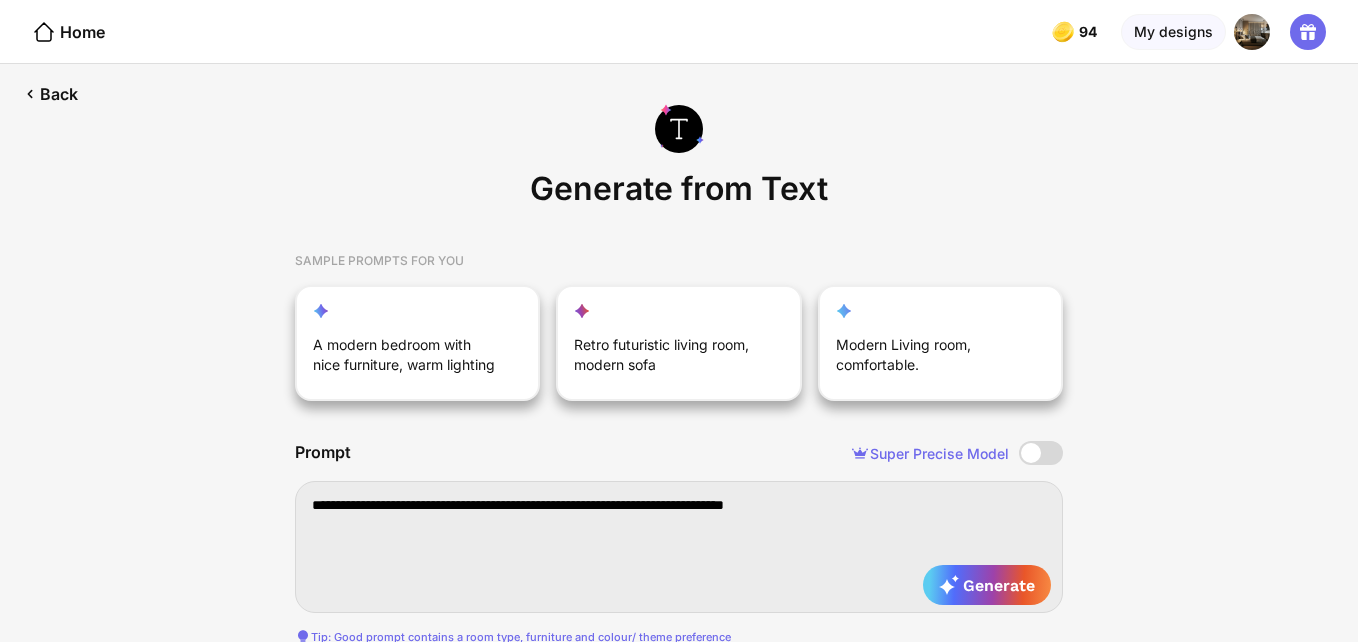 type on "**********" 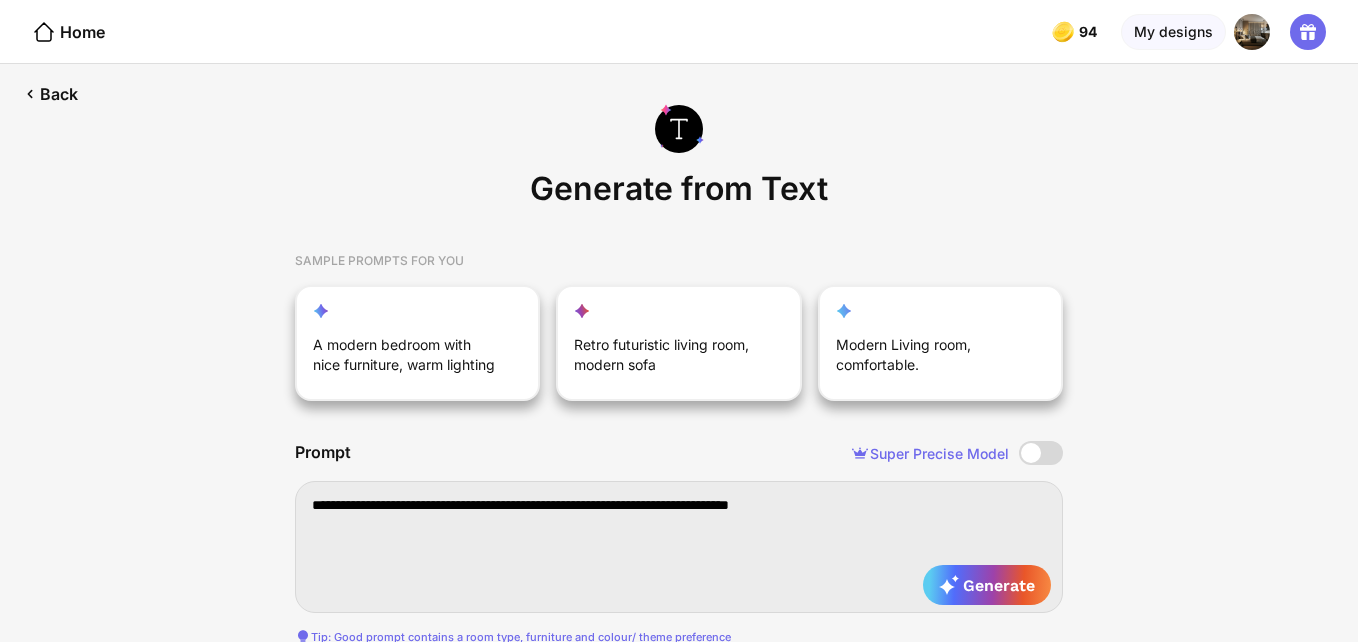 type on "**********" 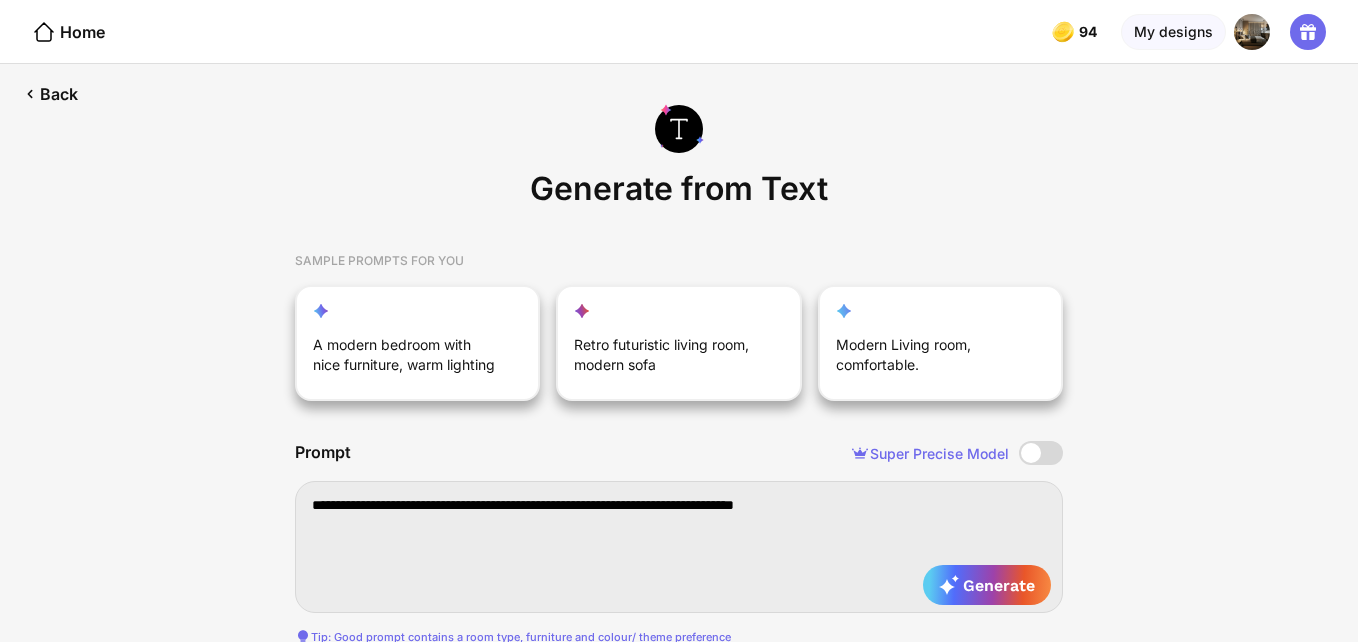 type on "**********" 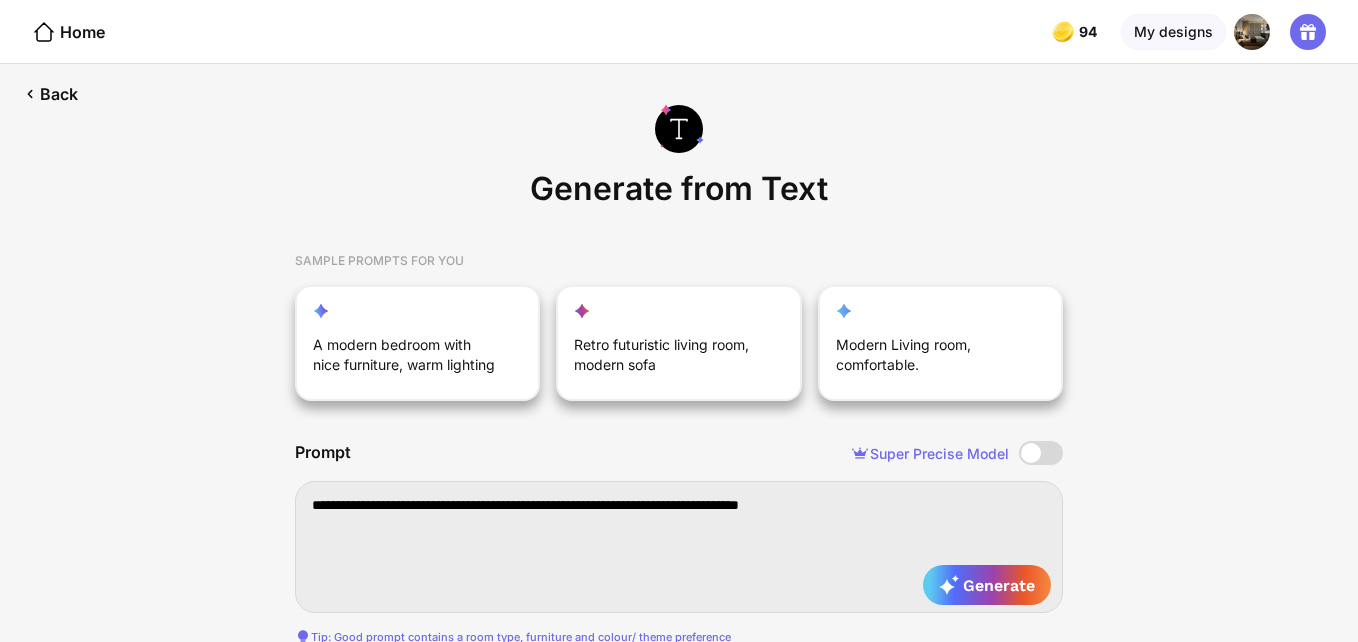 type on "**********" 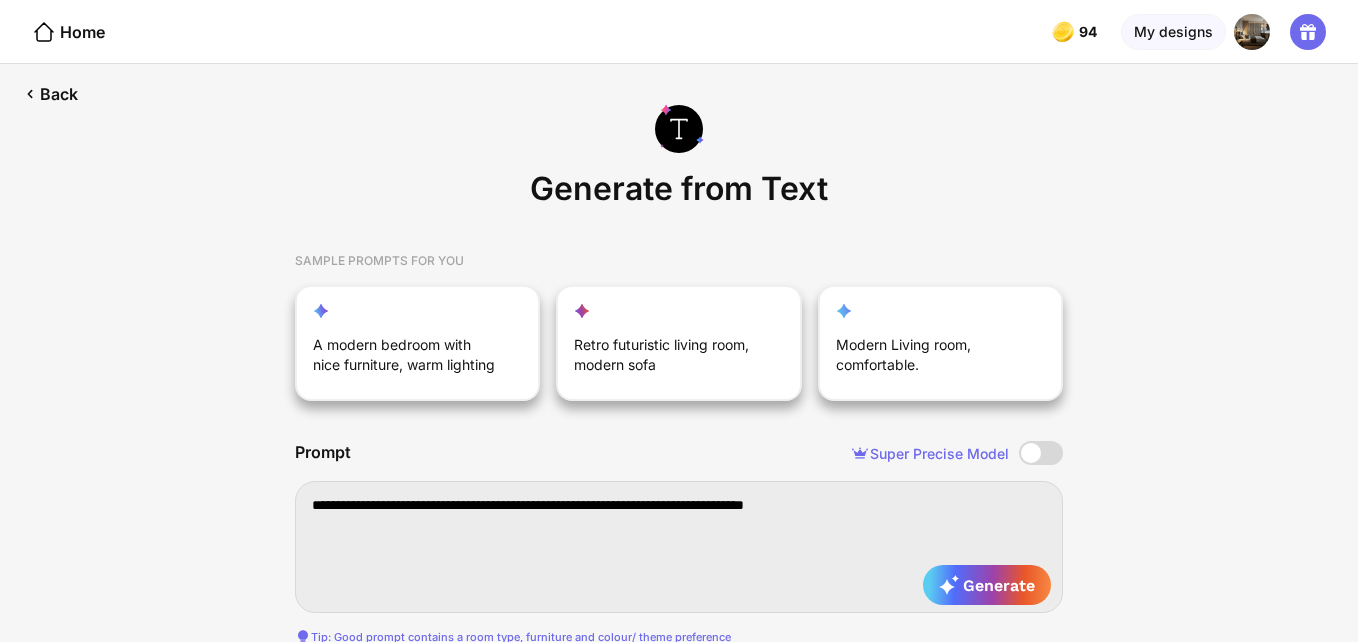 type on "**********" 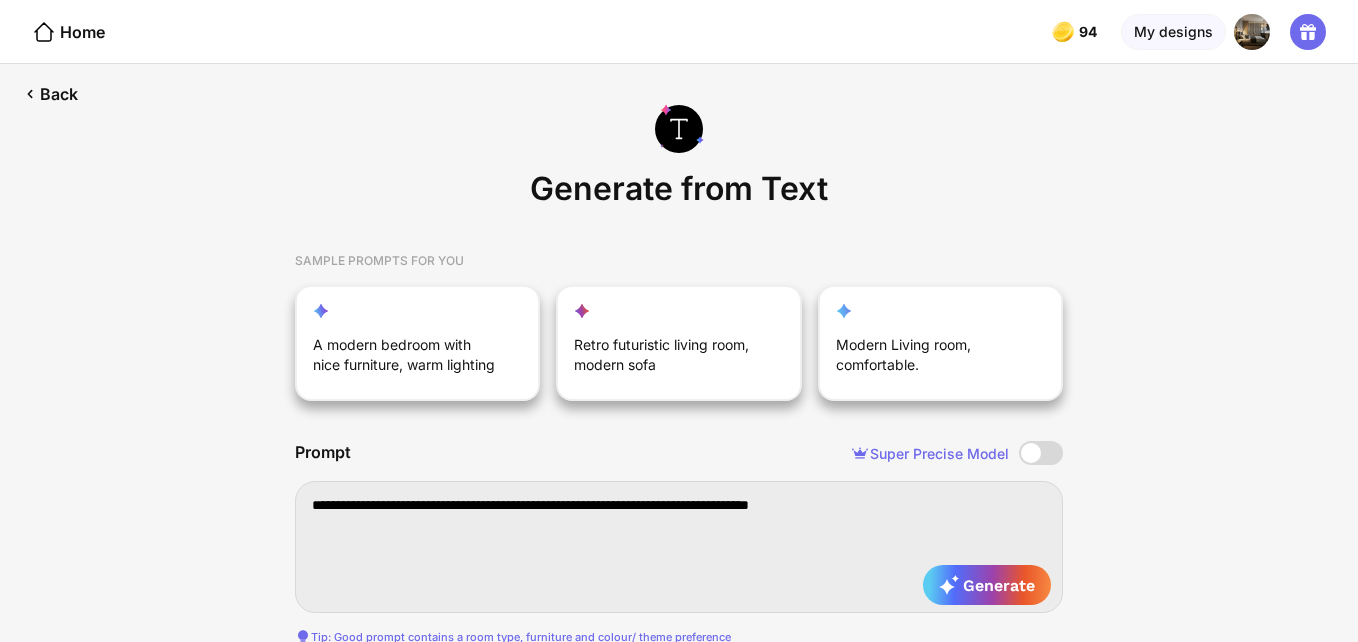 type on "**********" 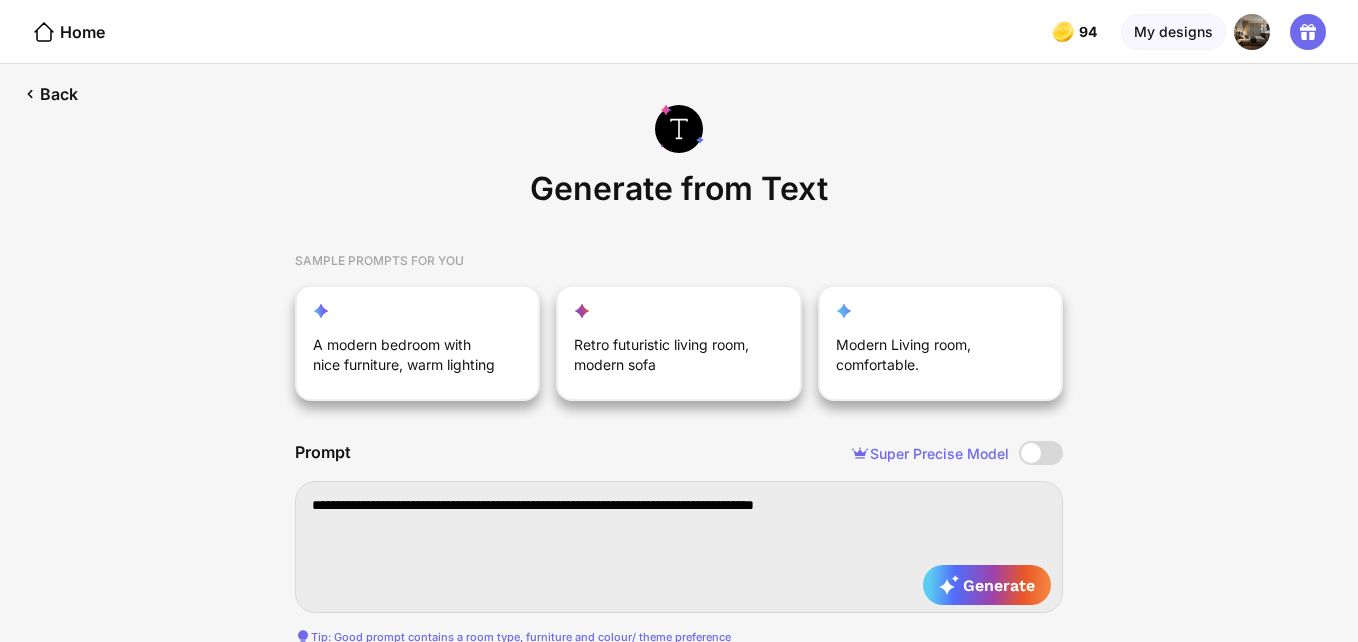type on "**********" 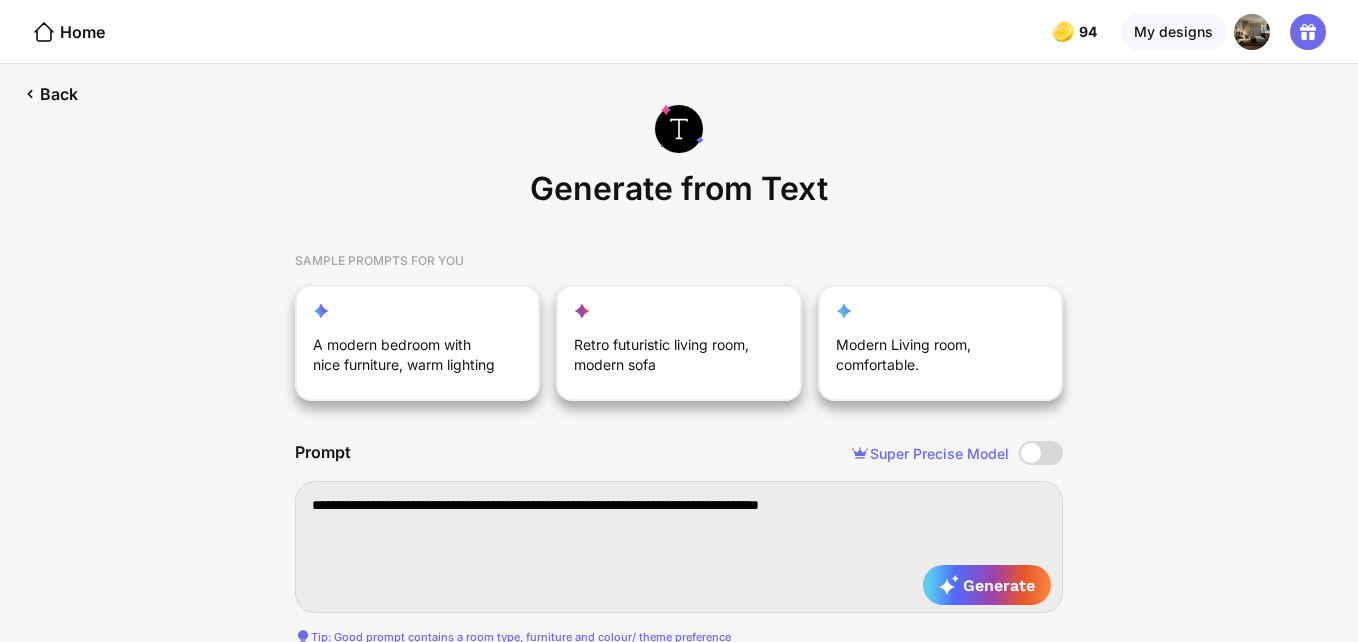 type on "**********" 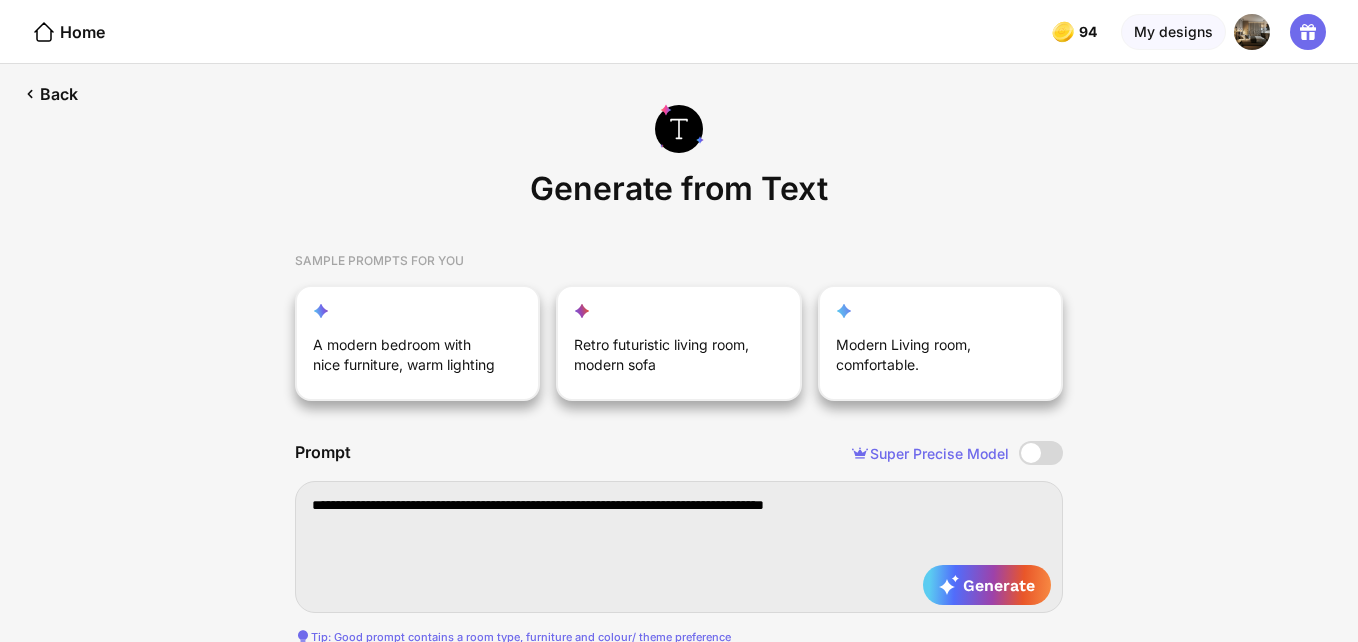 type on "**********" 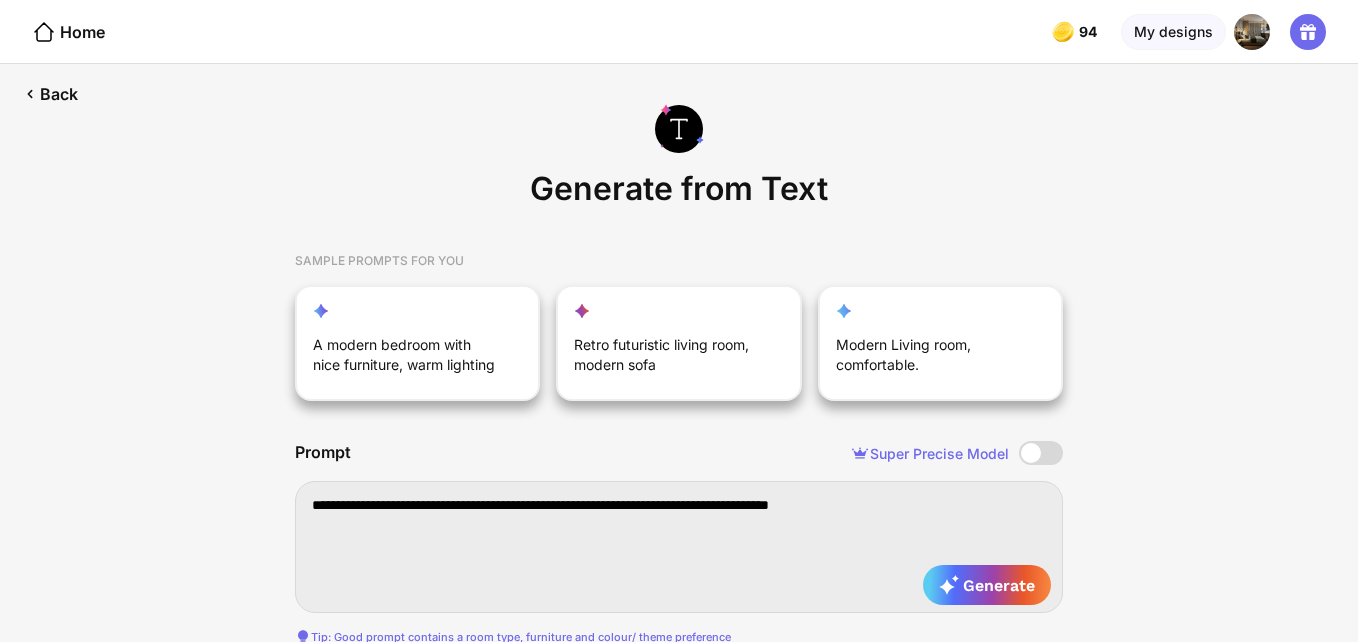 type on "**********" 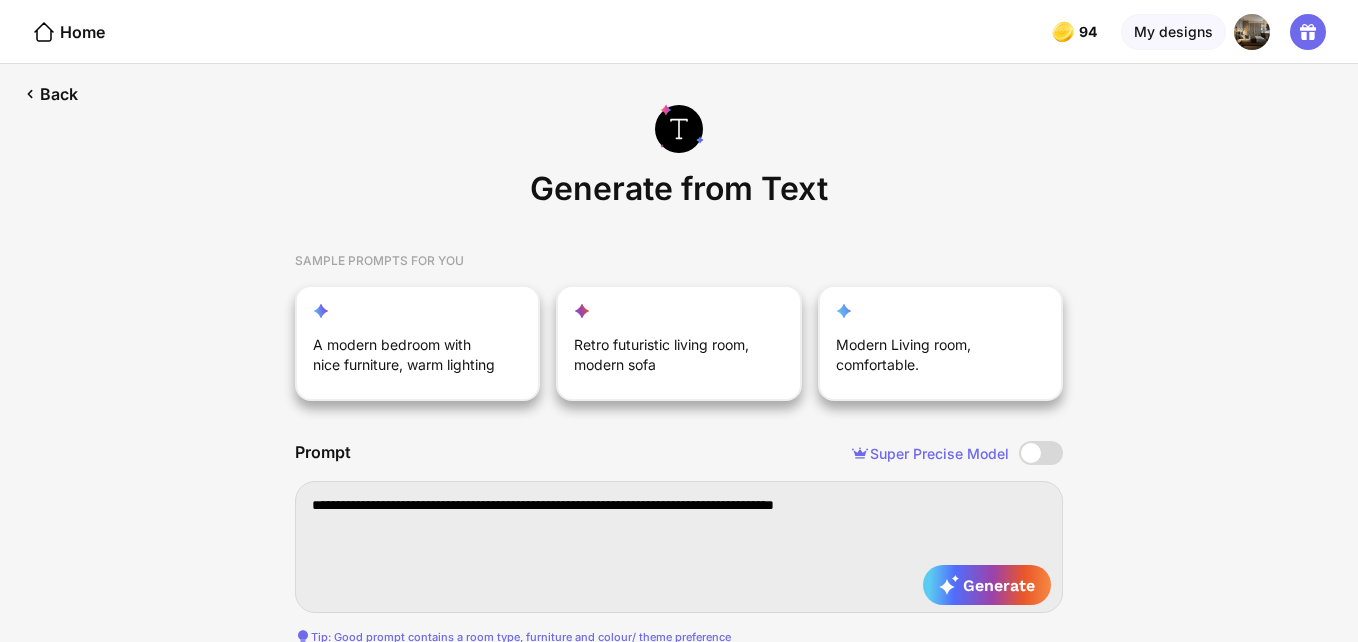 type on "**********" 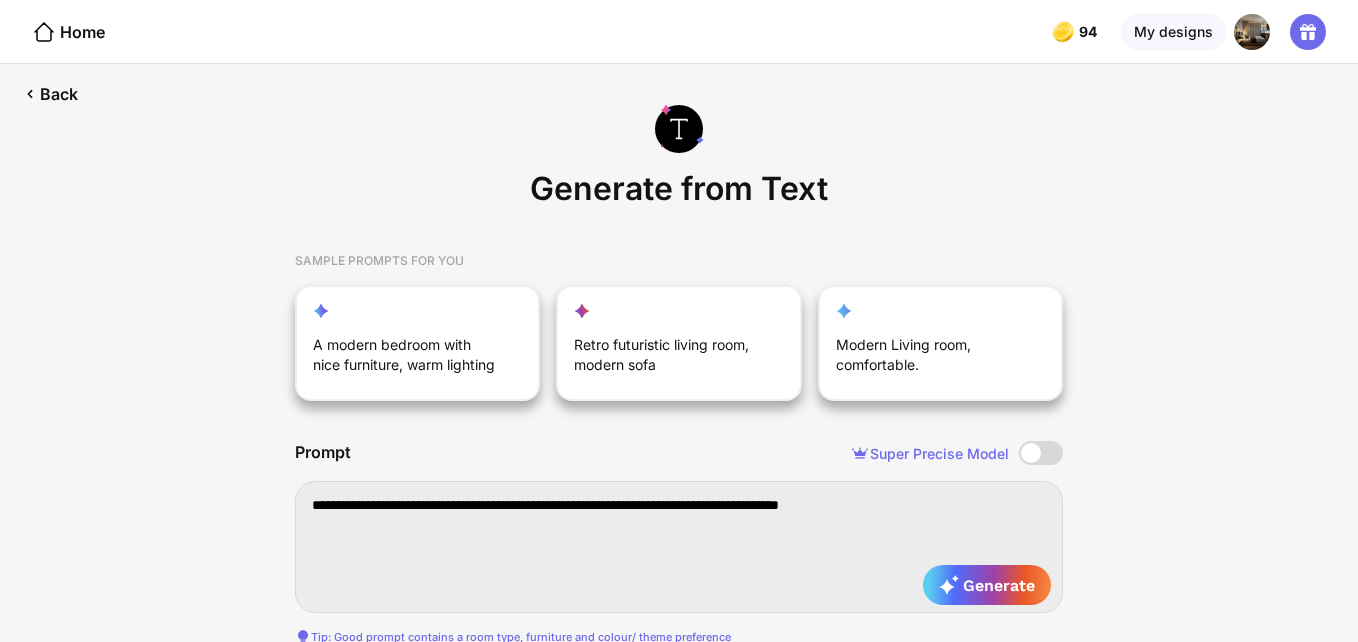 type on "**********" 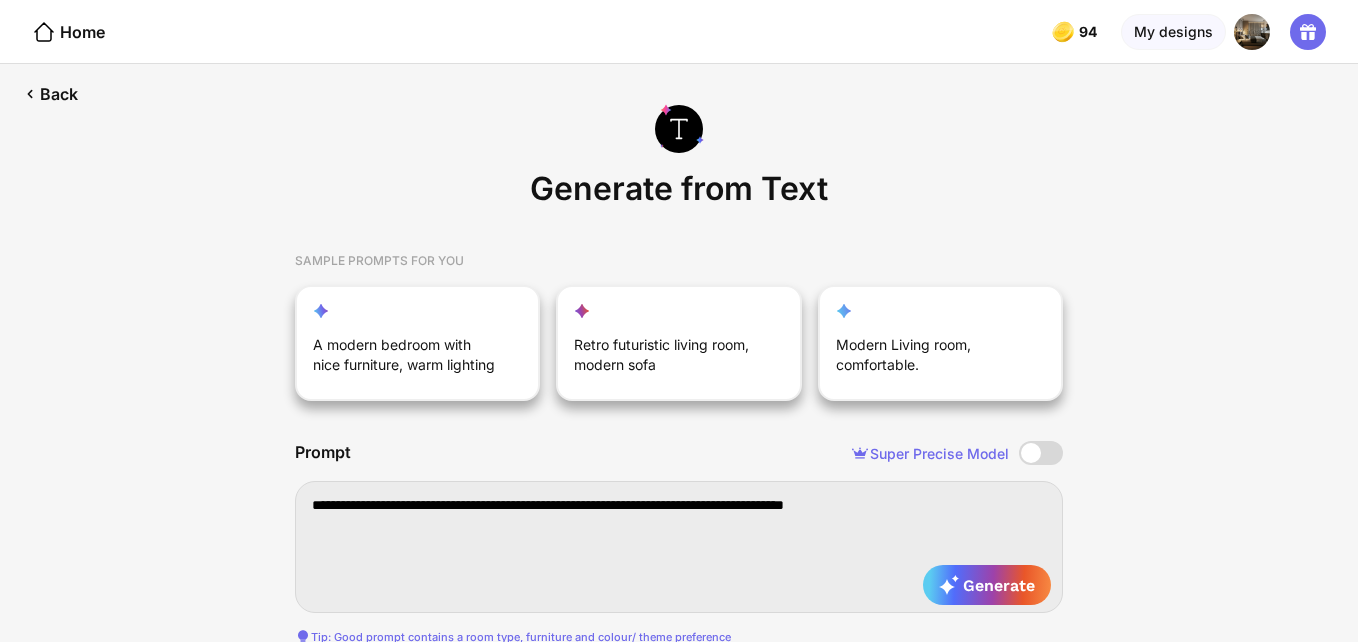 type on "**********" 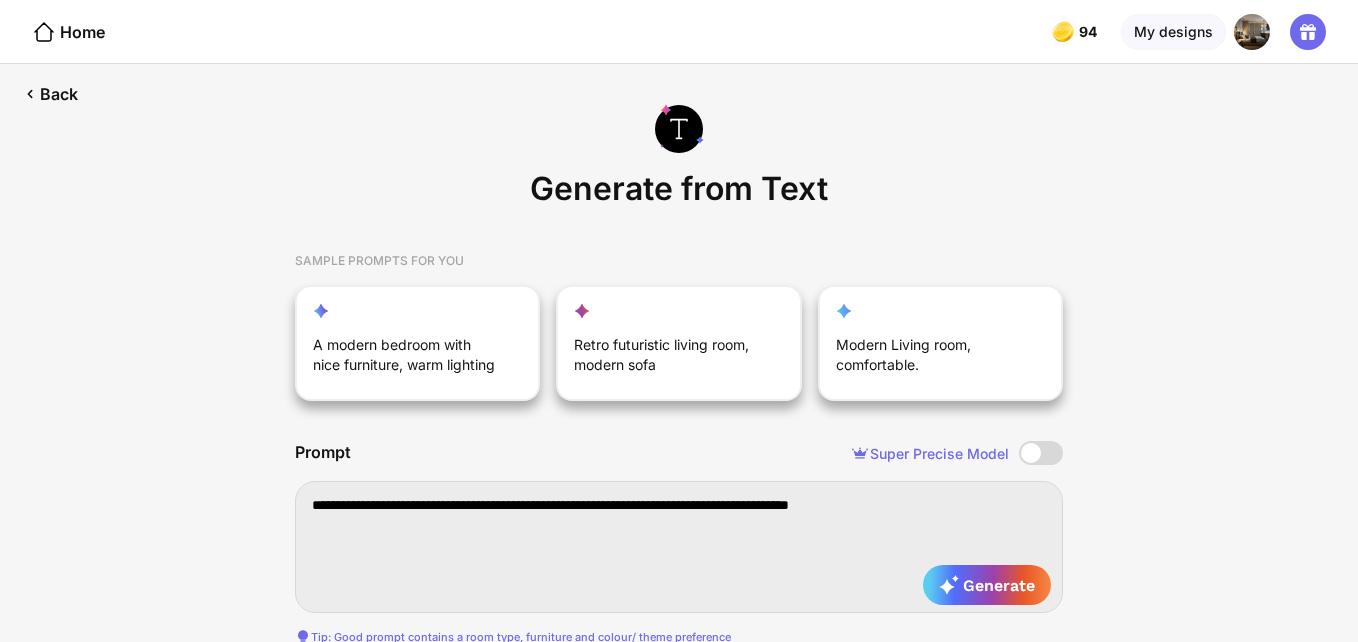 type on "**********" 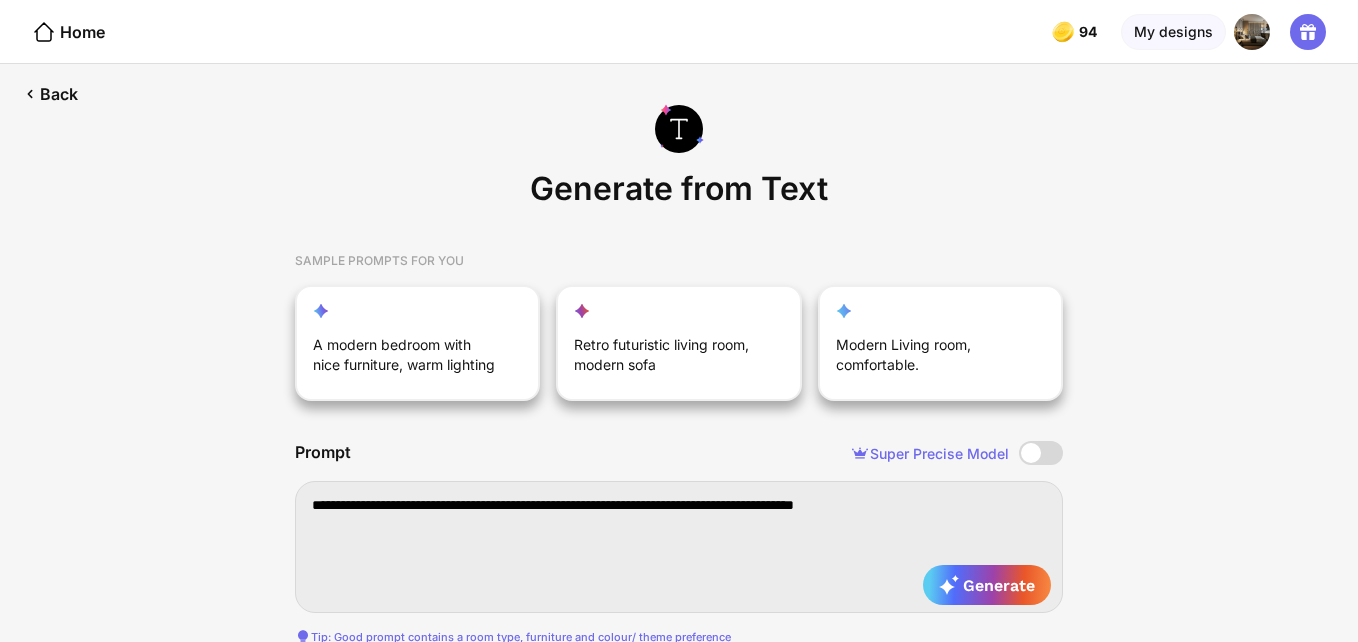 type on "**********" 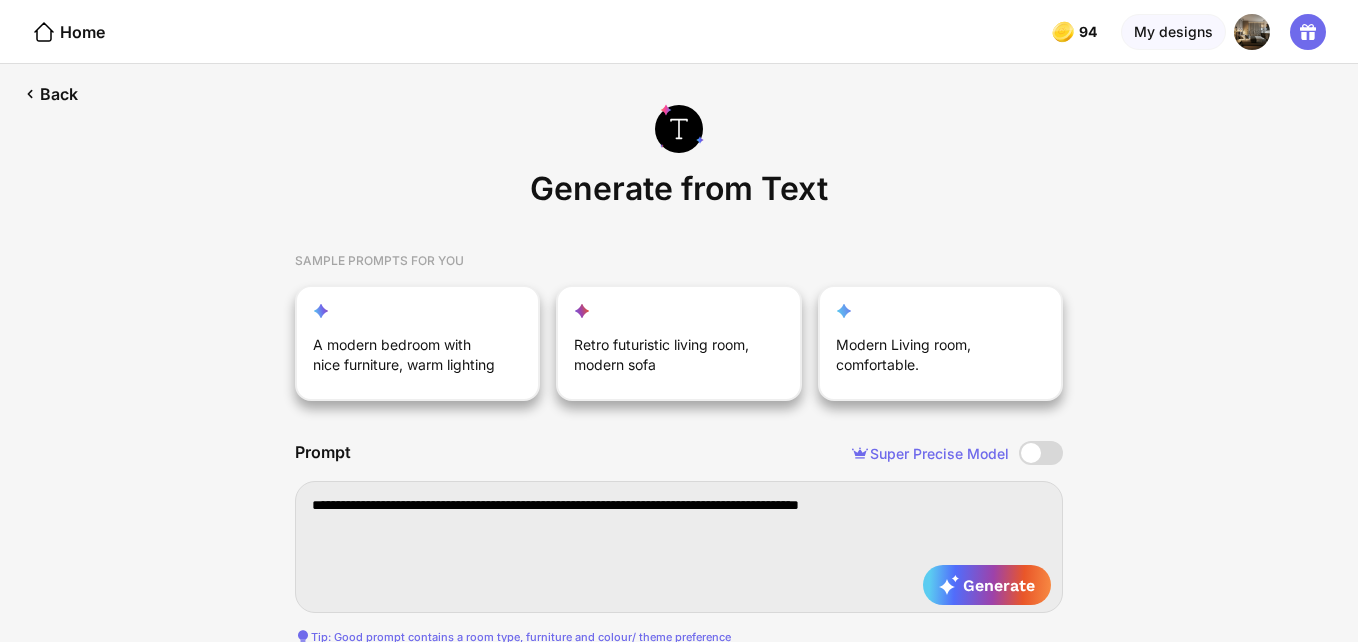 type 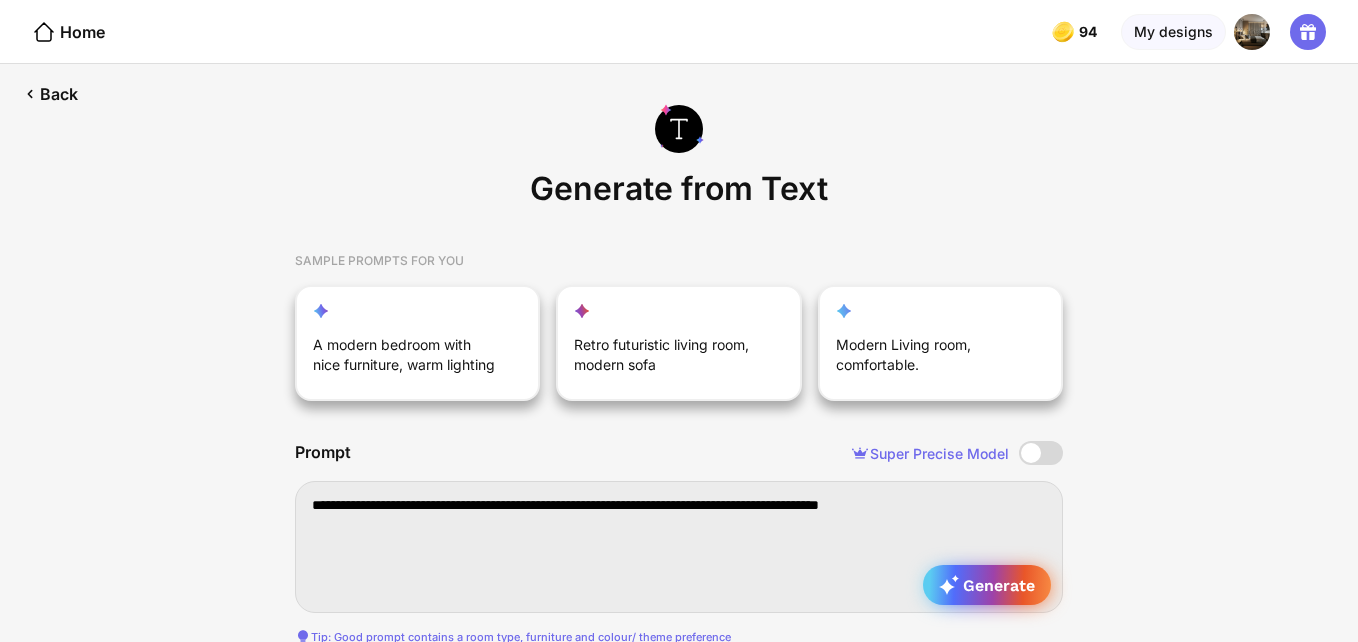 click on "Generate" at bounding box center [987, 585] 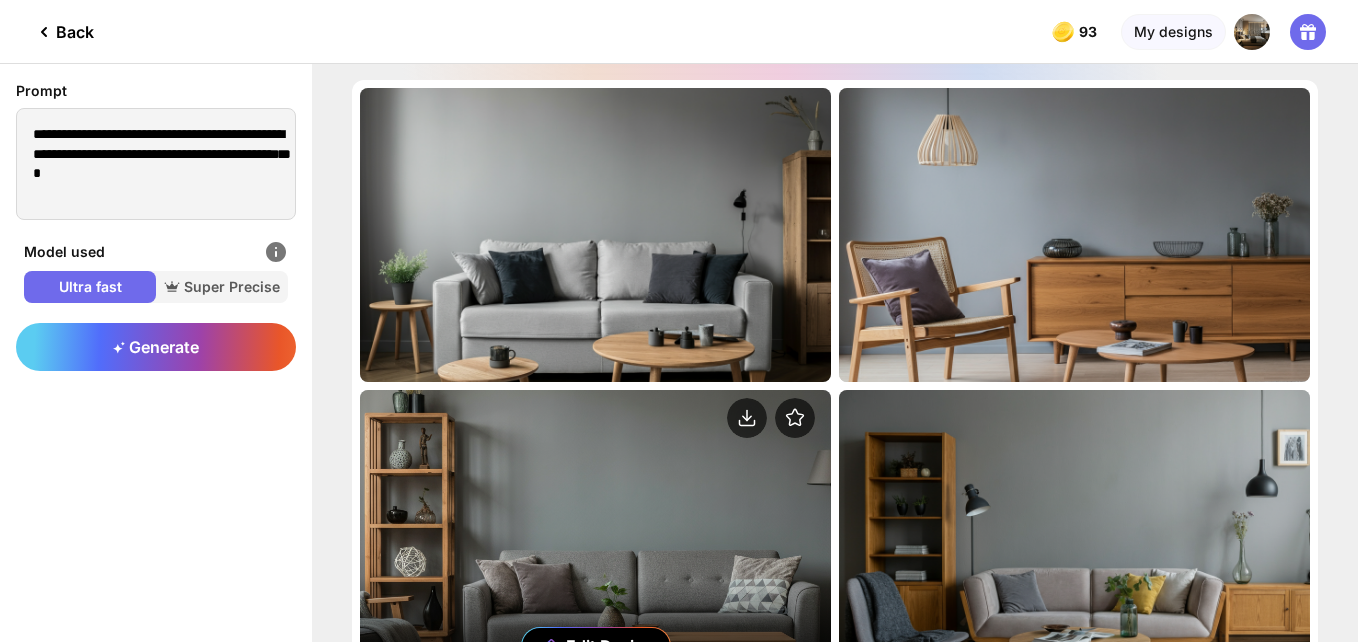 click on "Edit Design" at bounding box center (595, 537) 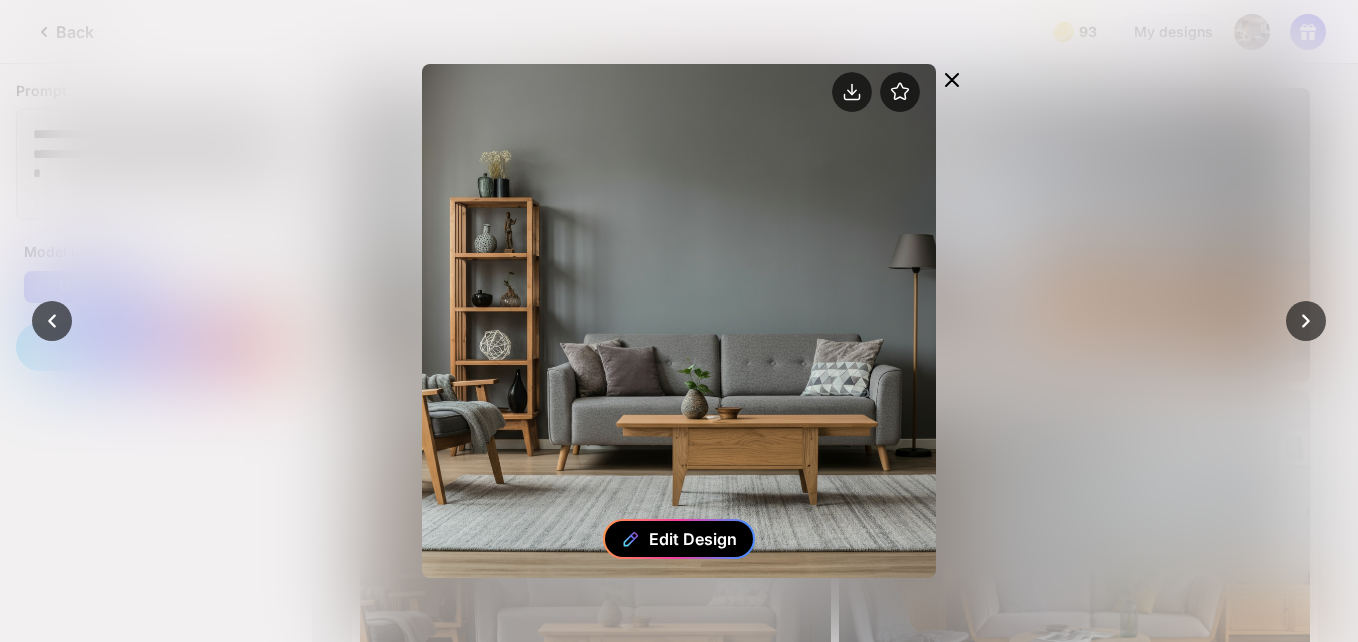 click on "Edit Design" at bounding box center [693, 539] 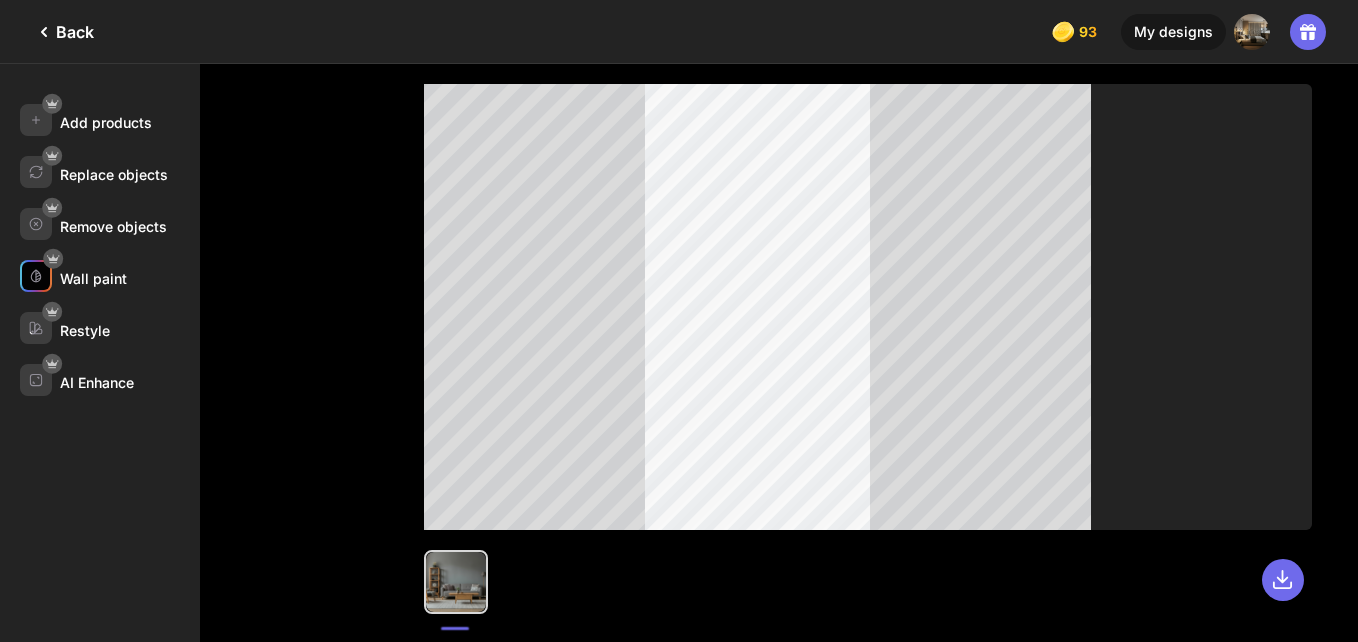 click on "Wall paint" at bounding box center [93, 278] 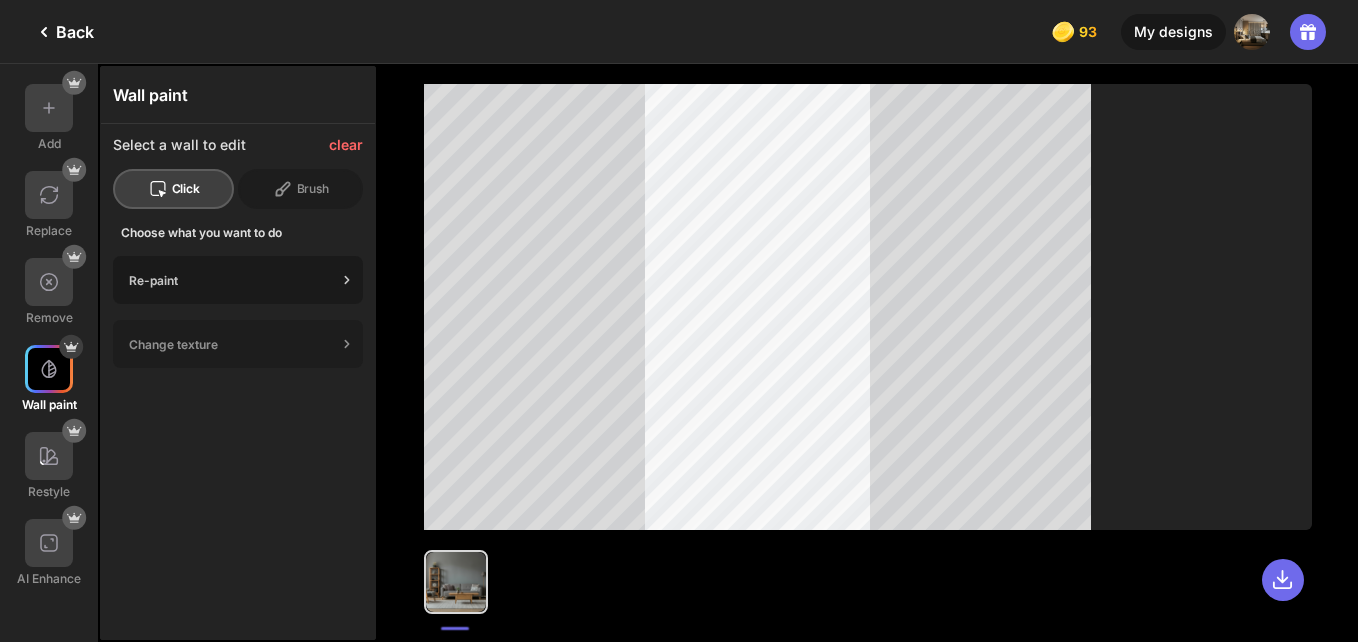 click on "Re-paint" at bounding box center [238, 280] 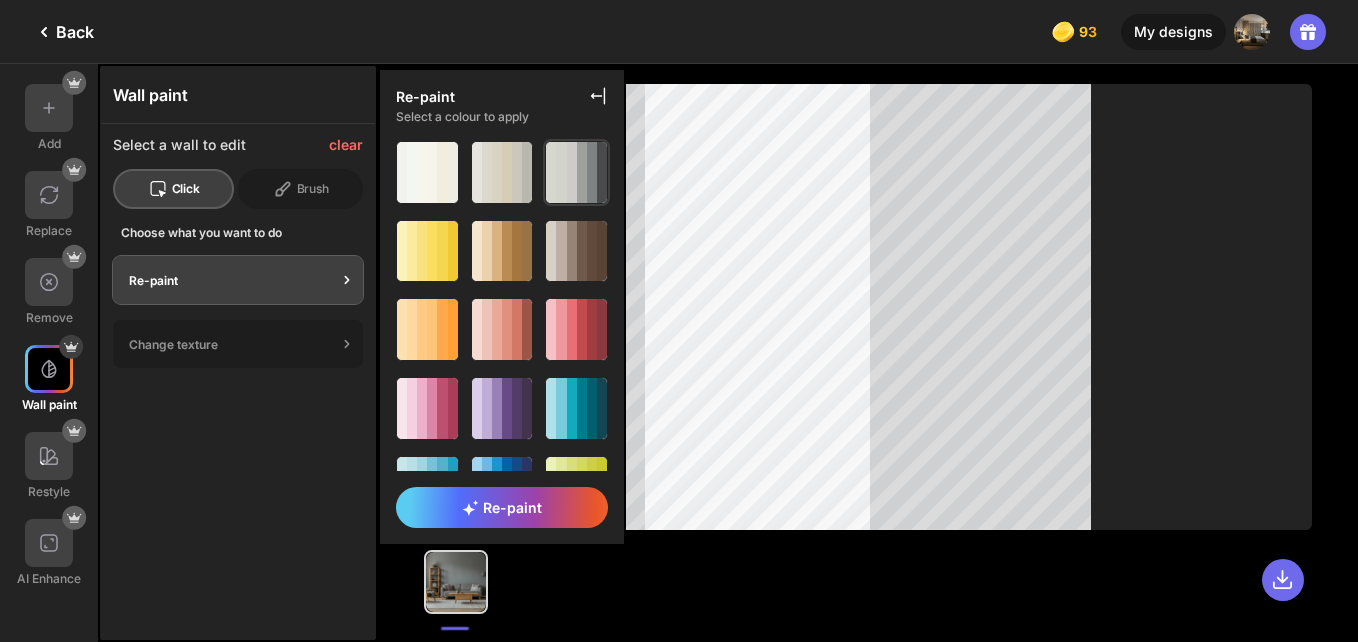 click 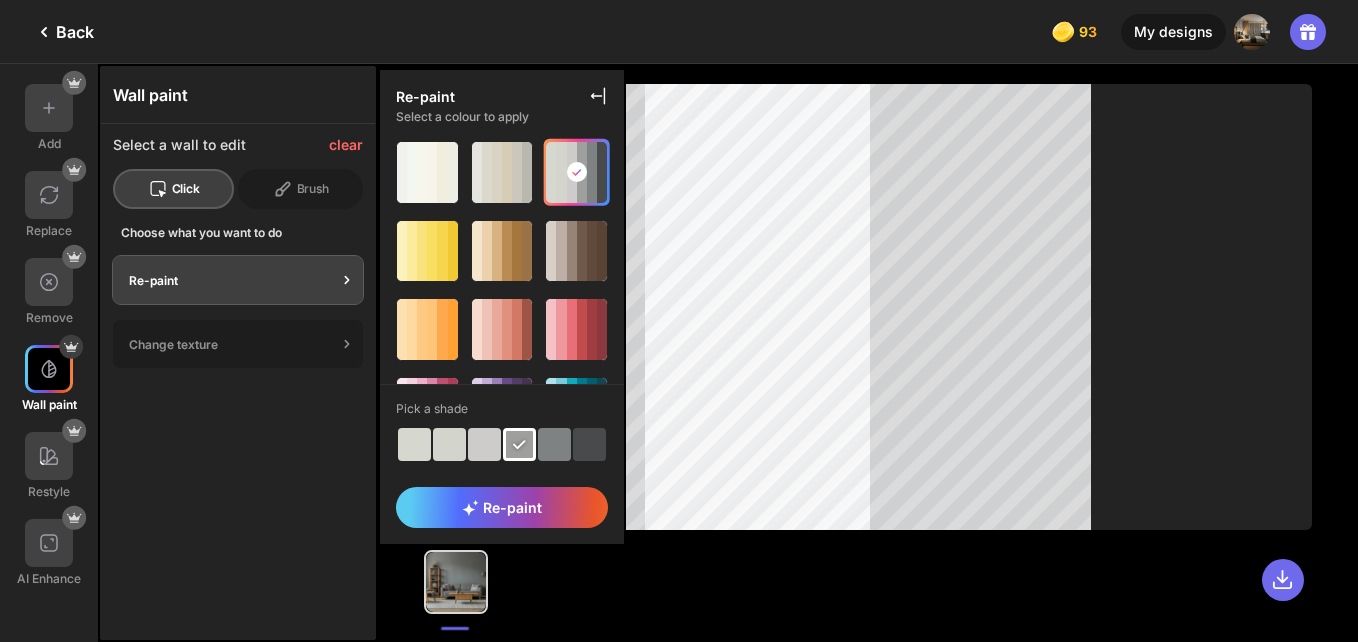 click 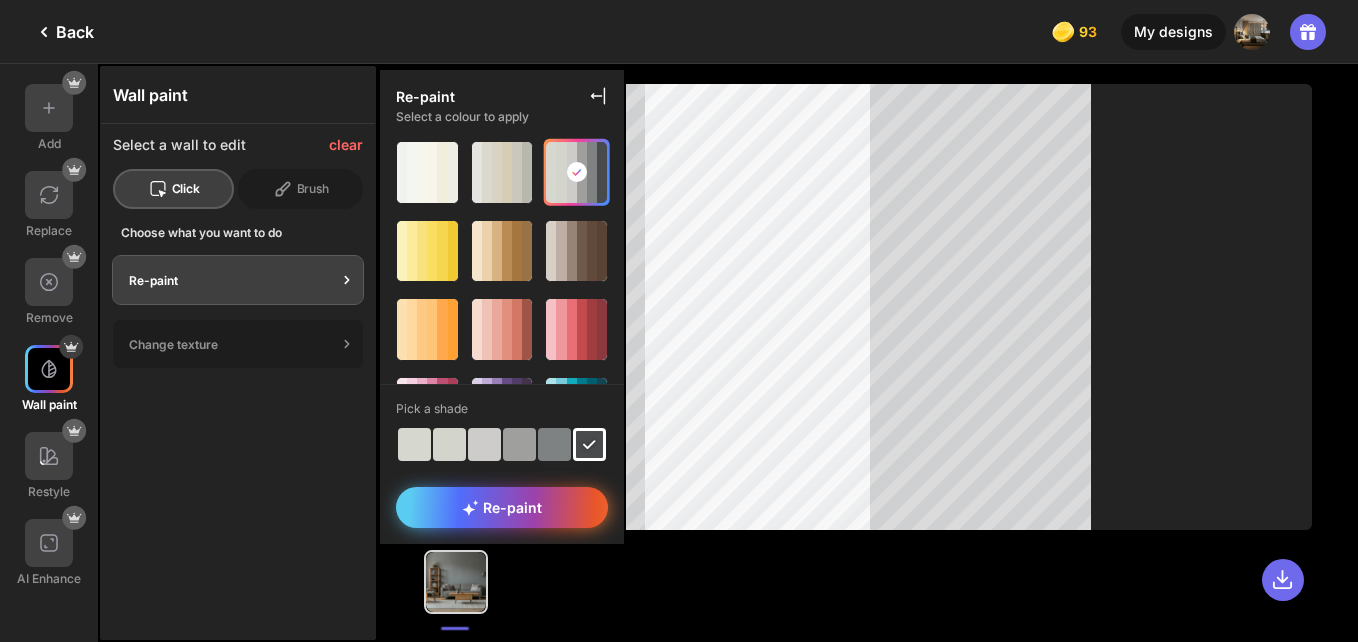 click on "Re-paint" at bounding box center [502, 507] 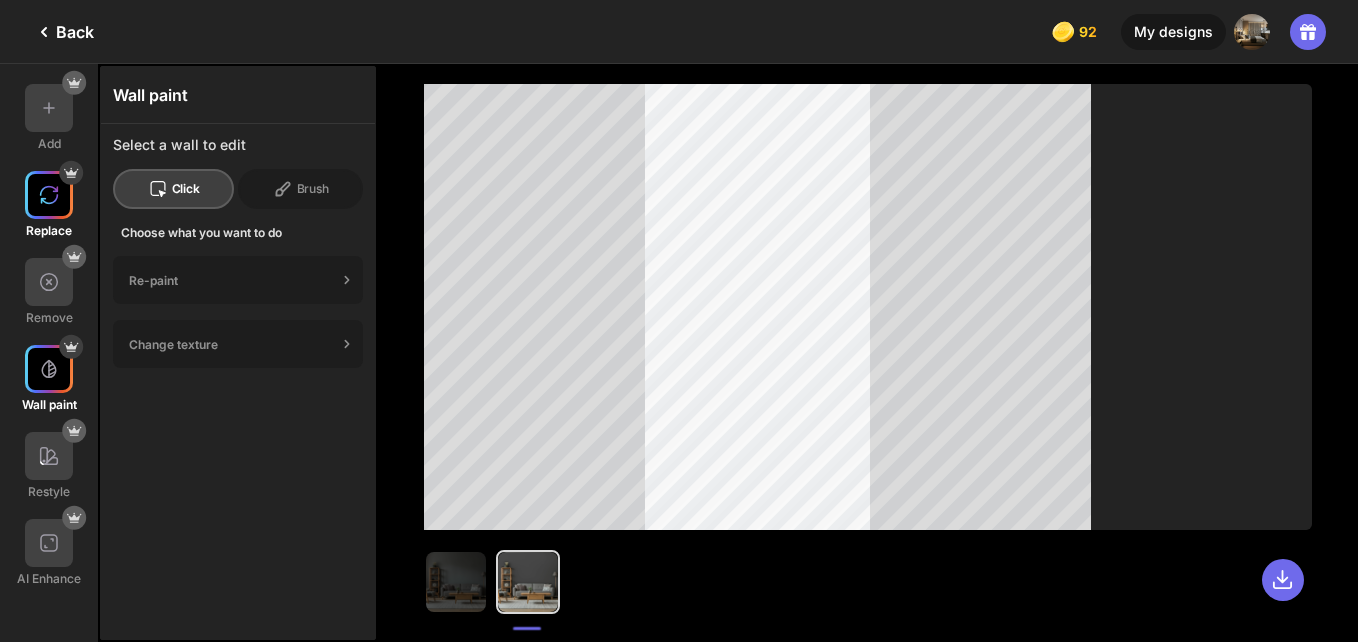 click at bounding box center [49, 195] 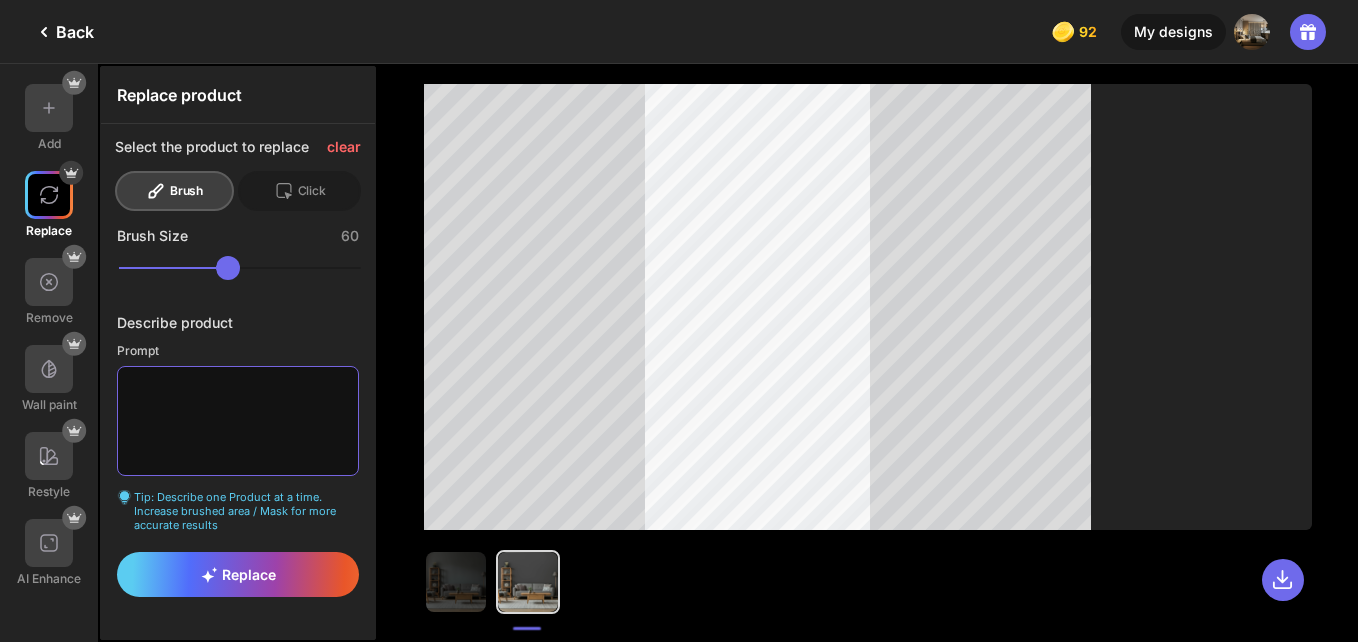 click at bounding box center [238, 421] 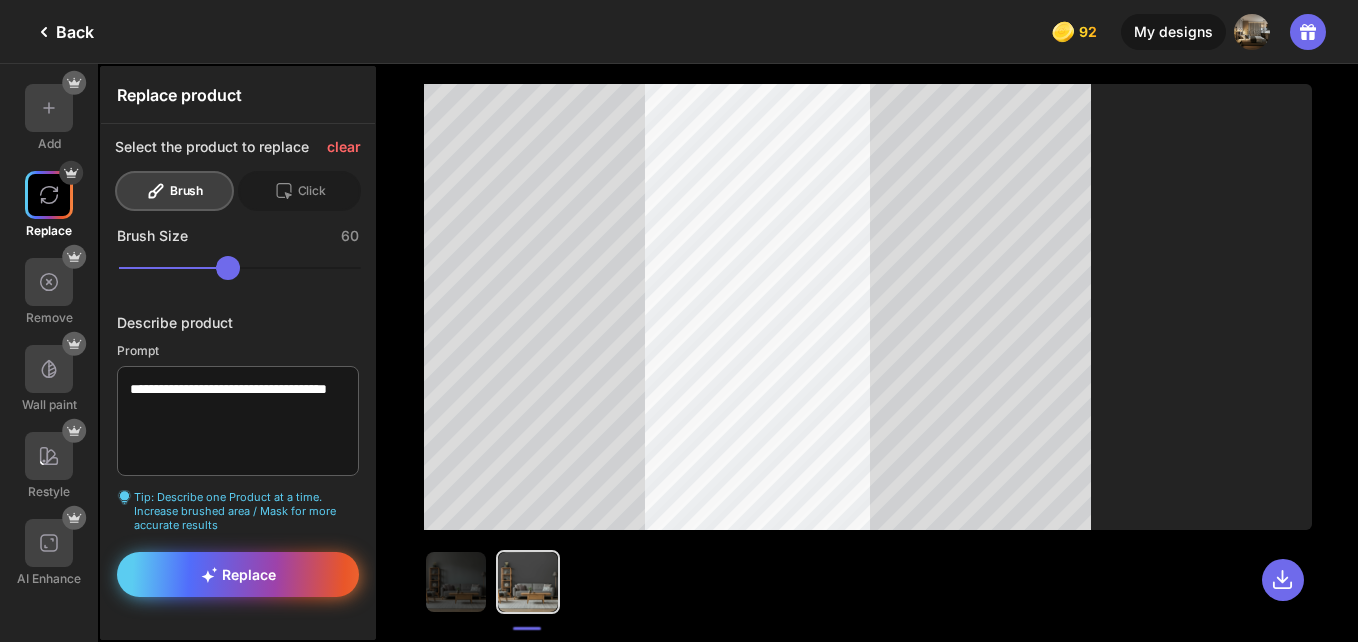 click on "Replace" at bounding box center (238, 574) 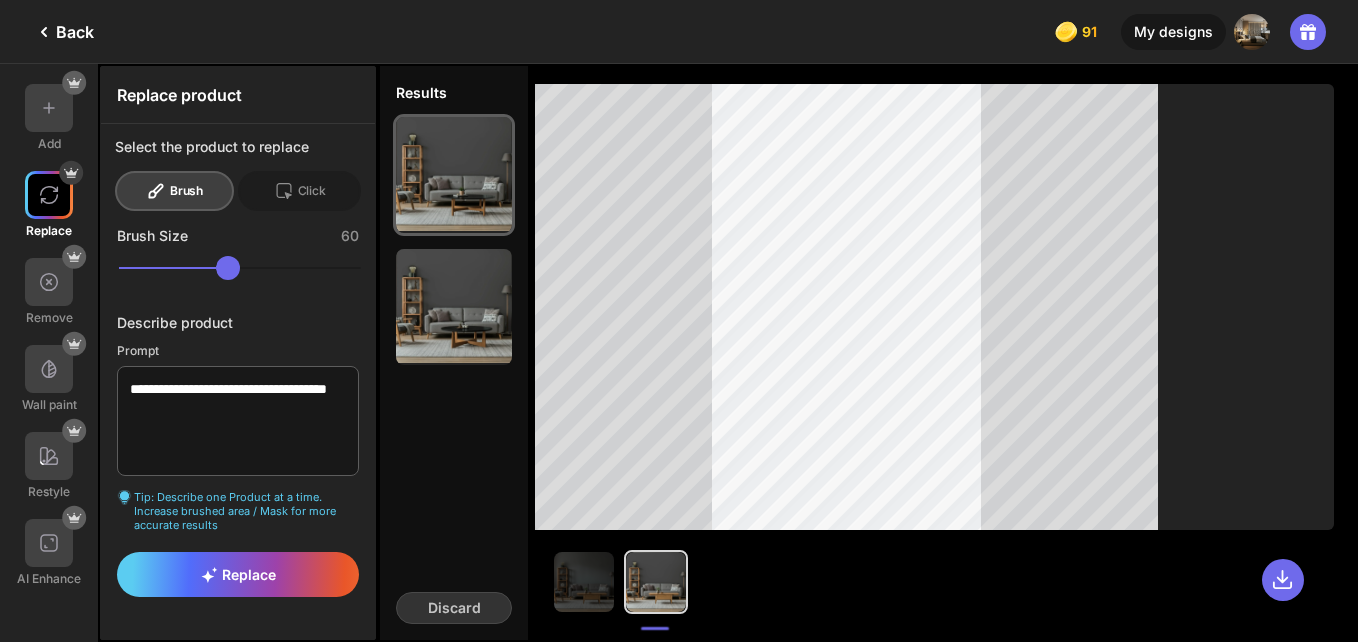 click on "Back" 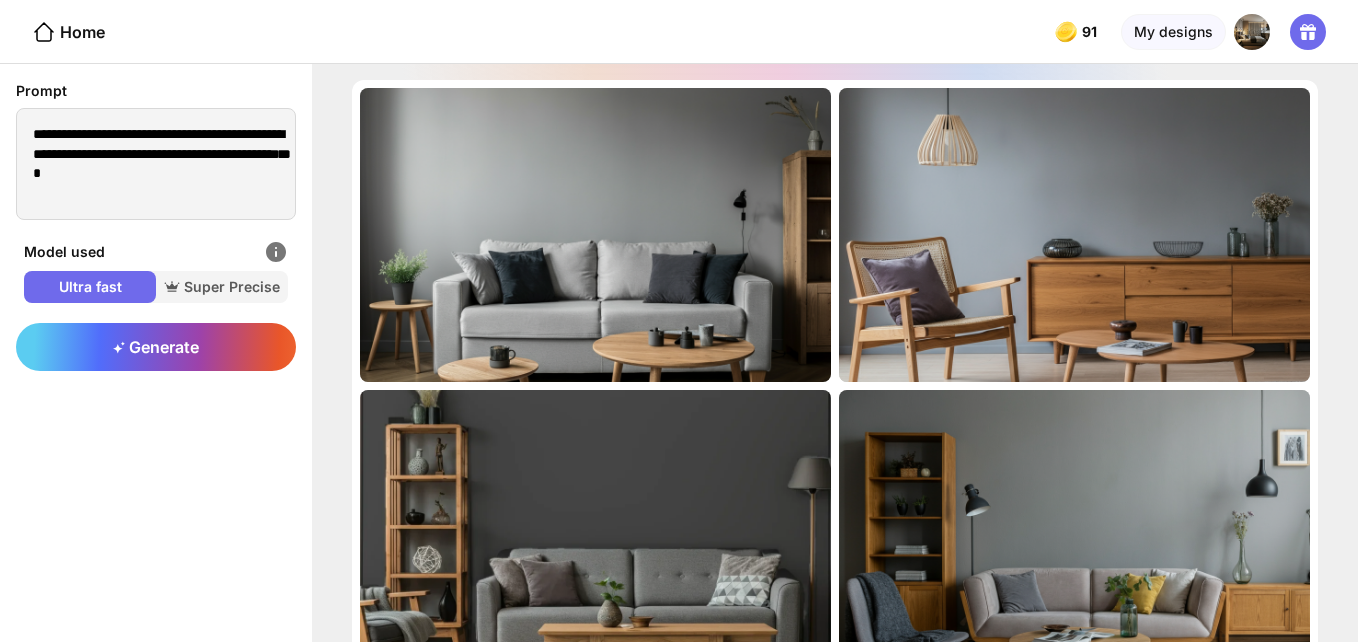 click on "Home" 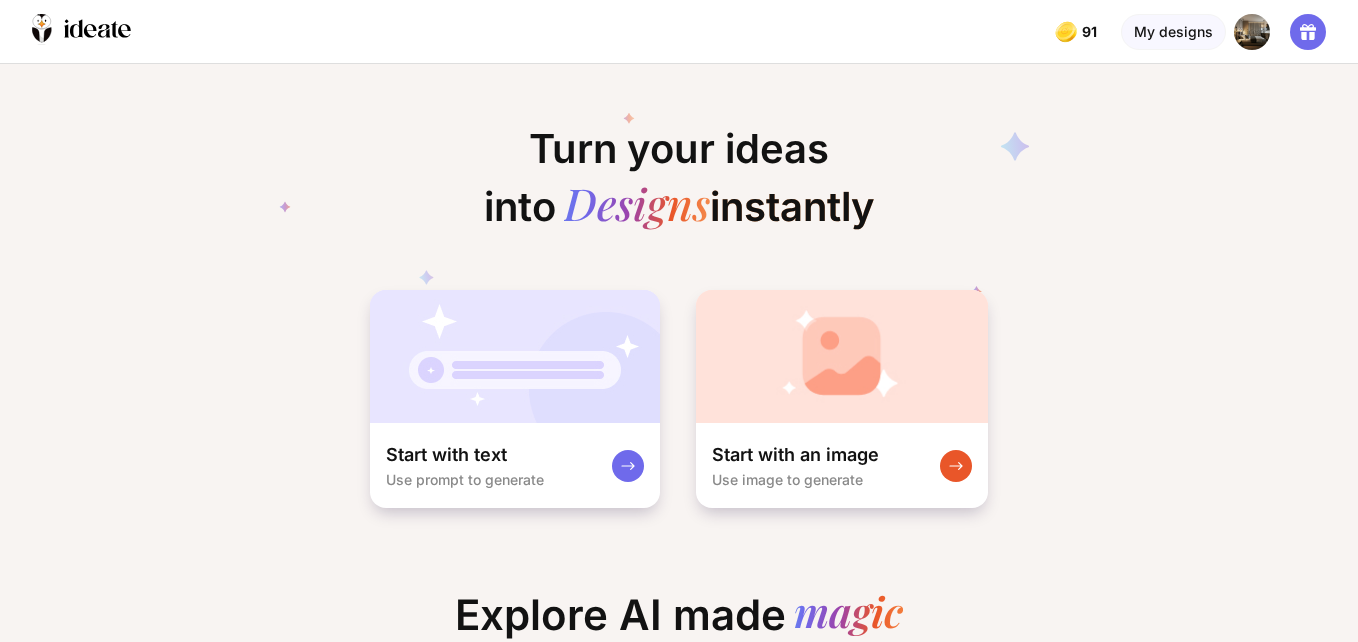 scroll, scrollTop: 0, scrollLeft: 13, axis: horizontal 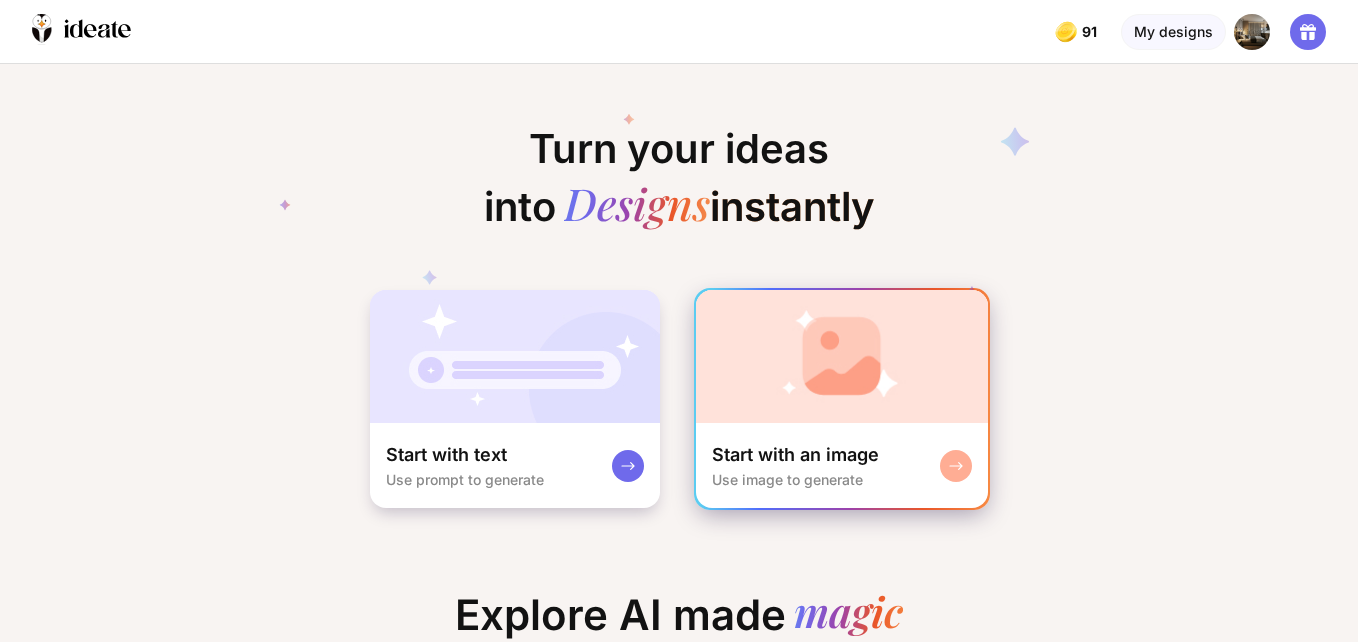 click at bounding box center (842, 356) 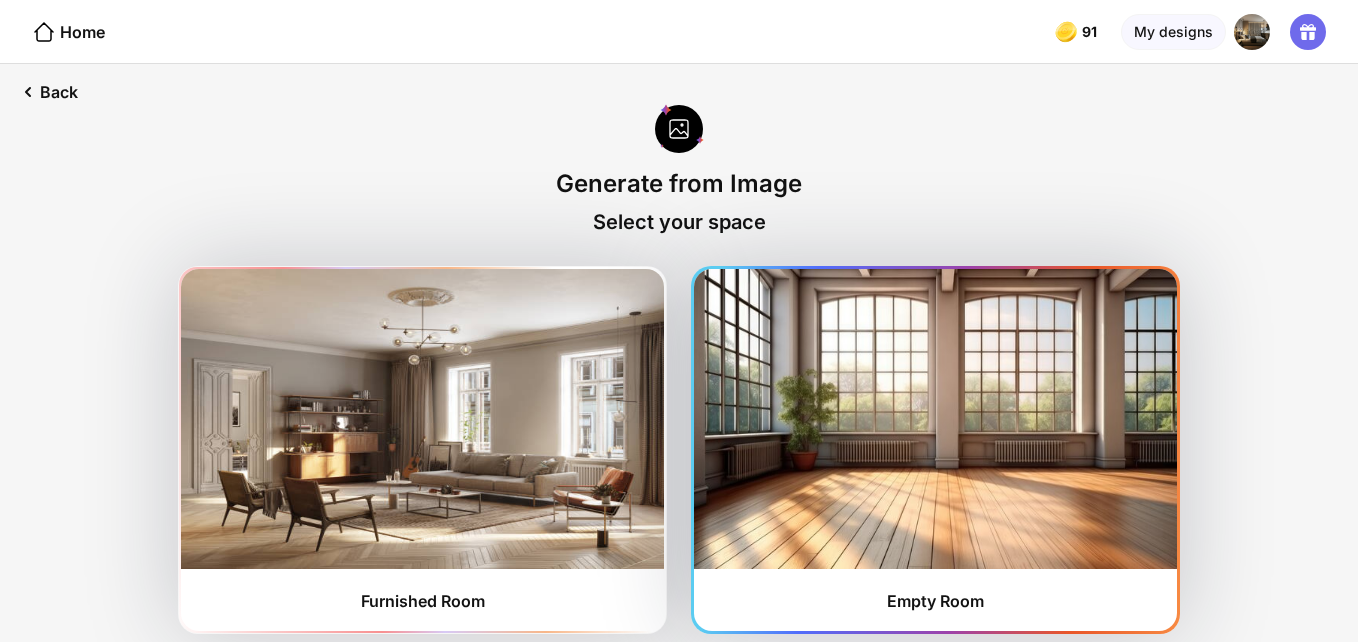 click at bounding box center [935, 419] 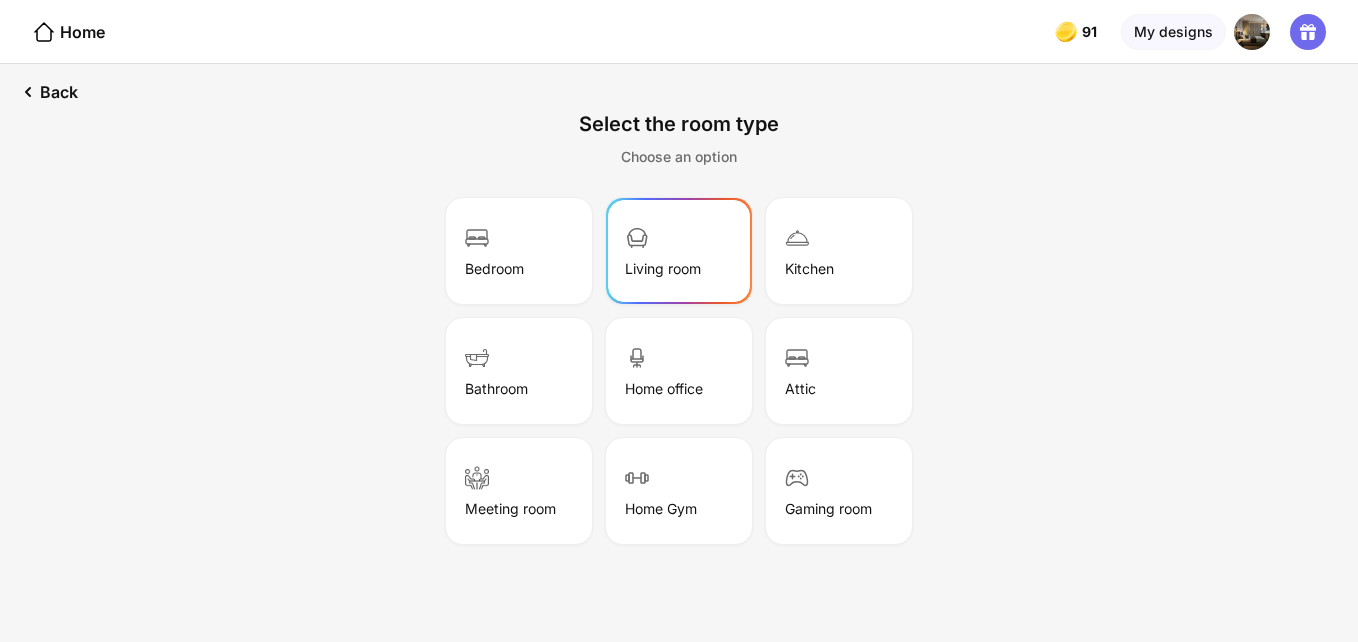 click on "Living room" at bounding box center (663, 268) 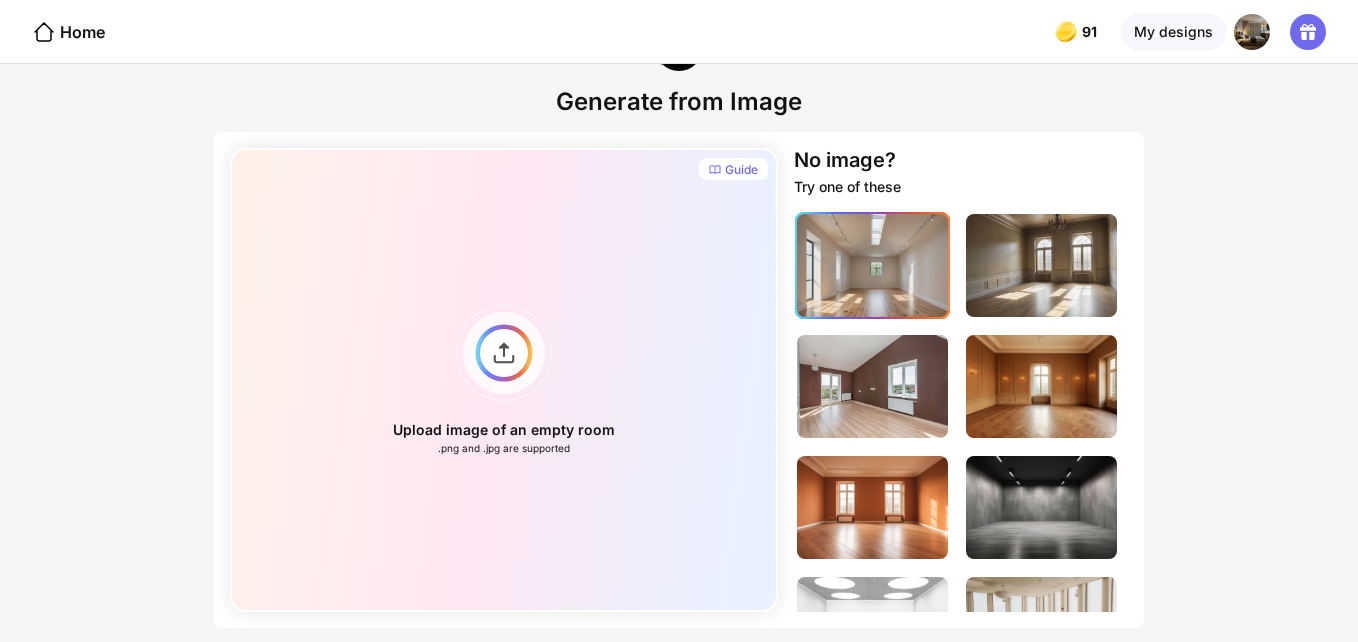click at bounding box center (872, 265) 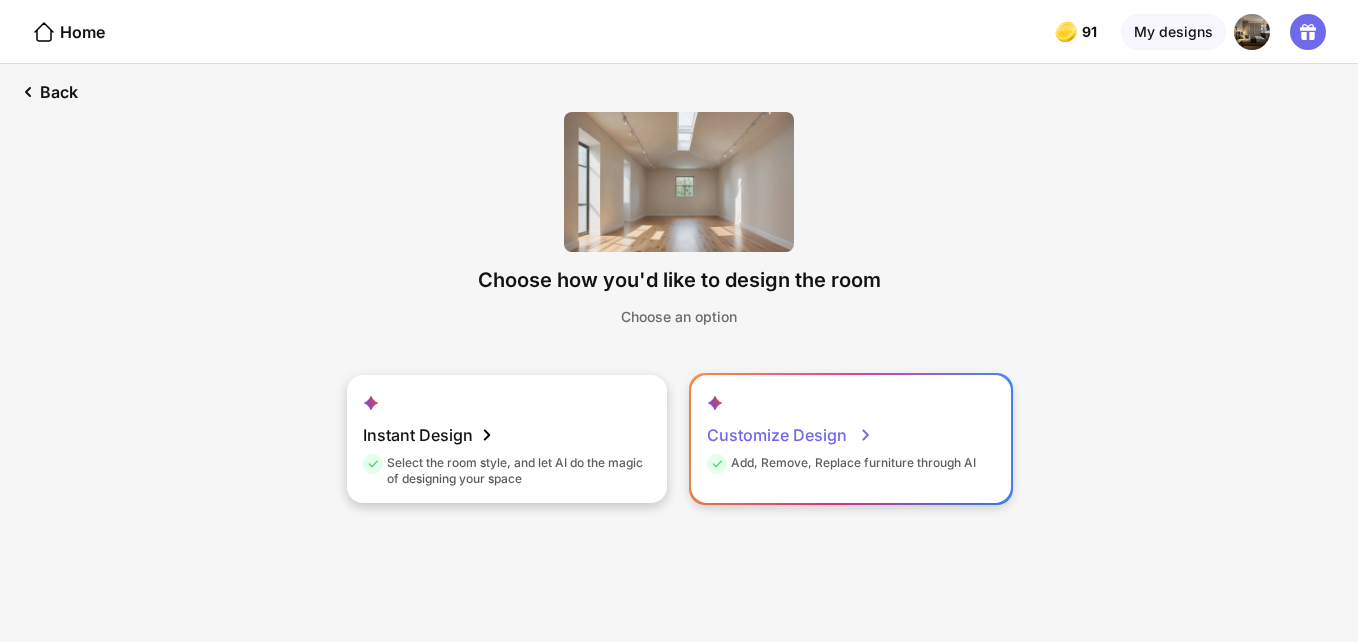 click on "Add, Remove, Replace furniture through AI" at bounding box center (841, 466) 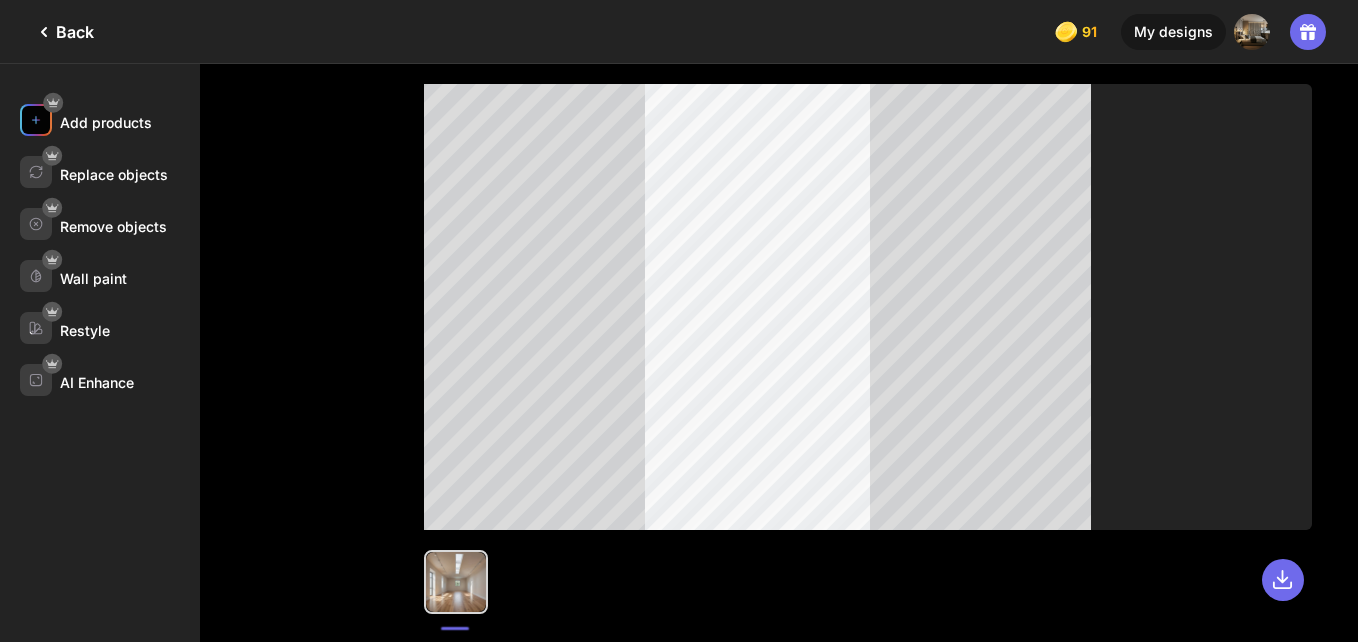 click at bounding box center [36, 120] 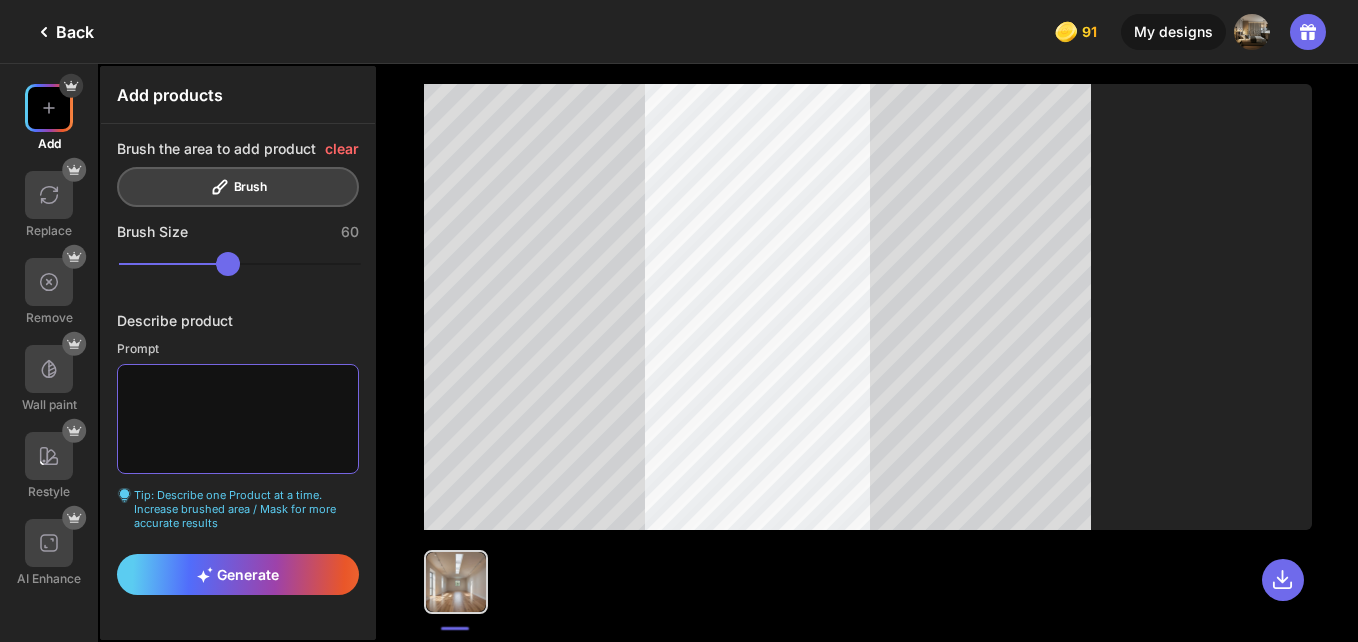 click at bounding box center (238, 419) 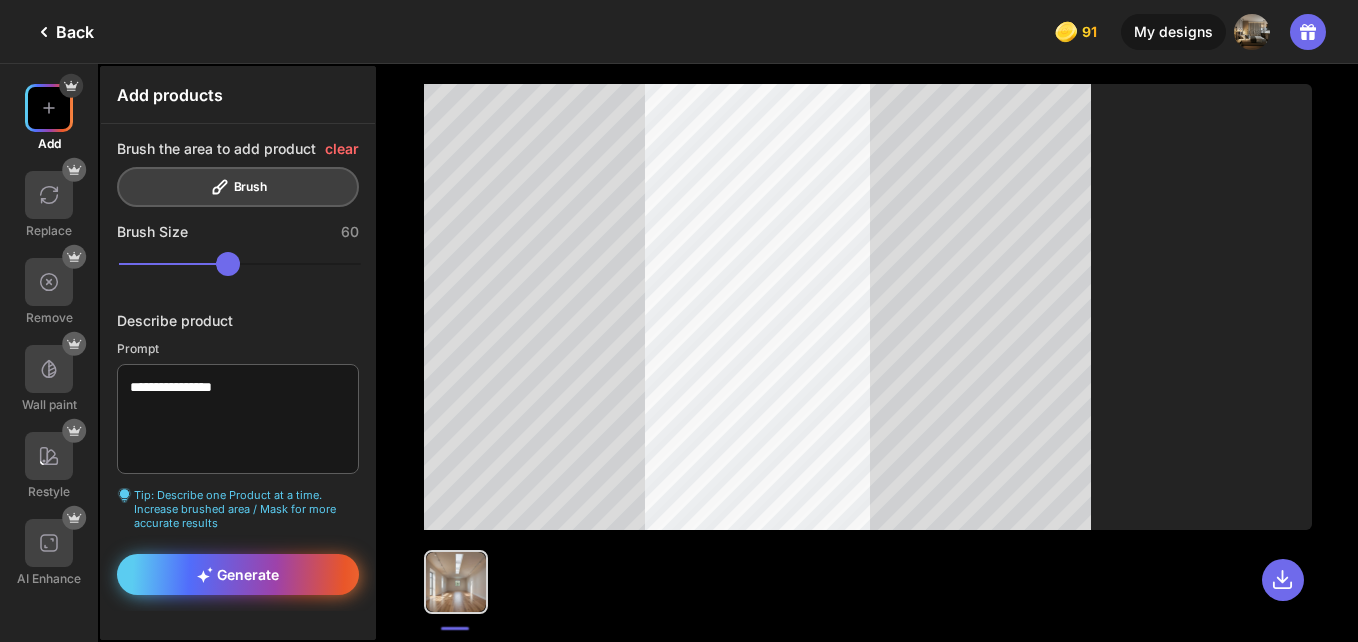click on "Generate" at bounding box center [238, 574] 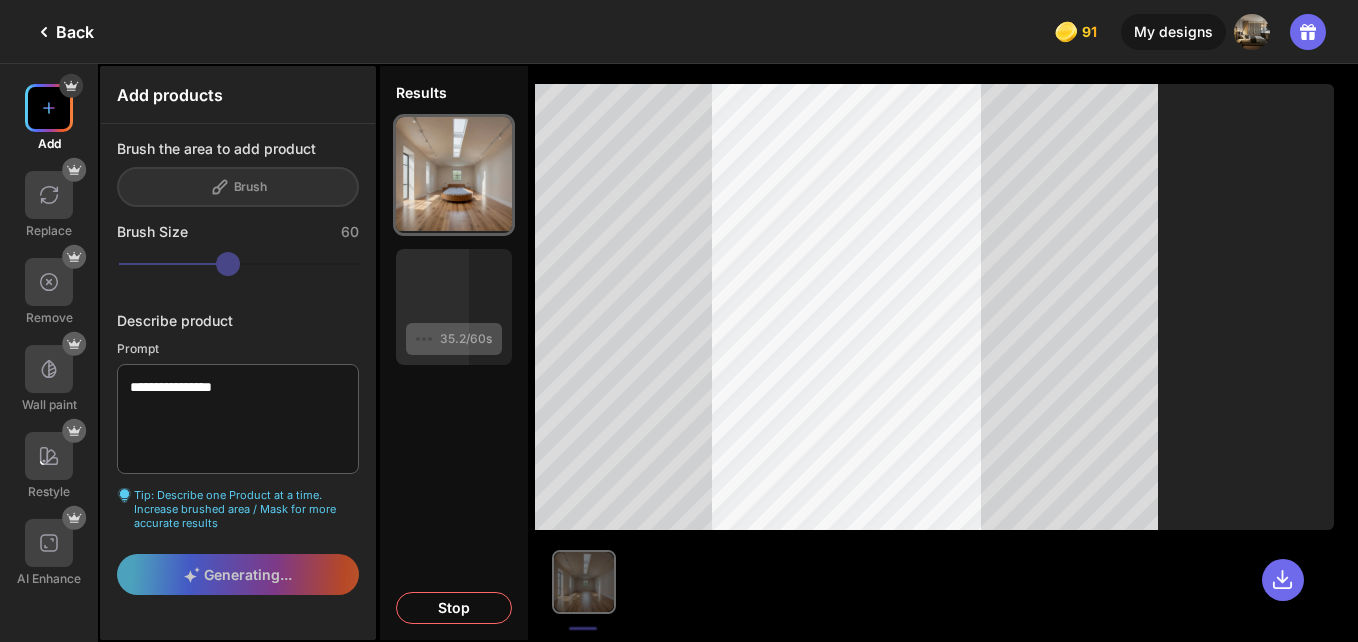 click at bounding box center [49, 108] 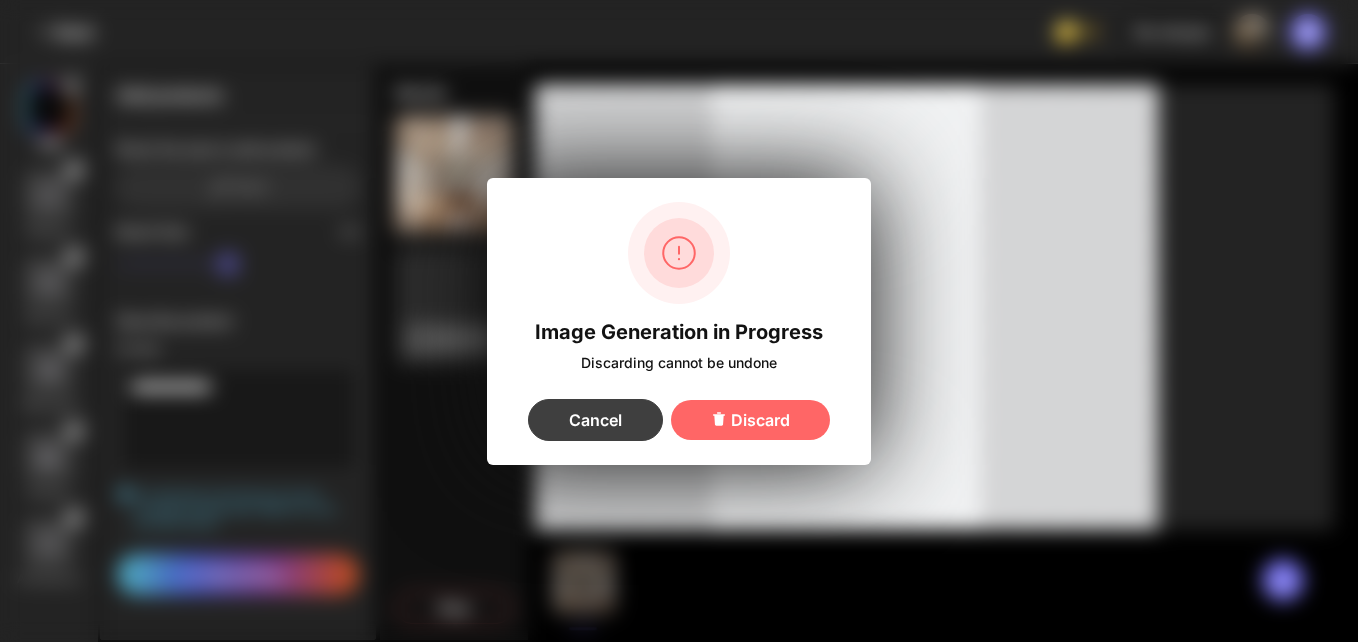 click on "Cancel" at bounding box center (595, 420) 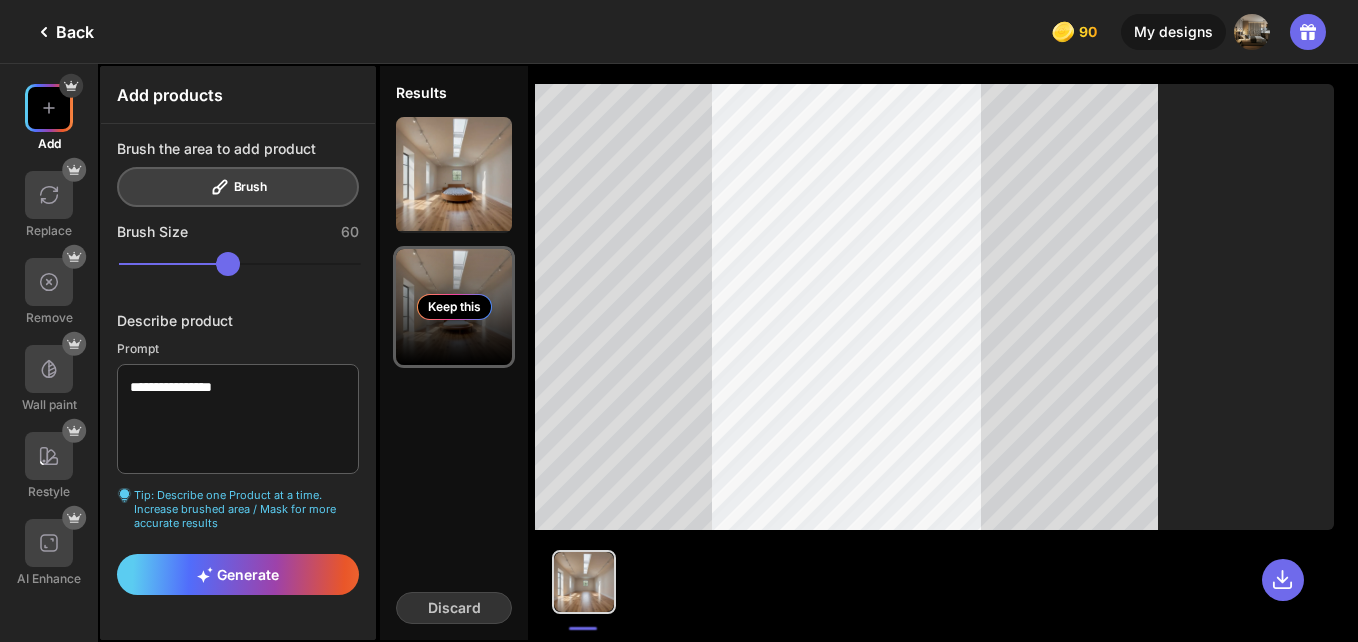 click on "Keep this" at bounding box center (454, 307) 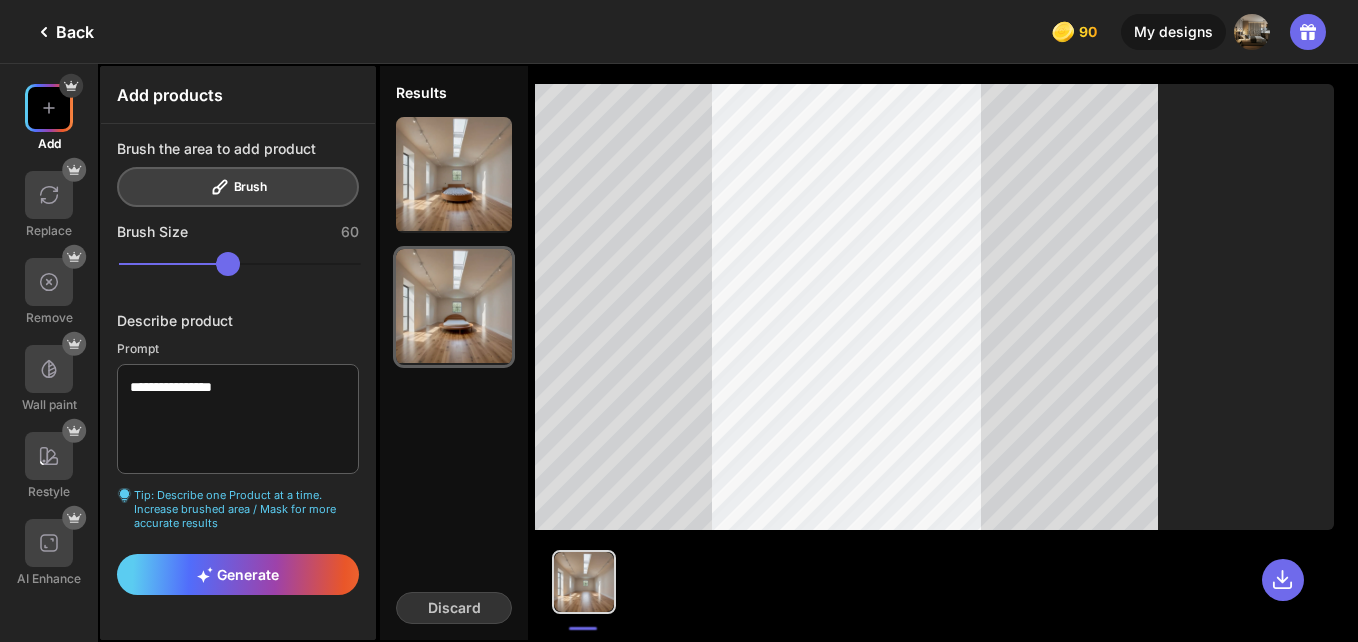 click on "Back" 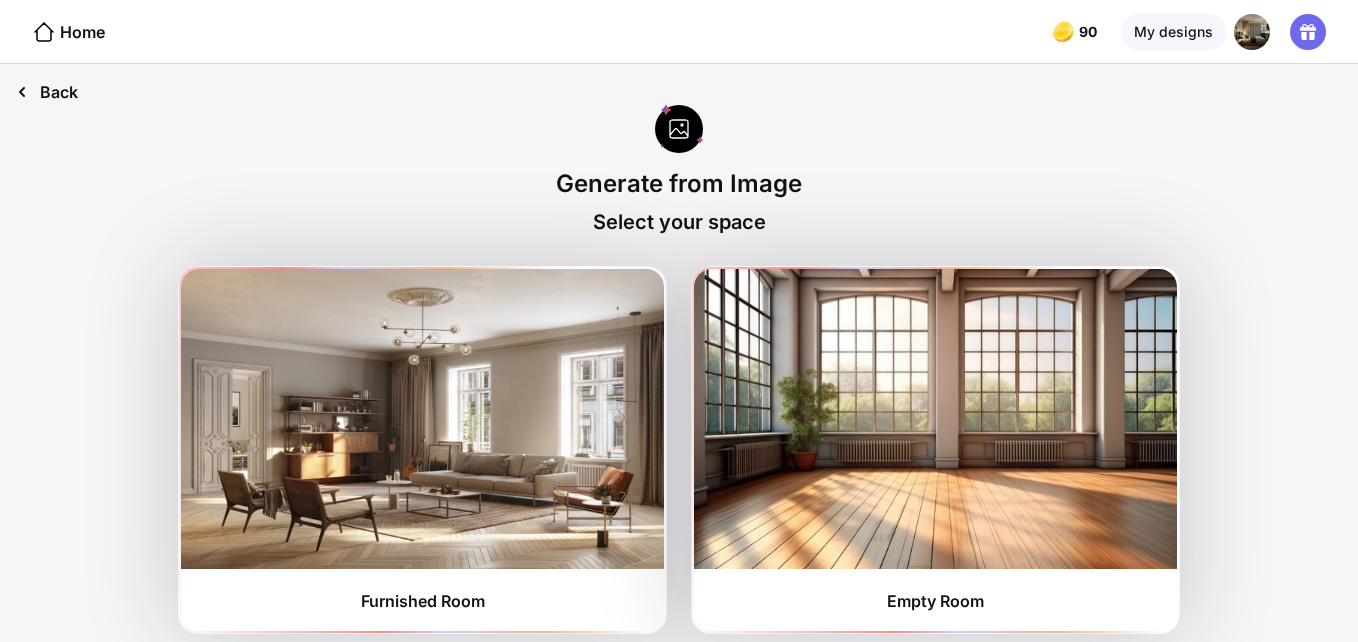 click on "Back" at bounding box center [47, 92] 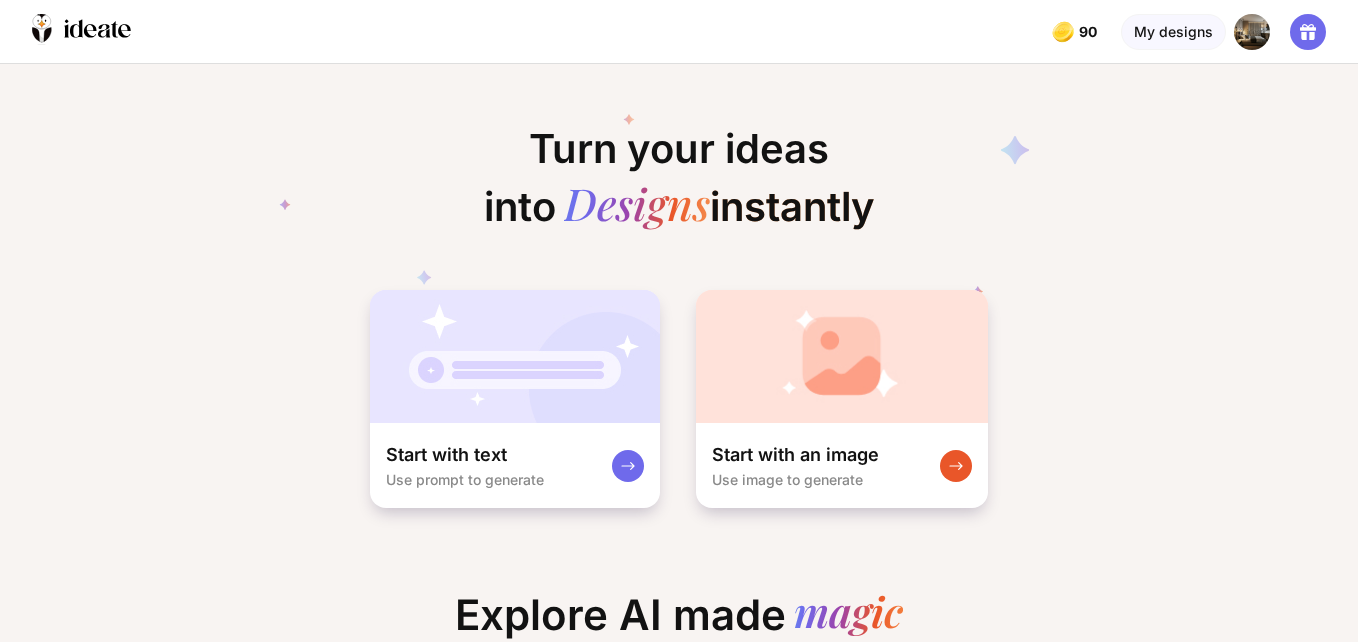 scroll, scrollTop: 0, scrollLeft: 21, axis: horizontal 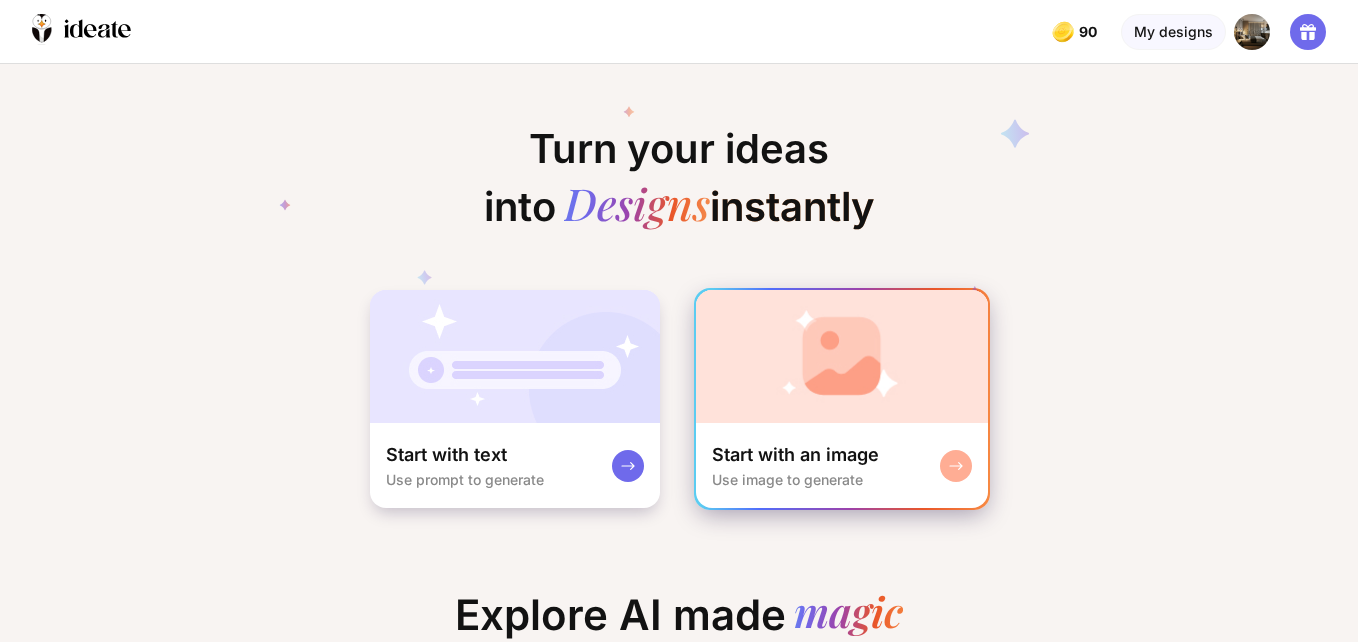 click on "Start with an image Use image to generate" at bounding box center [842, 465] 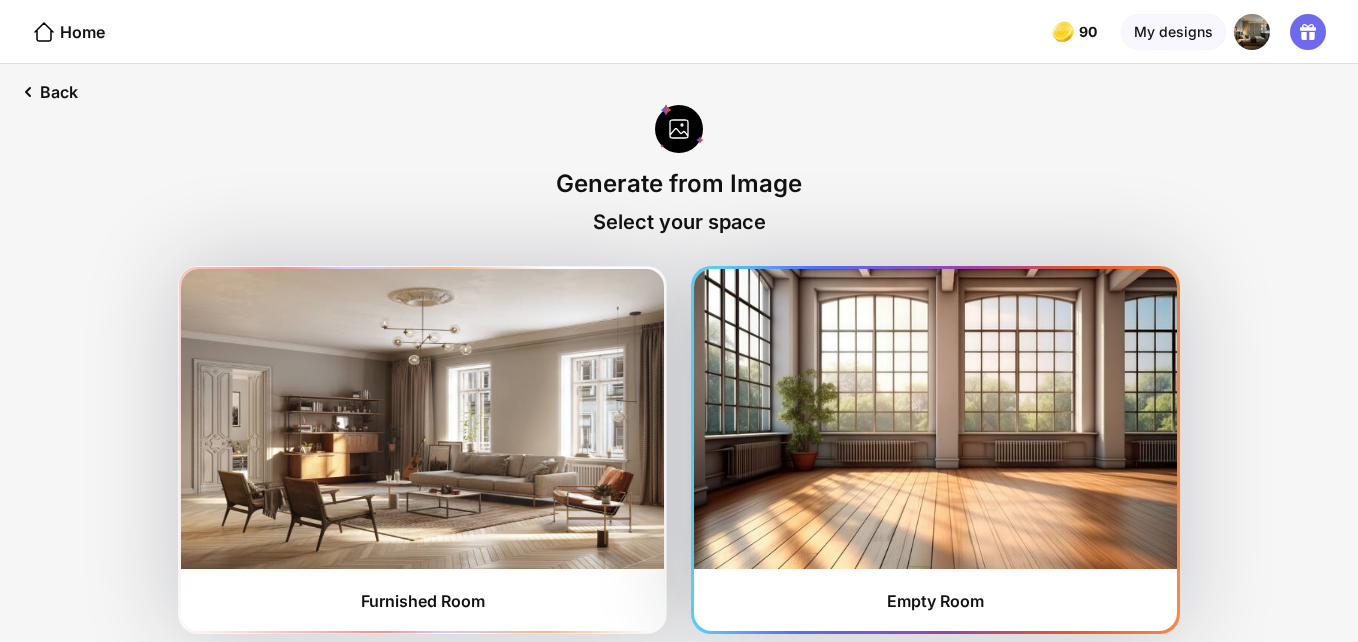 click at bounding box center [935, 419] 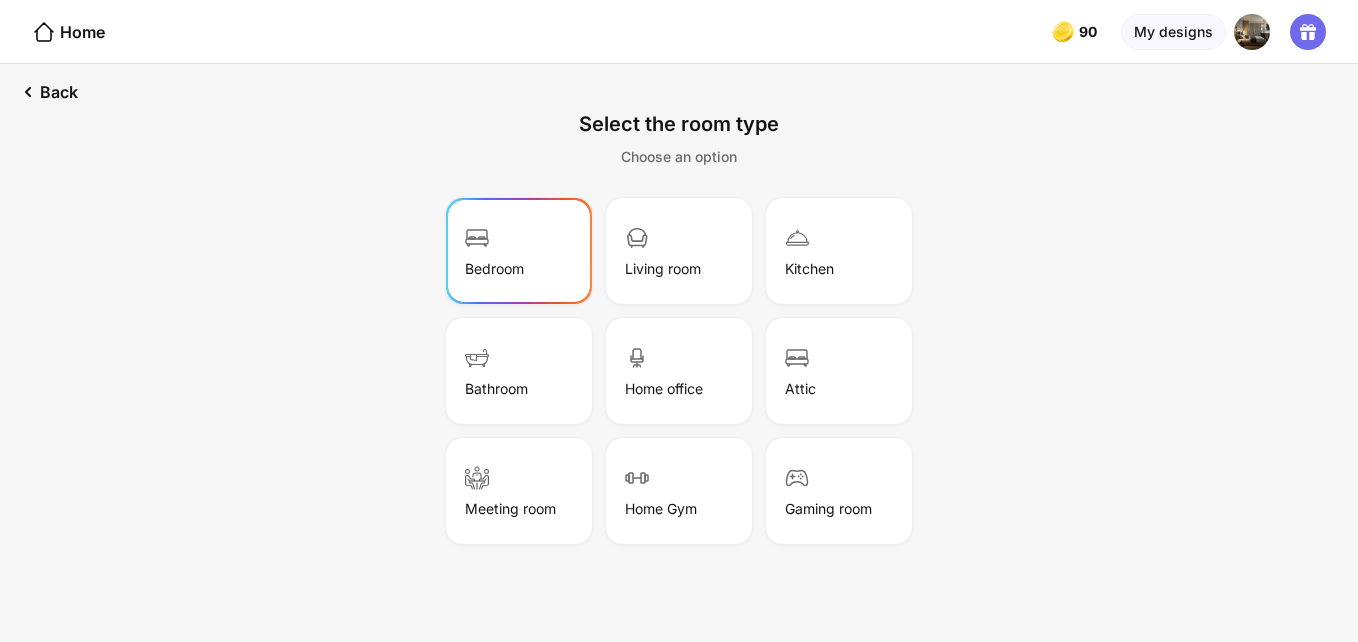 click on "Bedroom" at bounding box center [519, 251] 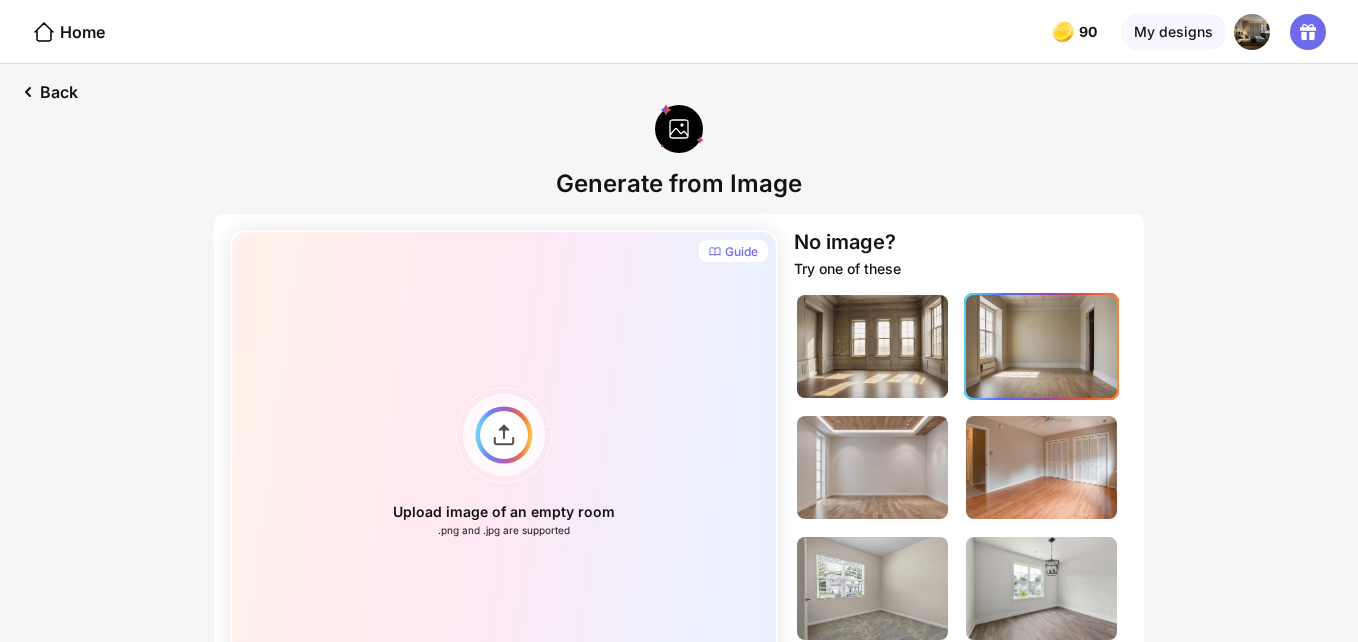click at bounding box center [1041, 346] 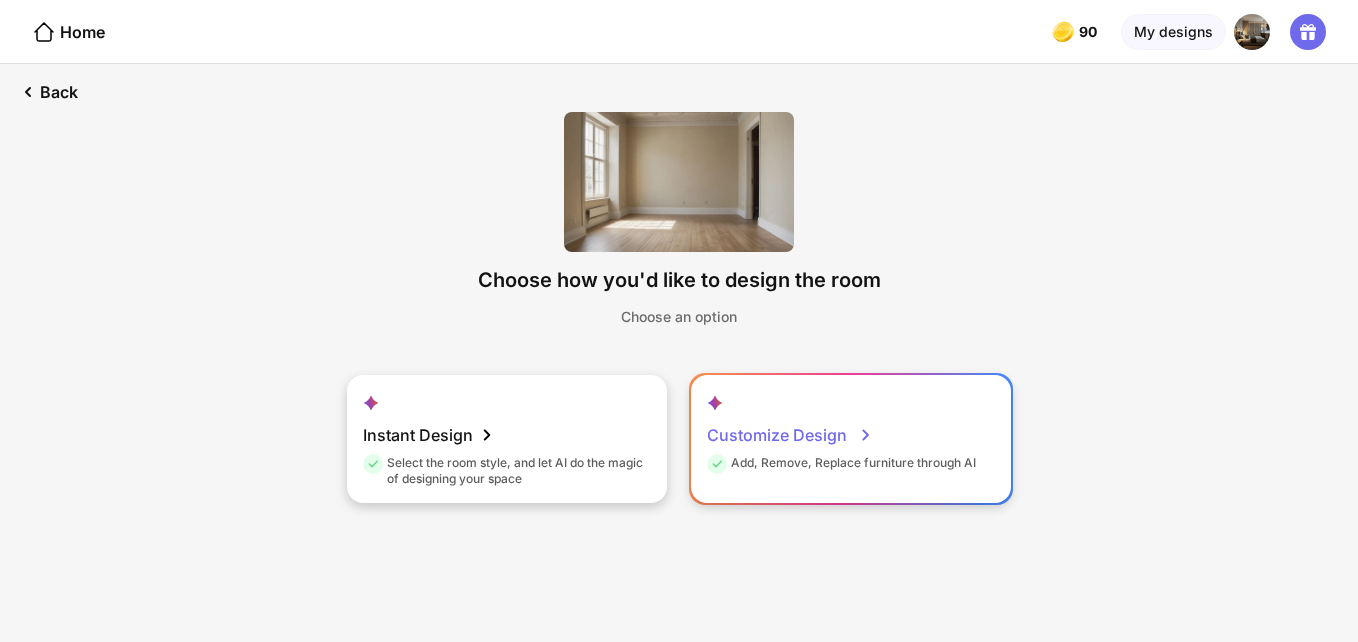 click on "Customize Design   Add, Remove, Replace furniture through AI" at bounding box center (851, 439) 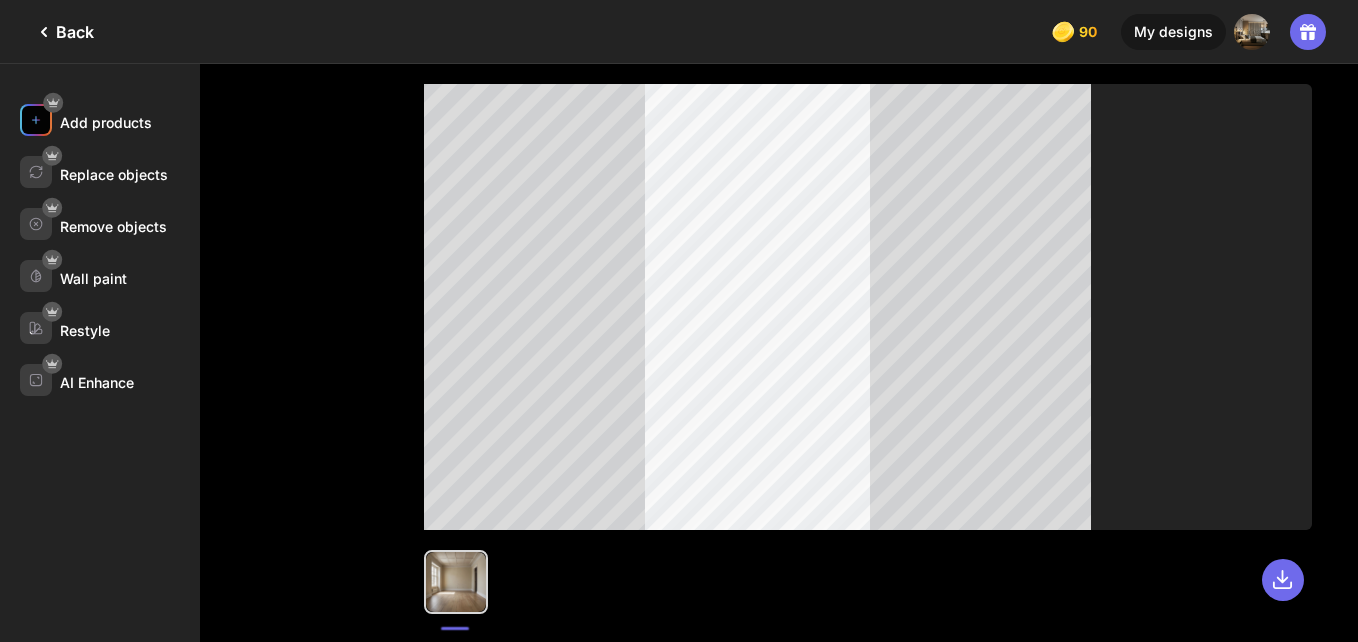 click at bounding box center (36, 120) 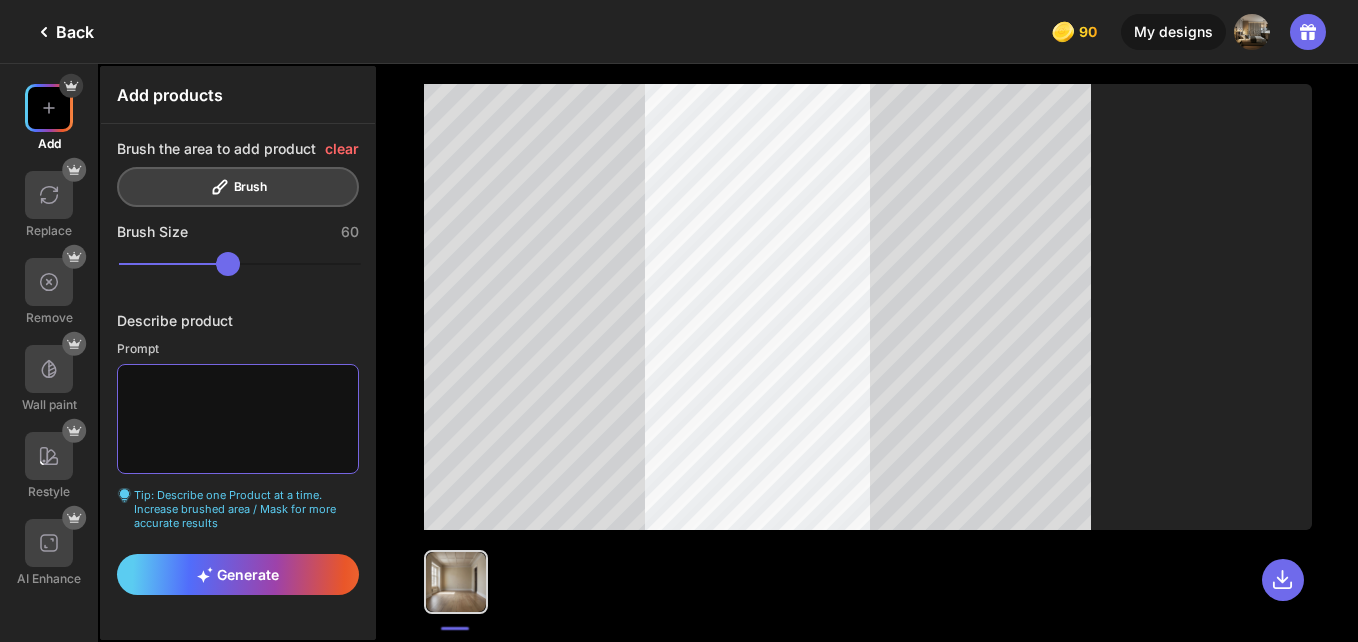 click at bounding box center [238, 419] 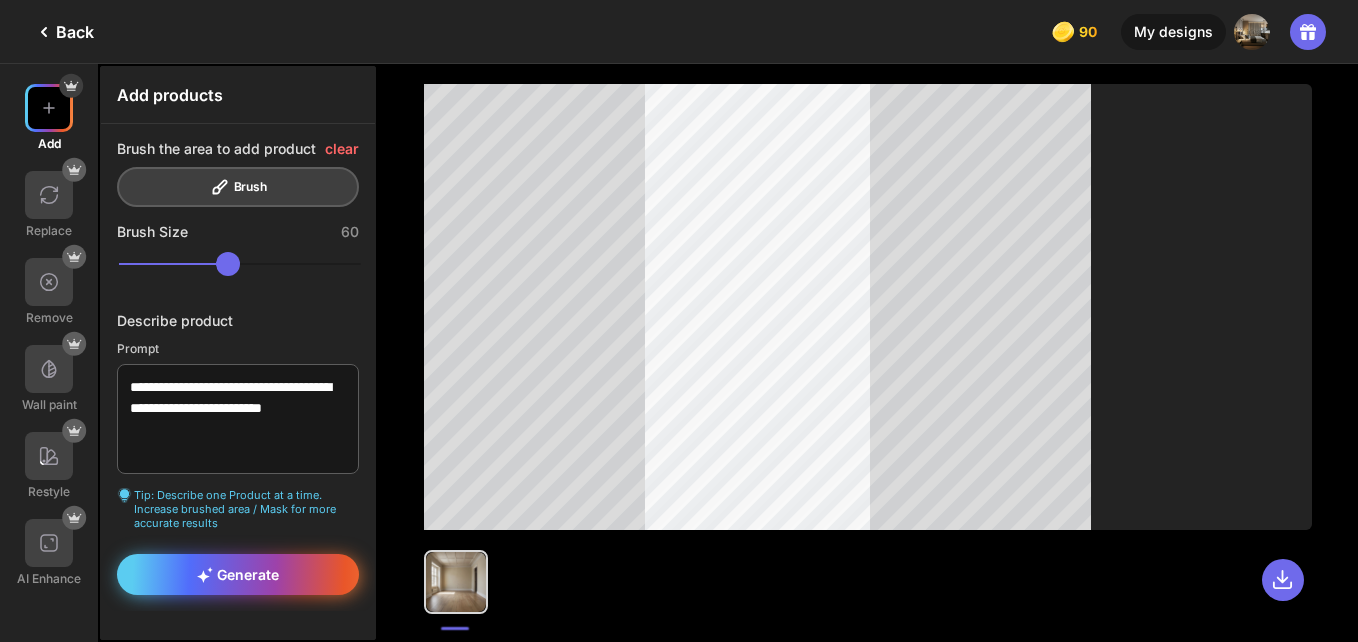 click on "Generate" at bounding box center [238, 574] 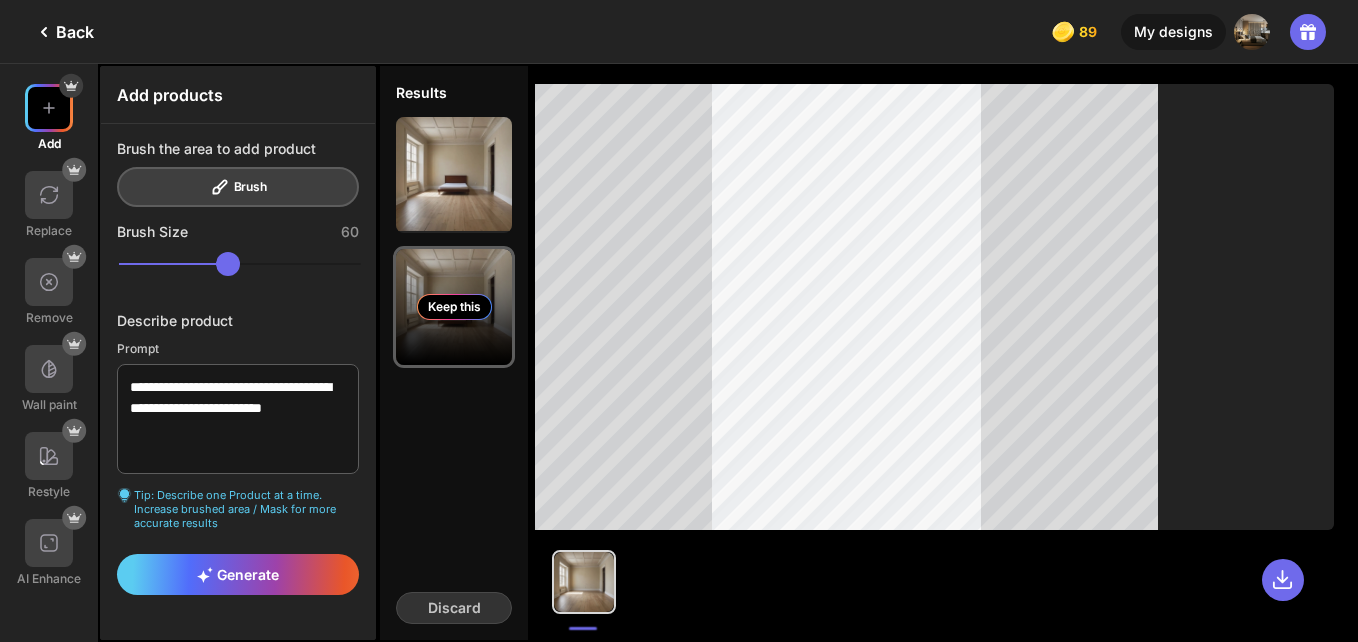 click on "Keep this" at bounding box center (454, 307) 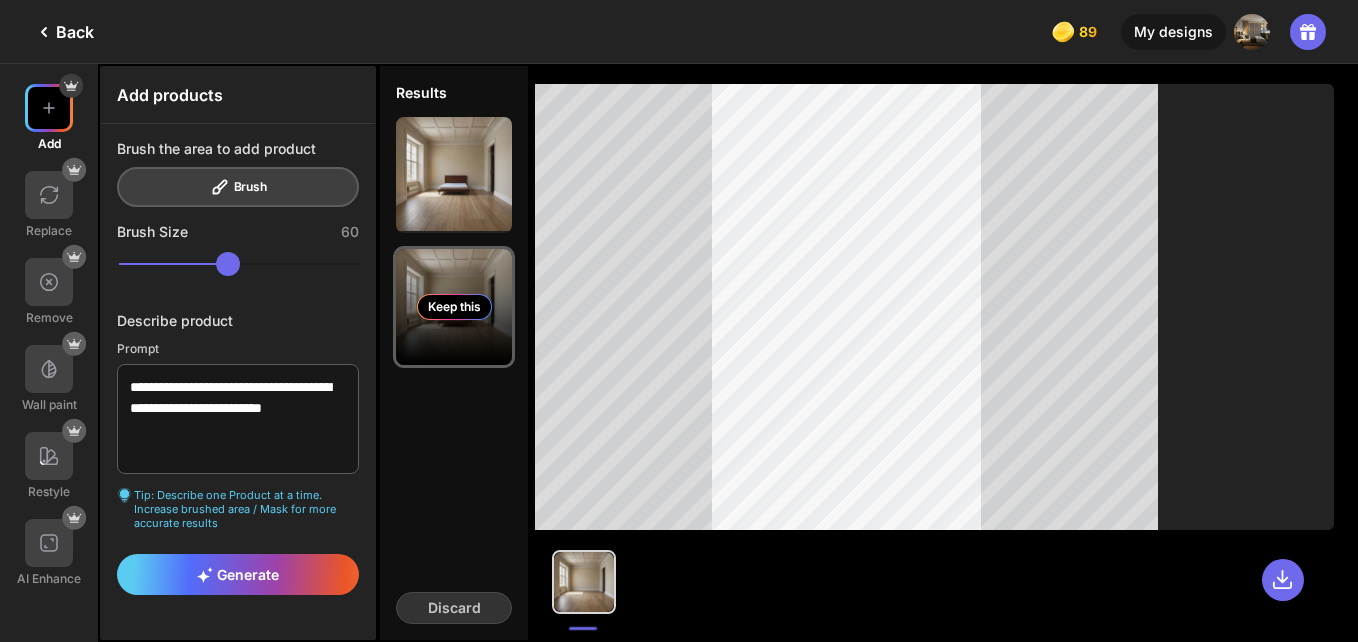 click on "Keep this" at bounding box center (454, 307) 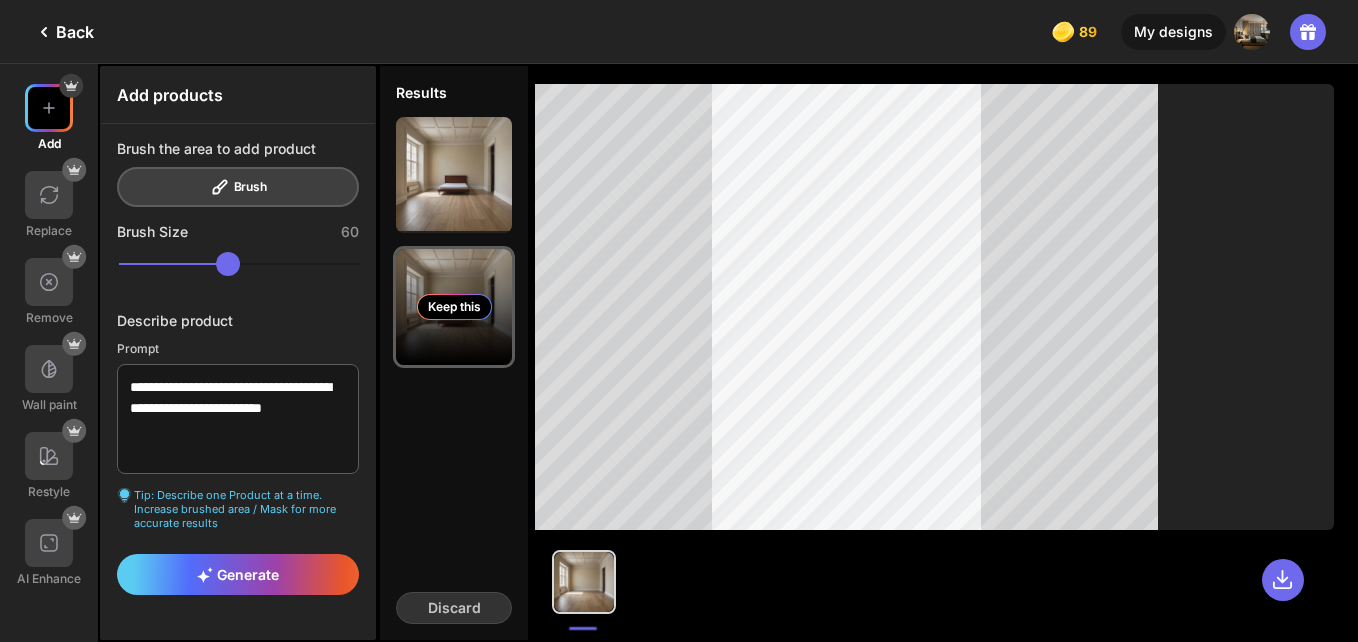click on "Keep this" at bounding box center (454, 307) 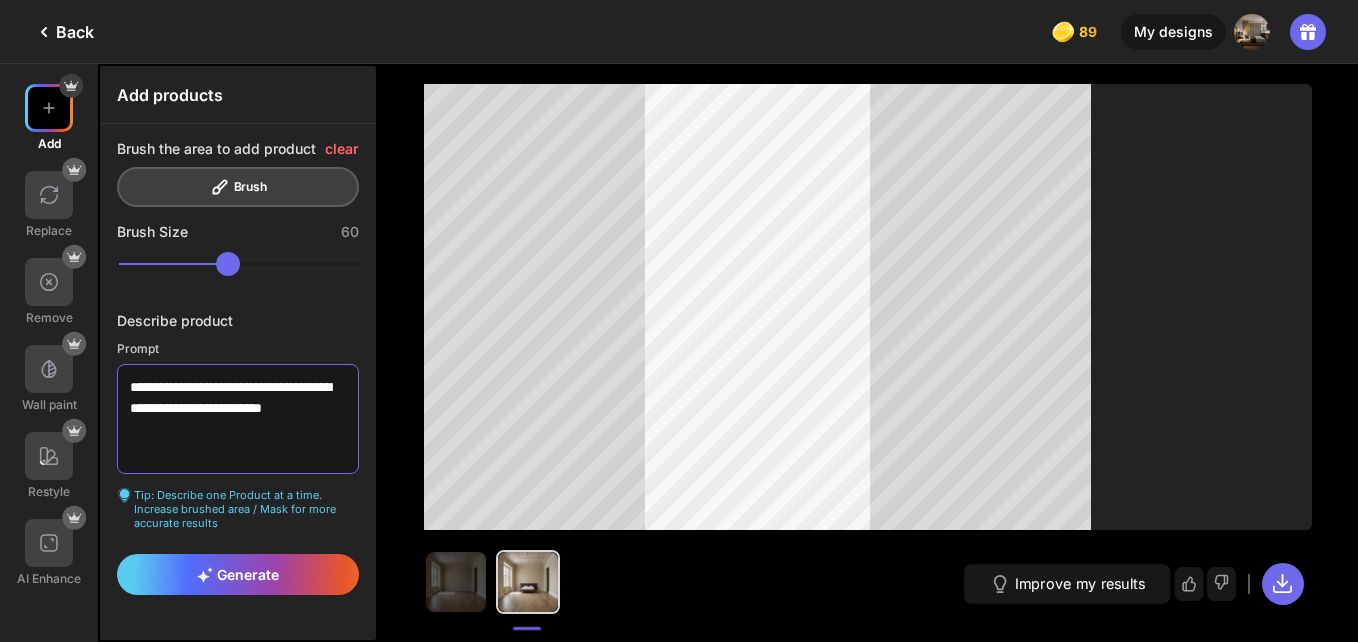 drag, startPoint x: 279, startPoint y: 444, endPoint x: 102, endPoint y: 373, distance: 190.7092 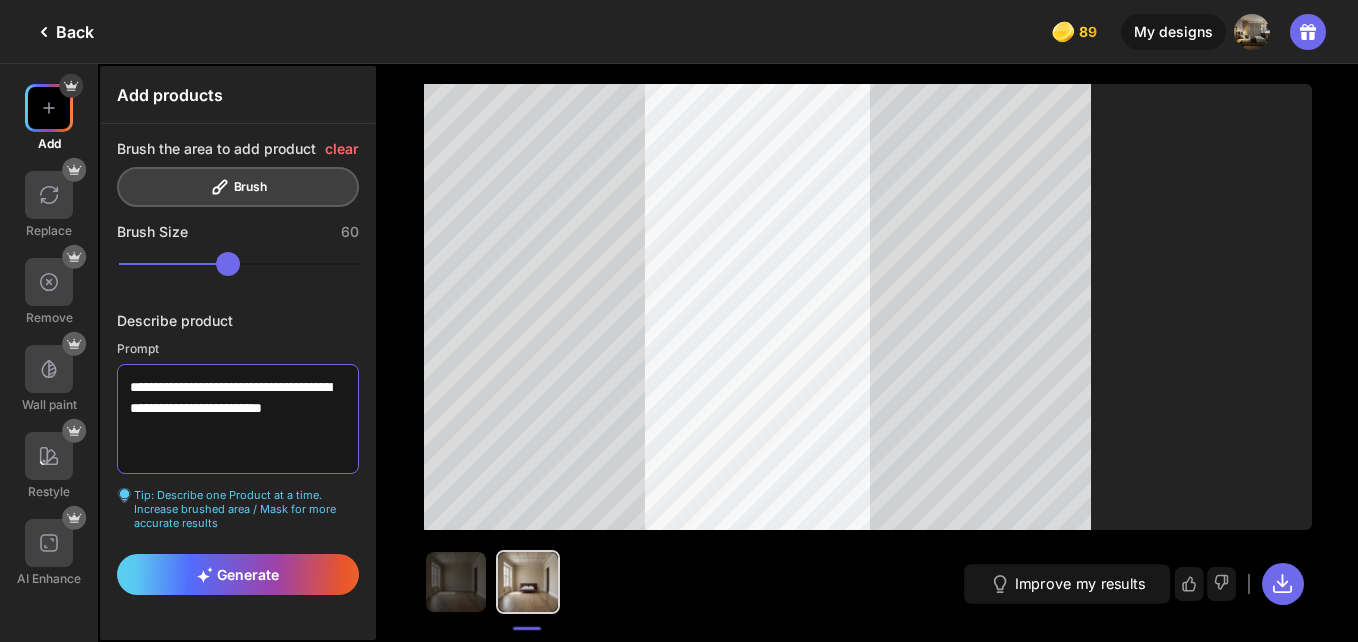 click on "**********" at bounding box center [238, 367] 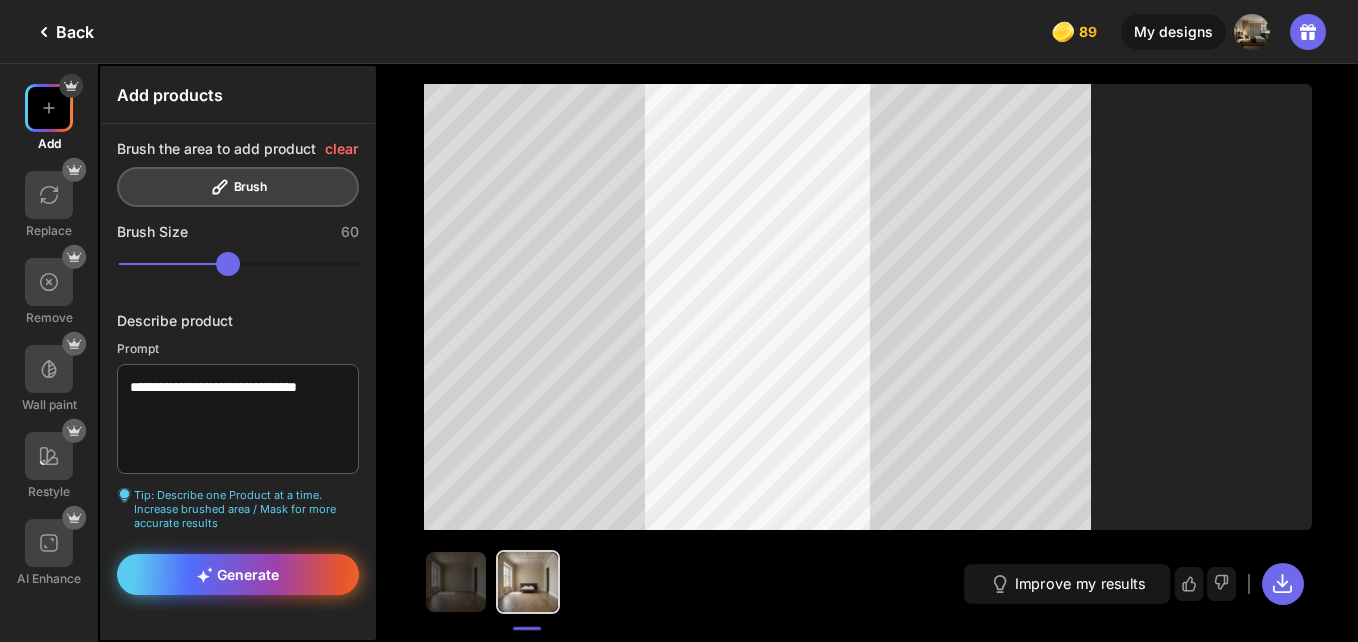 click on "Generate" at bounding box center (238, 574) 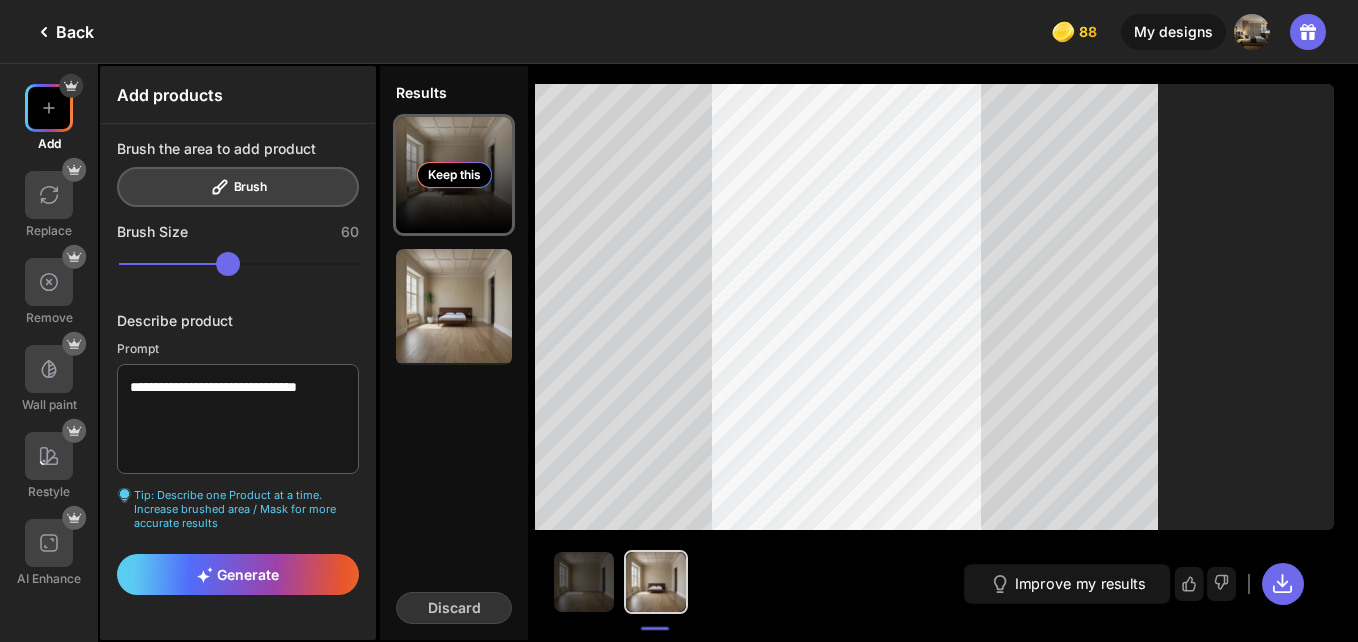 click on "Keep this" at bounding box center [454, 175] 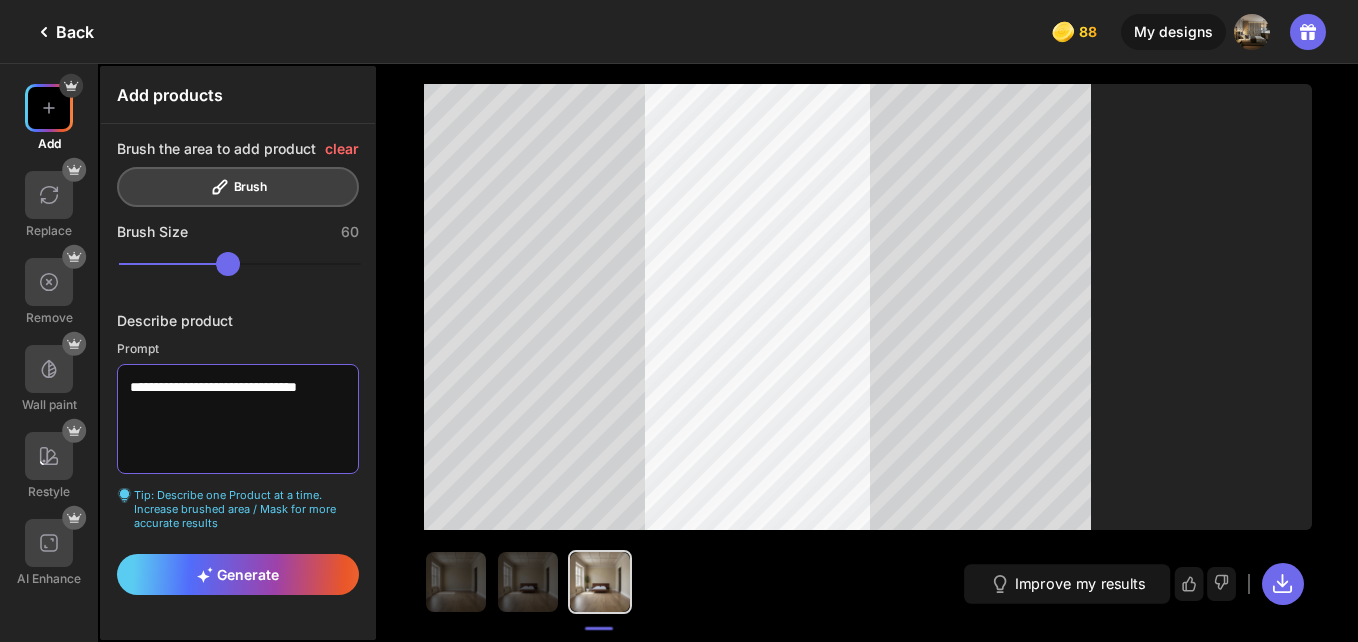 drag, startPoint x: 179, startPoint y: 422, endPoint x: 126, endPoint y: 376, distance: 70.178345 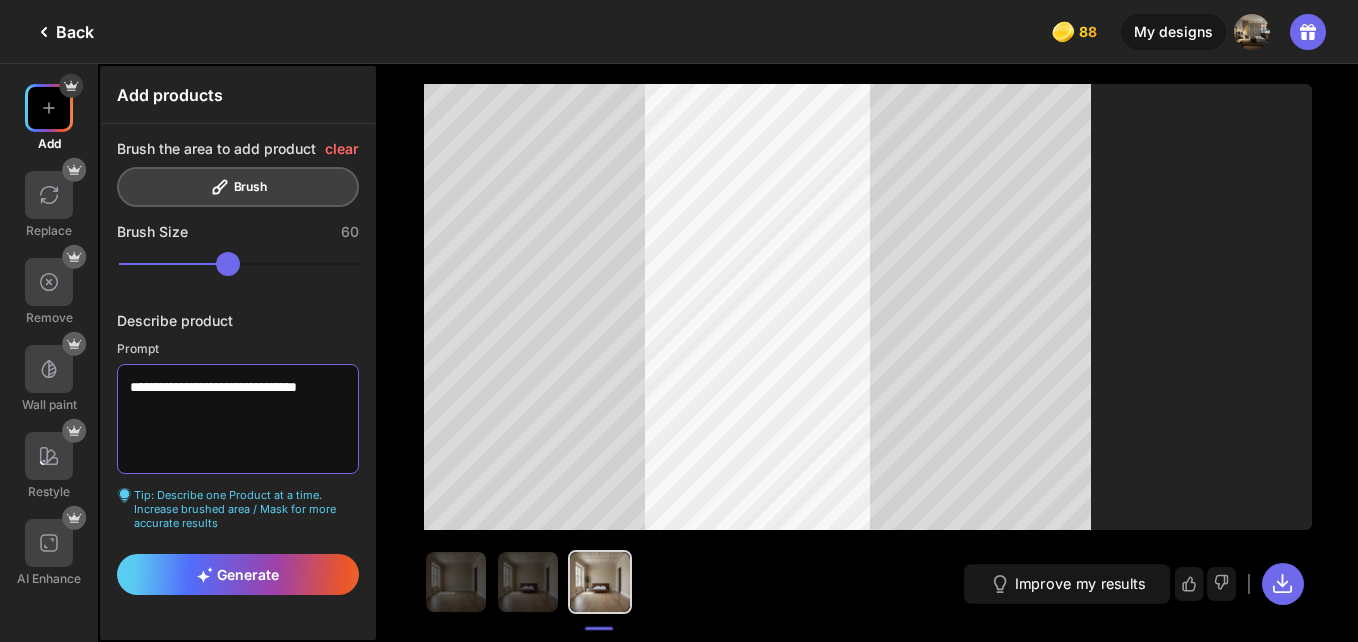 click on "**********" at bounding box center (238, 419) 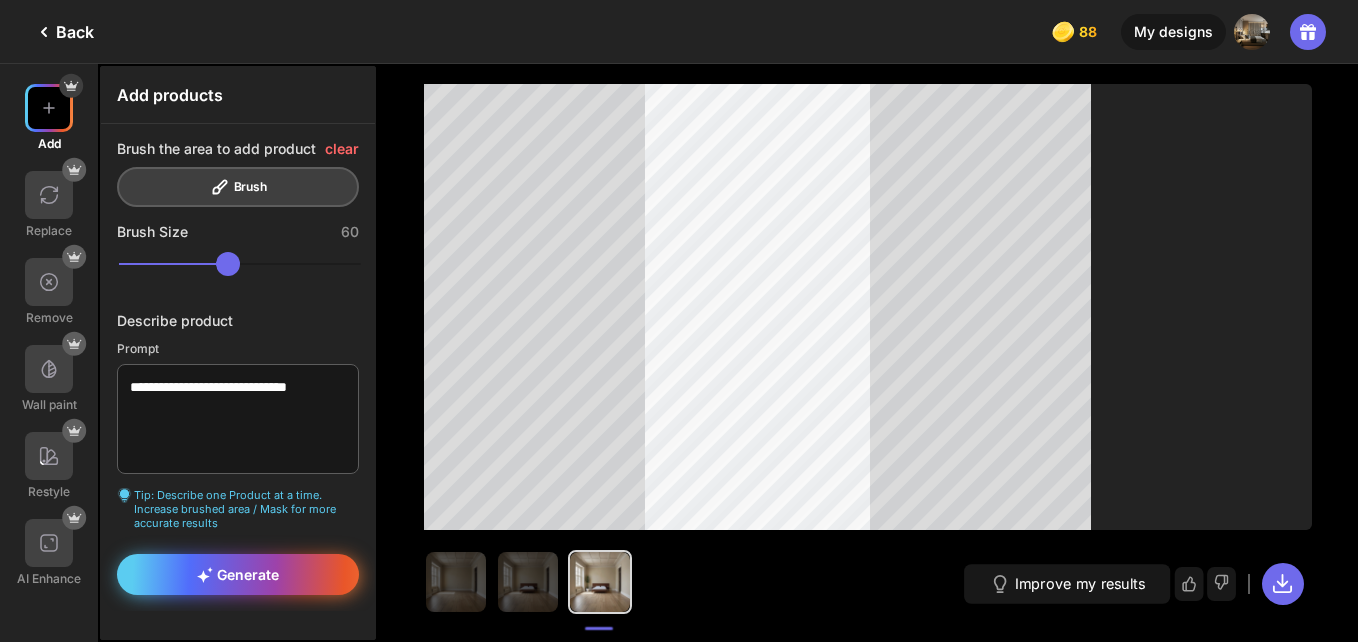 click 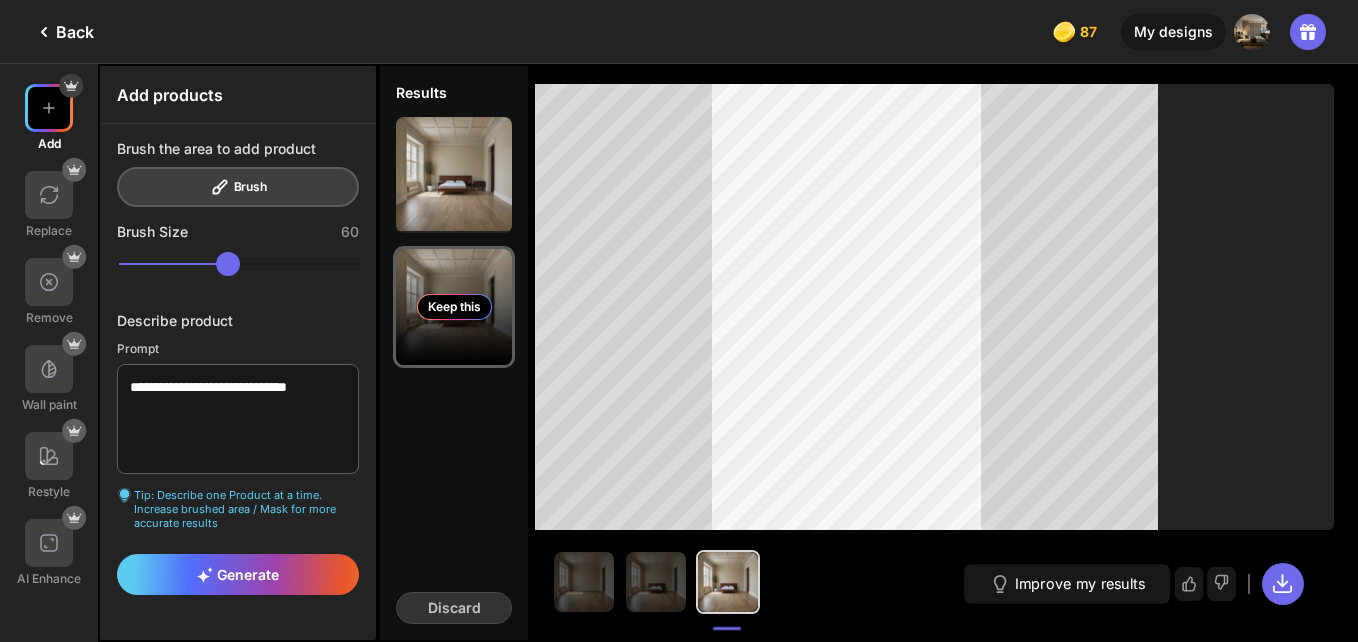 click on "Keep this" at bounding box center [454, 307] 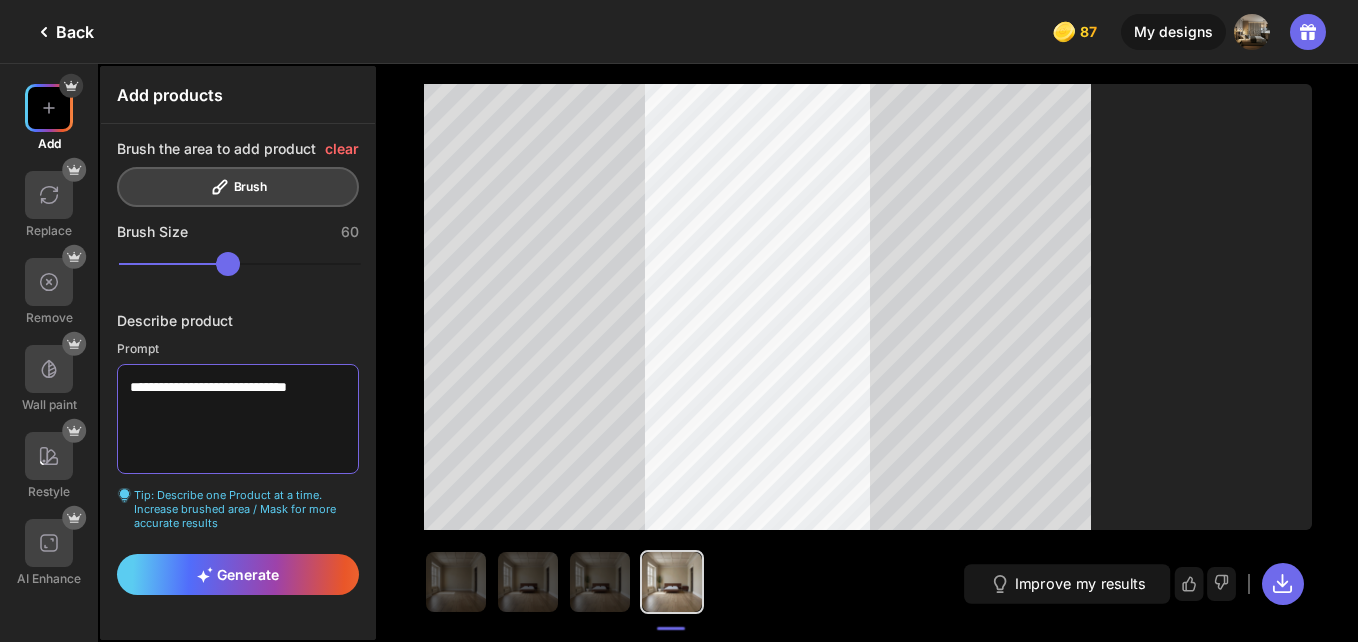 drag, startPoint x: 128, startPoint y: 387, endPoint x: 378, endPoint y: 411, distance: 251.14935 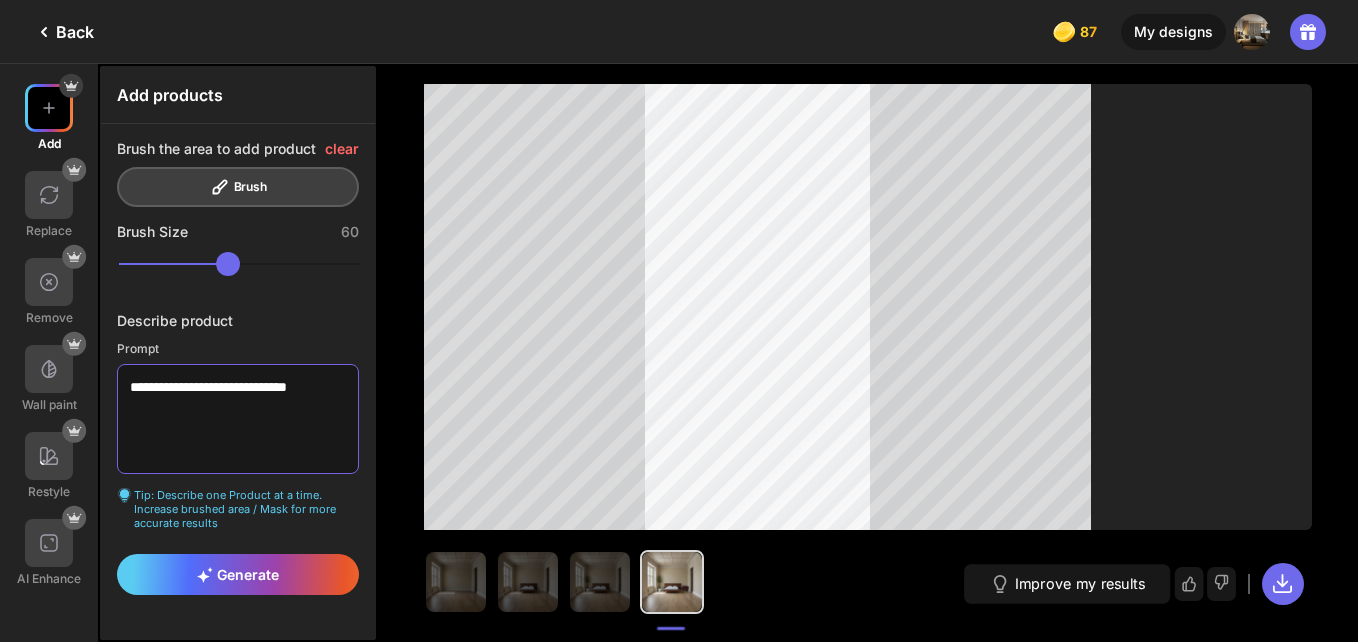 click on "**********" at bounding box center (679, 353) 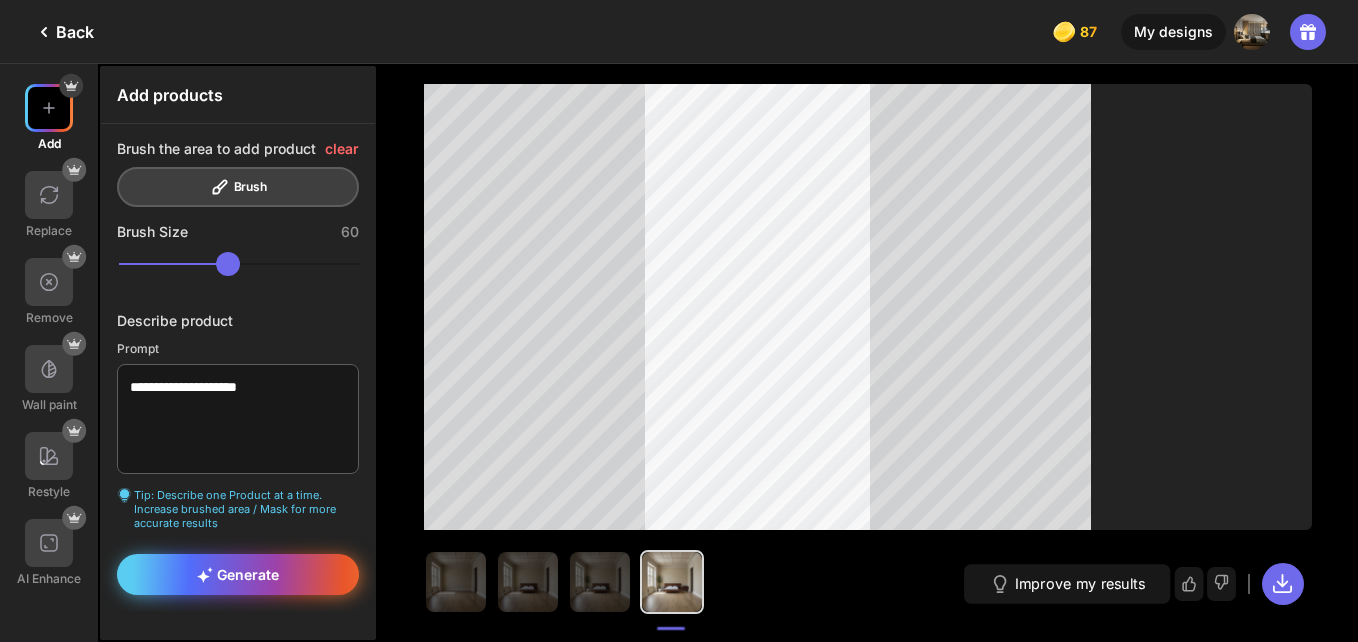 click on "Generate" at bounding box center [238, 574] 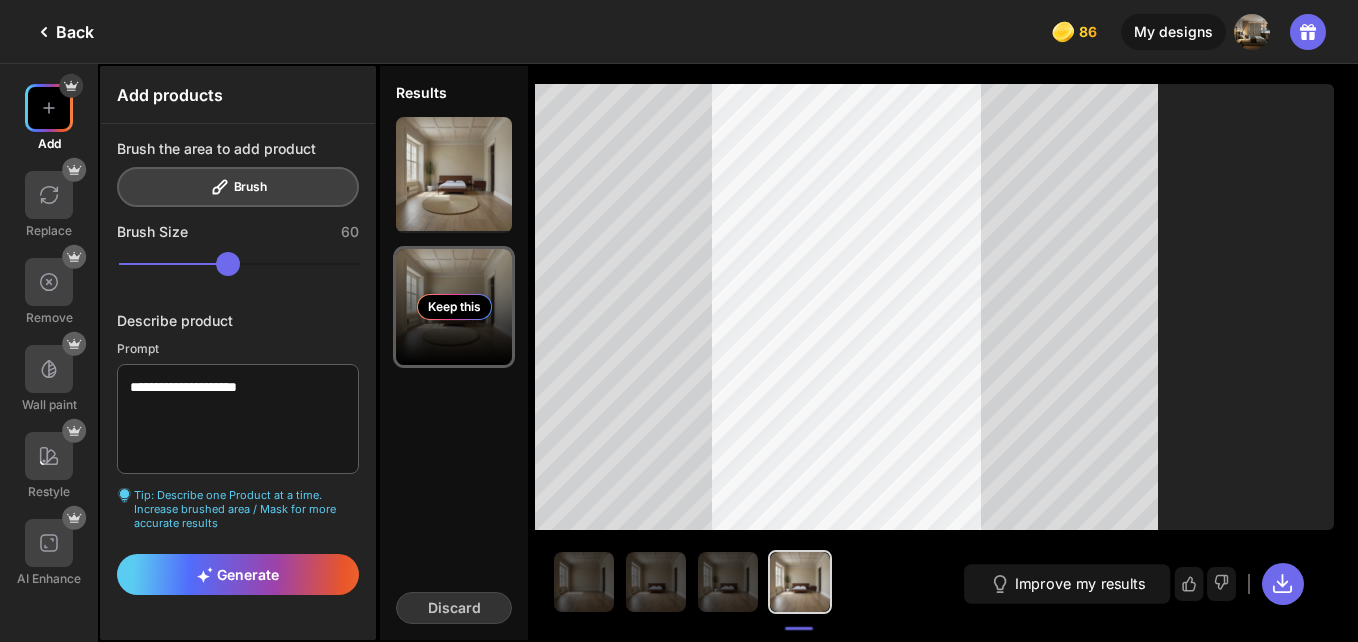 click on "Keep this" at bounding box center [454, 307] 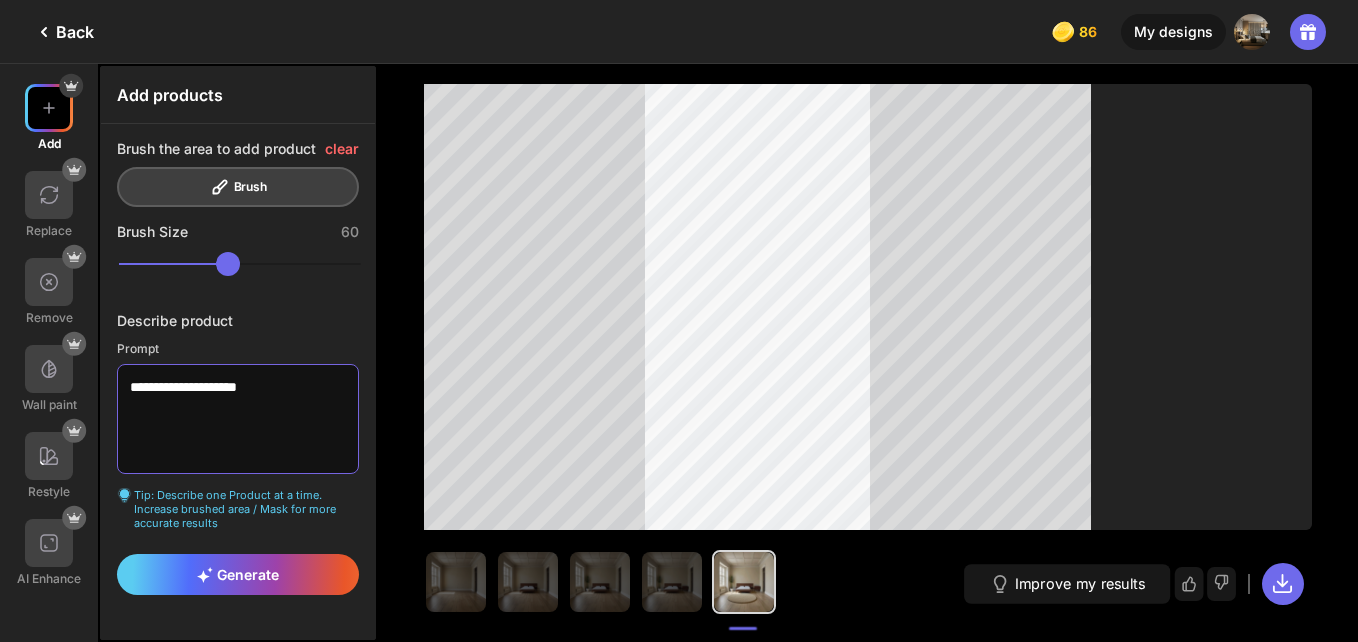 drag, startPoint x: 283, startPoint y: 400, endPoint x: 122, endPoint y: 384, distance: 161.79308 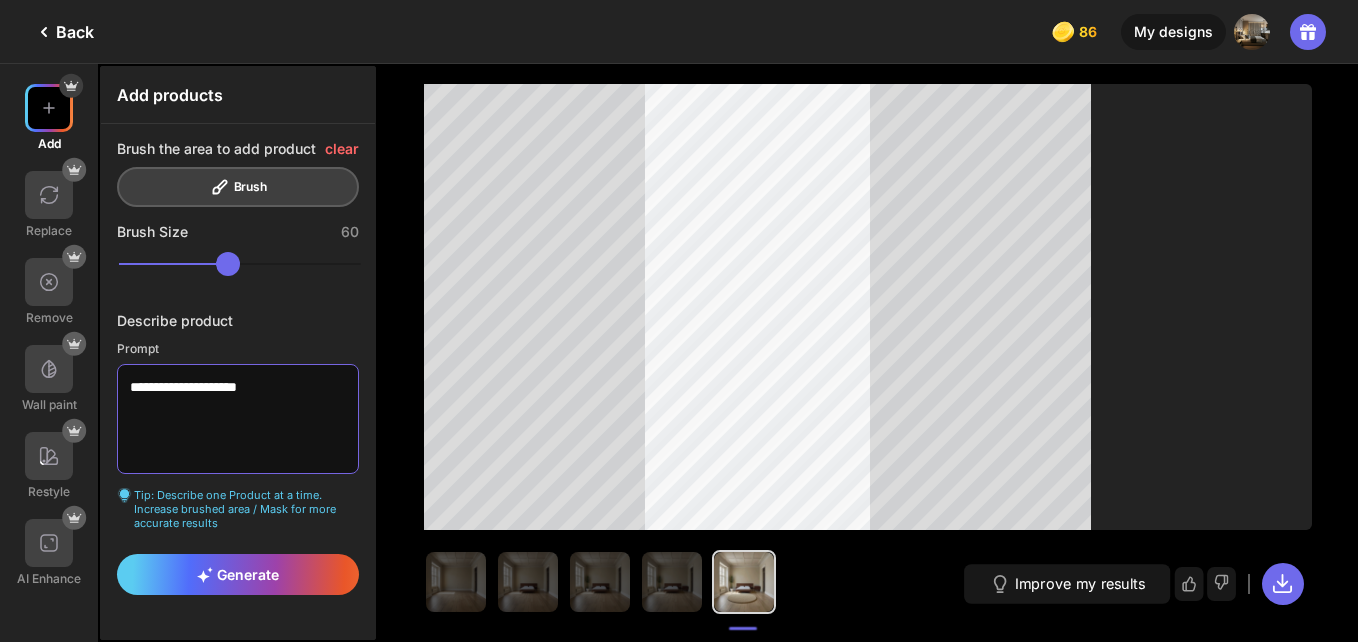 click on "**********" at bounding box center [238, 419] 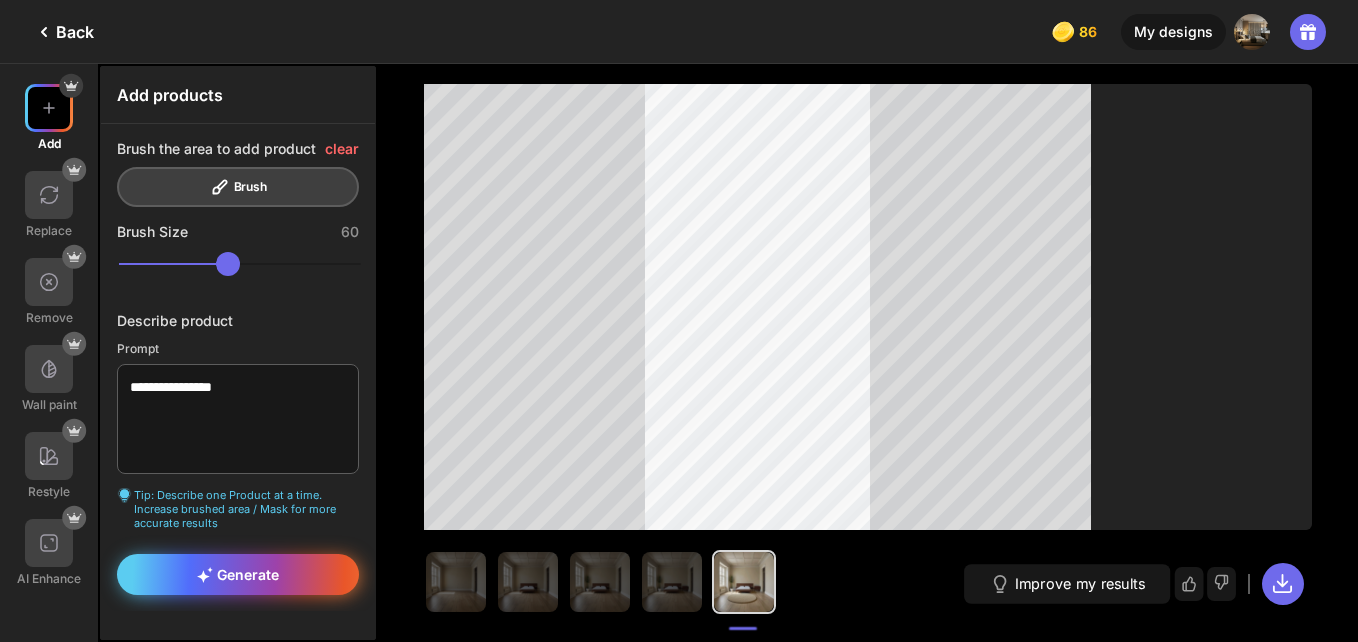 click 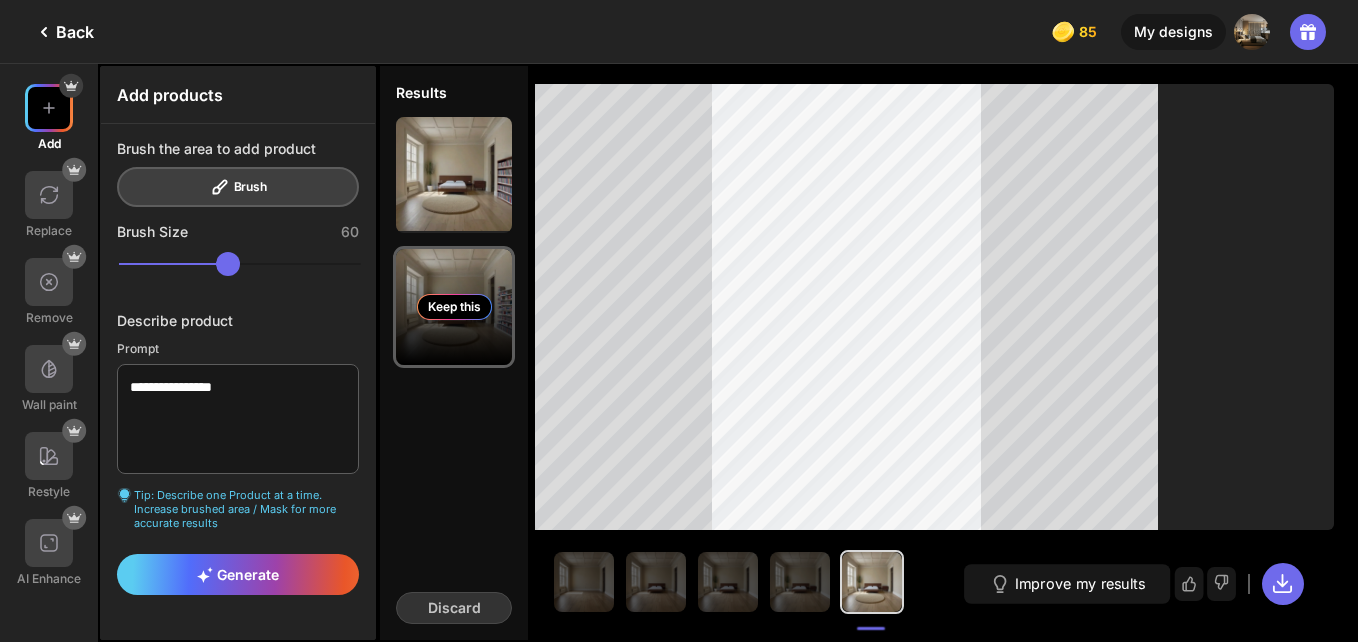 click on "Keep this" at bounding box center [454, 307] 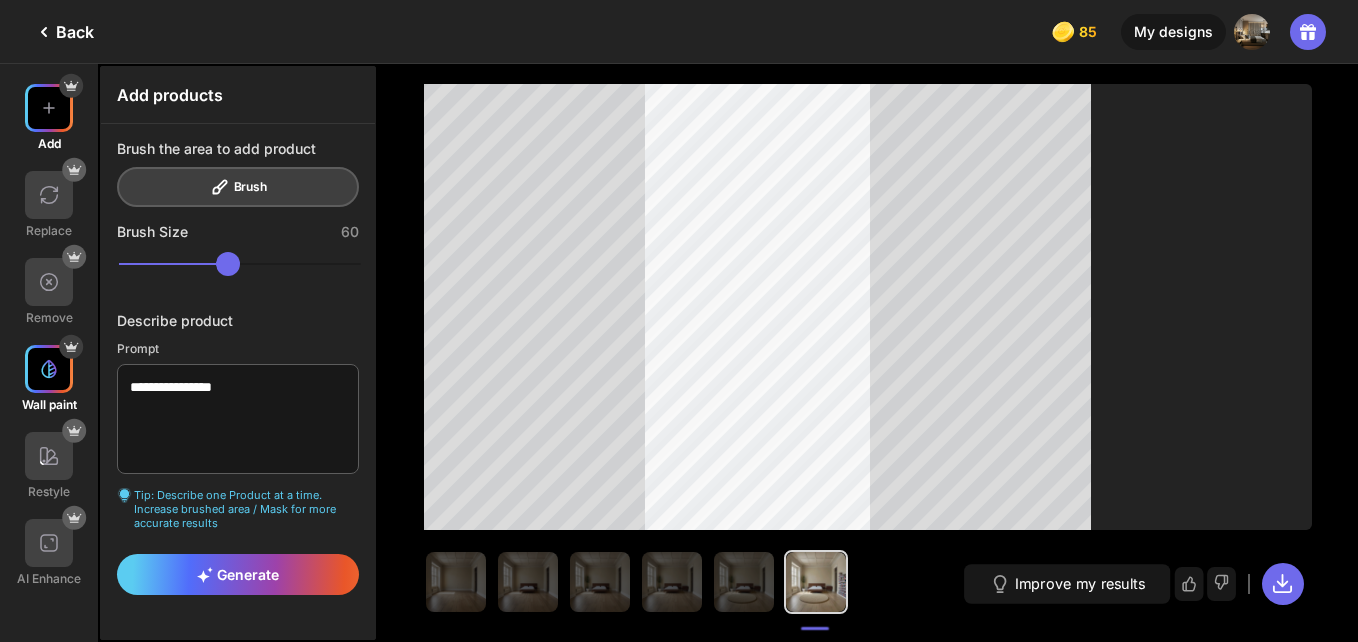 click at bounding box center [49, 369] 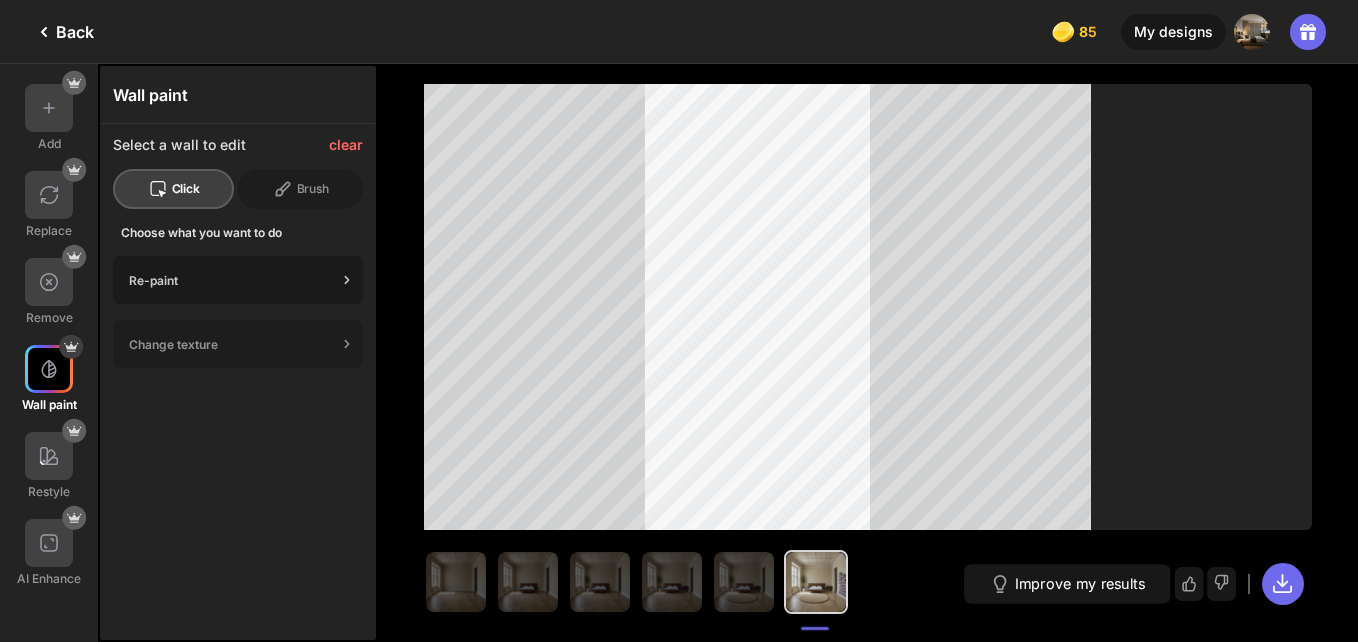 click on "Re-paint" at bounding box center (233, 280) 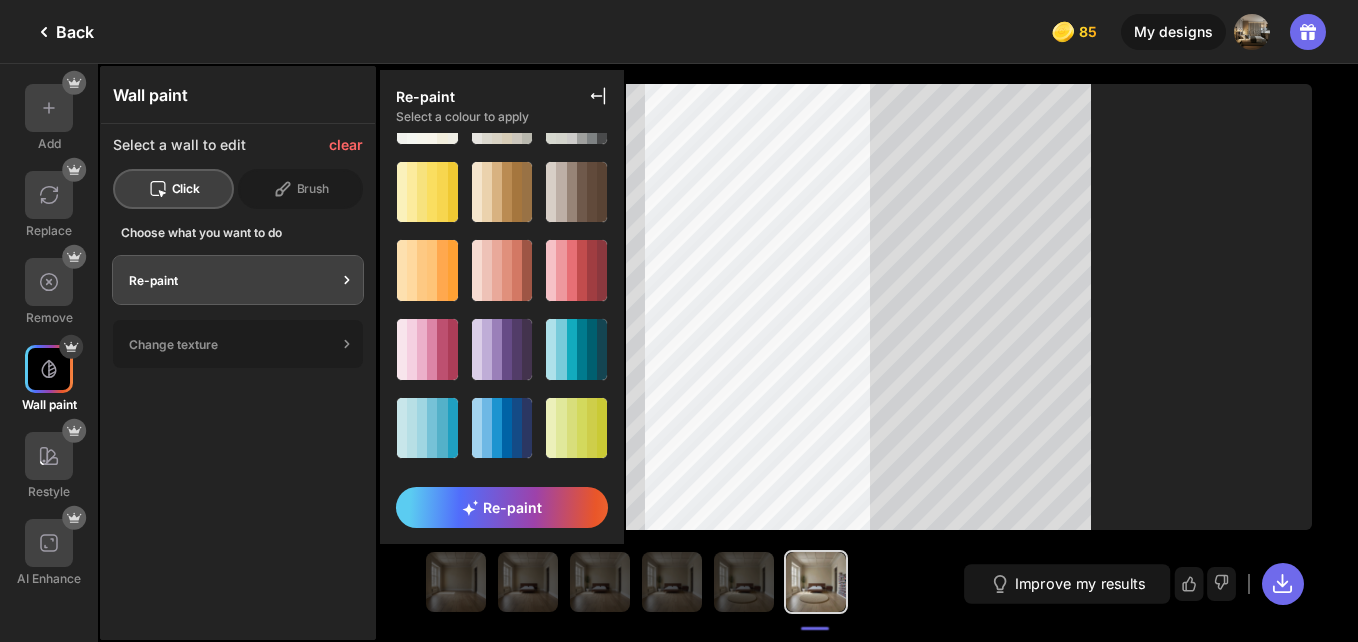 scroll, scrollTop: 0, scrollLeft: 0, axis: both 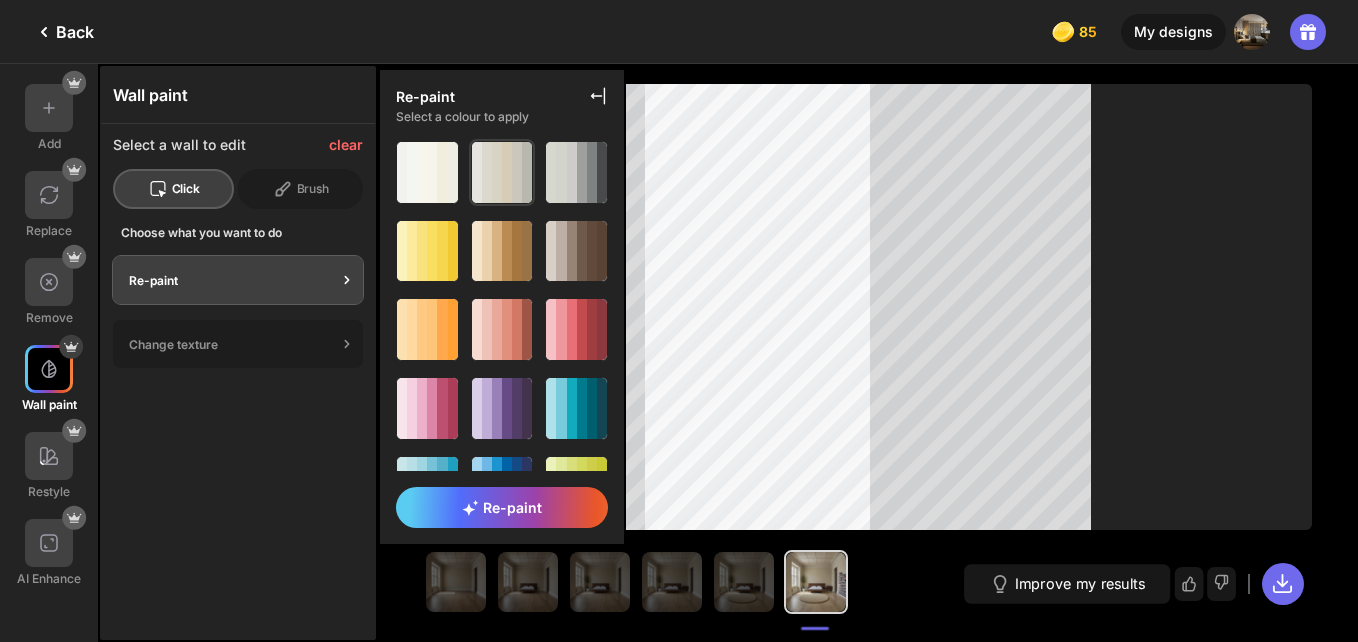 click 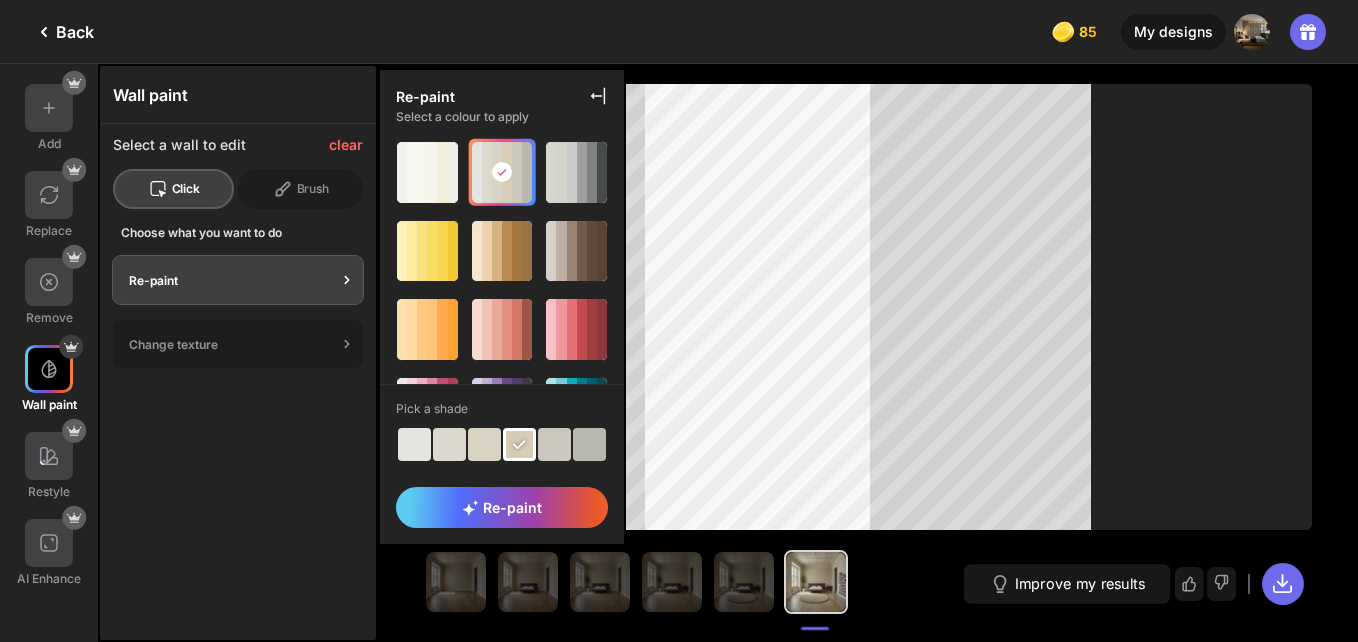 click 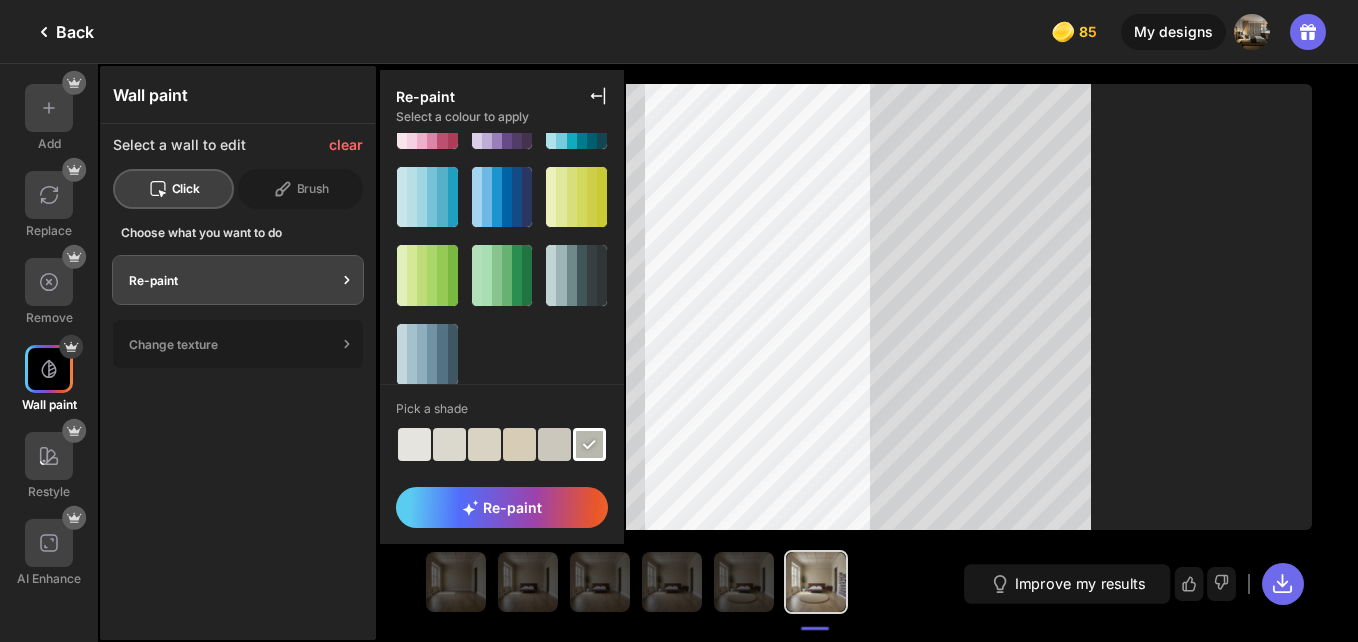 scroll, scrollTop: 289, scrollLeft: 0, axis: vertical 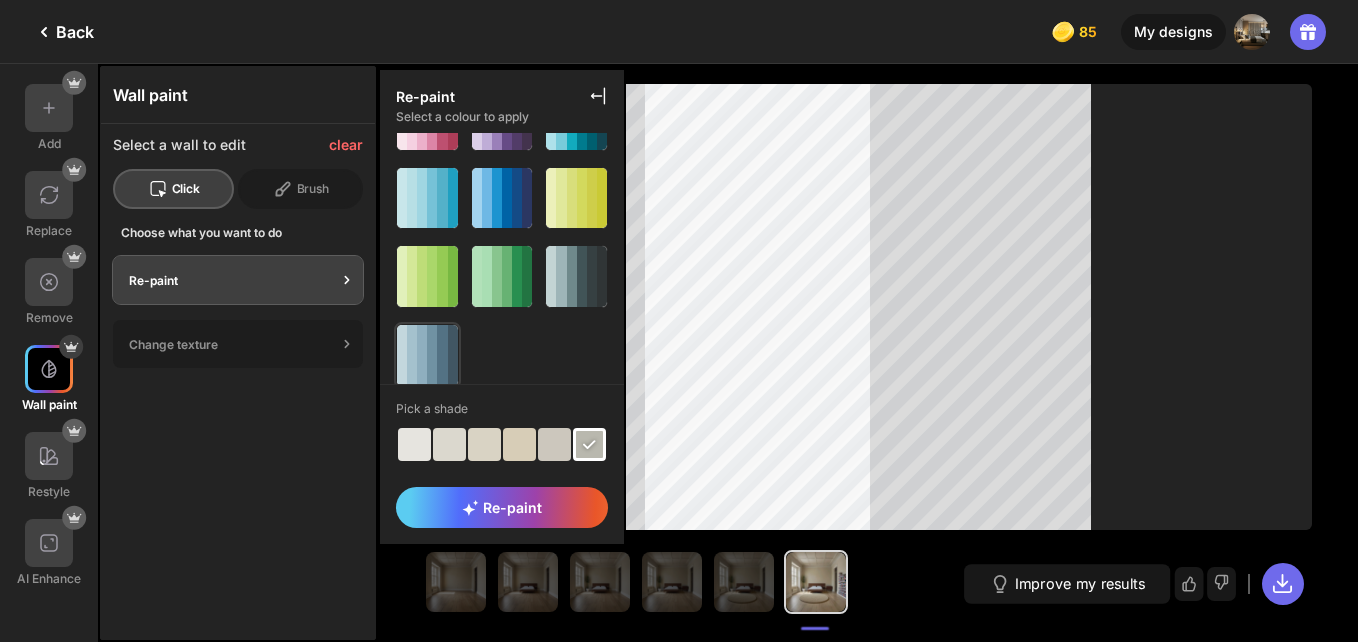 click 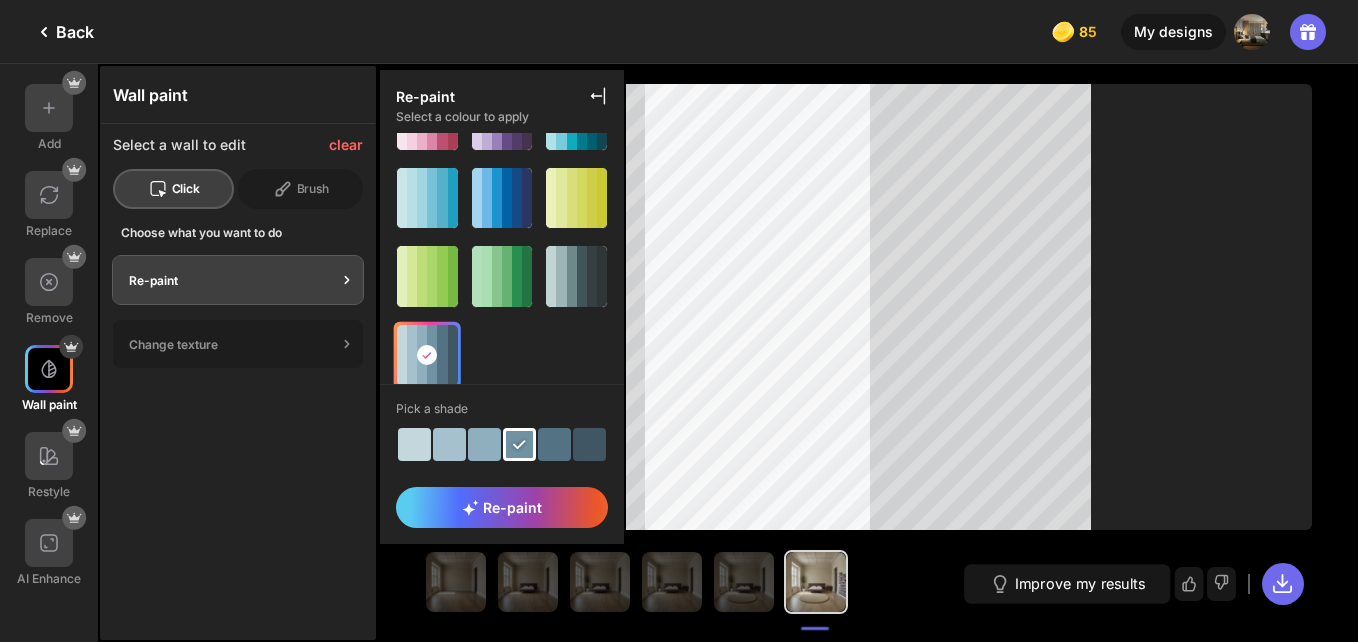scroll, scrollTop: 281, scrollLeft: 0, axis: vertical 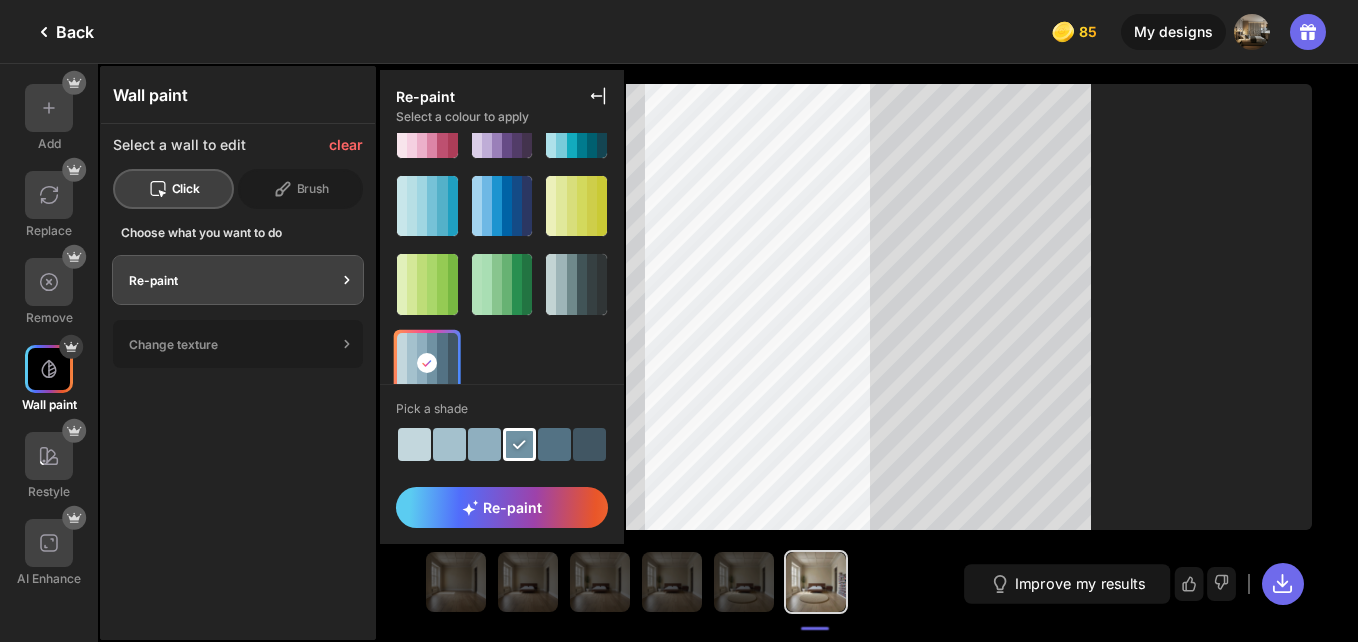 click 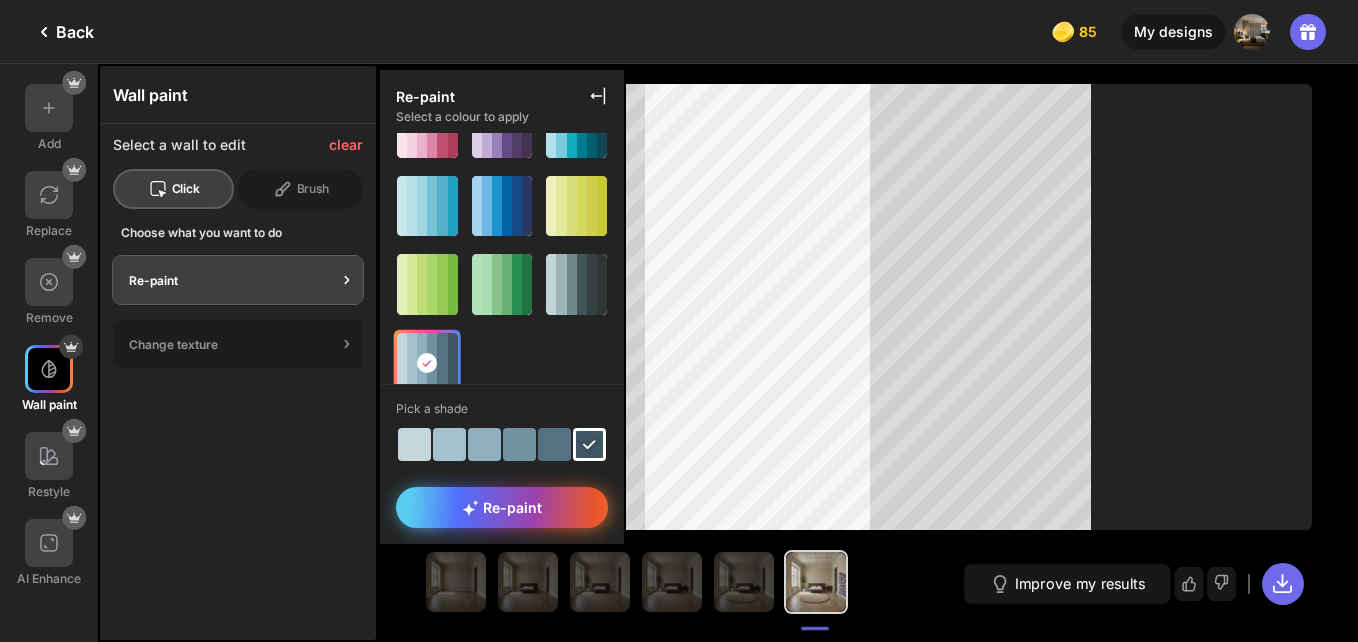 click on "Re-paint" at bounding box center [502, 507] 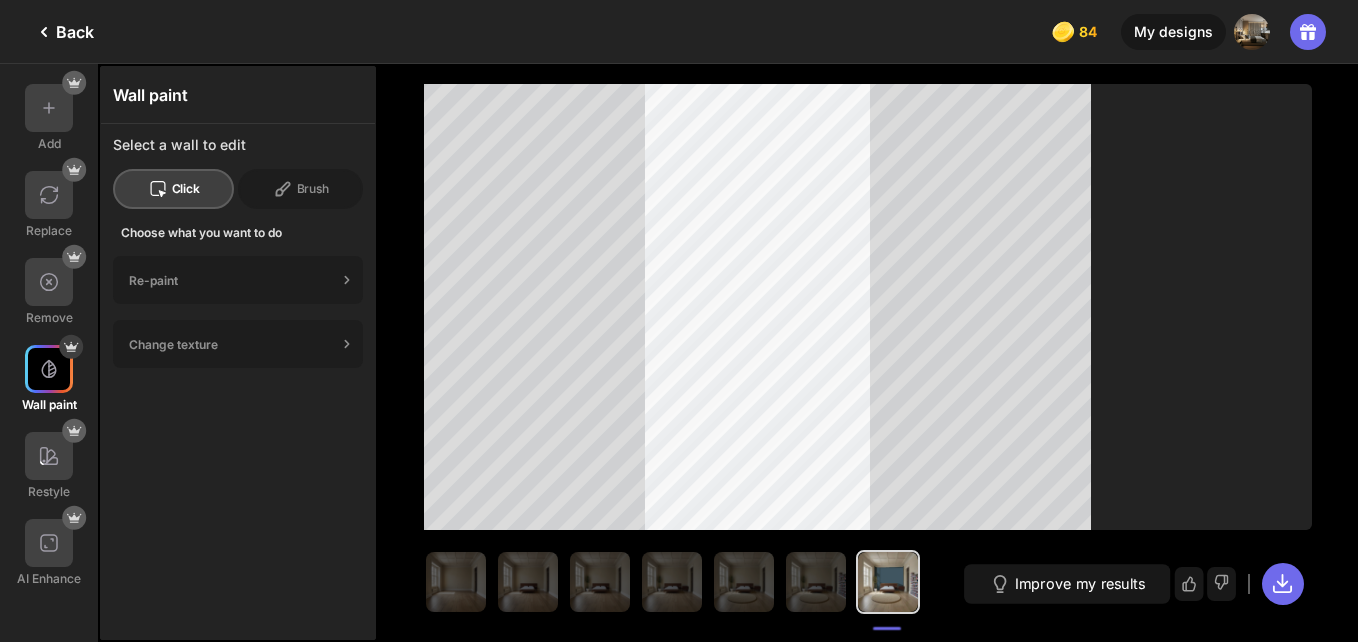click on "Back" 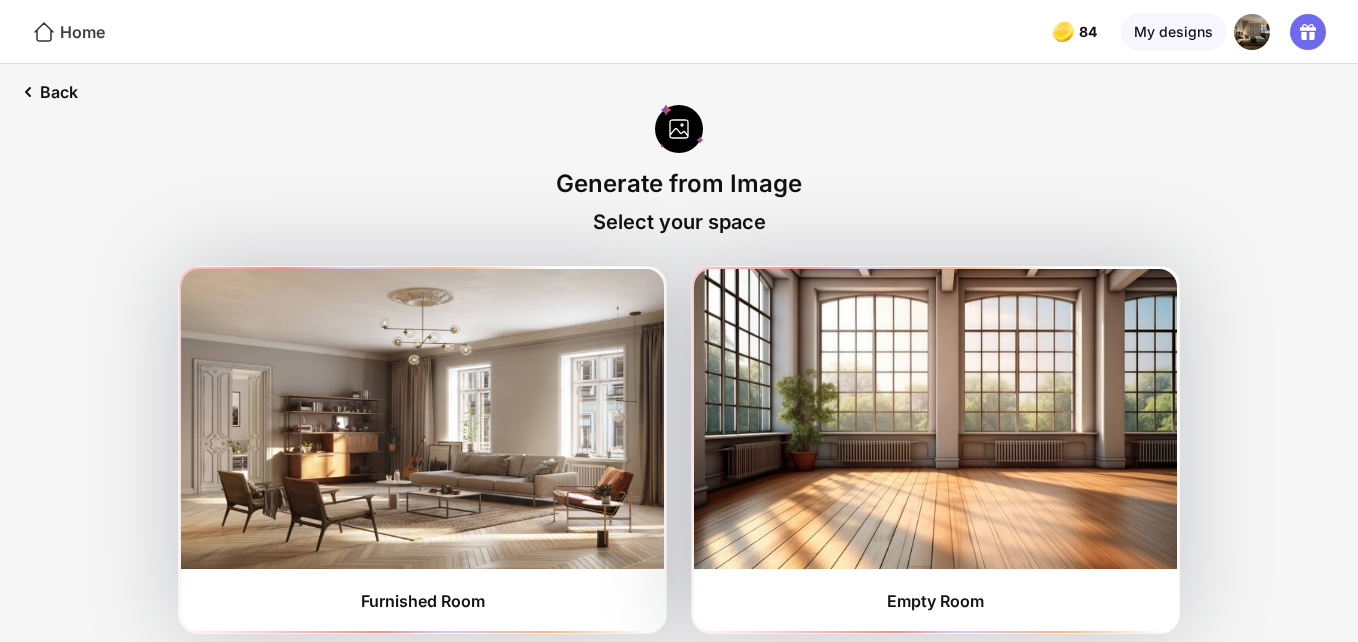 click 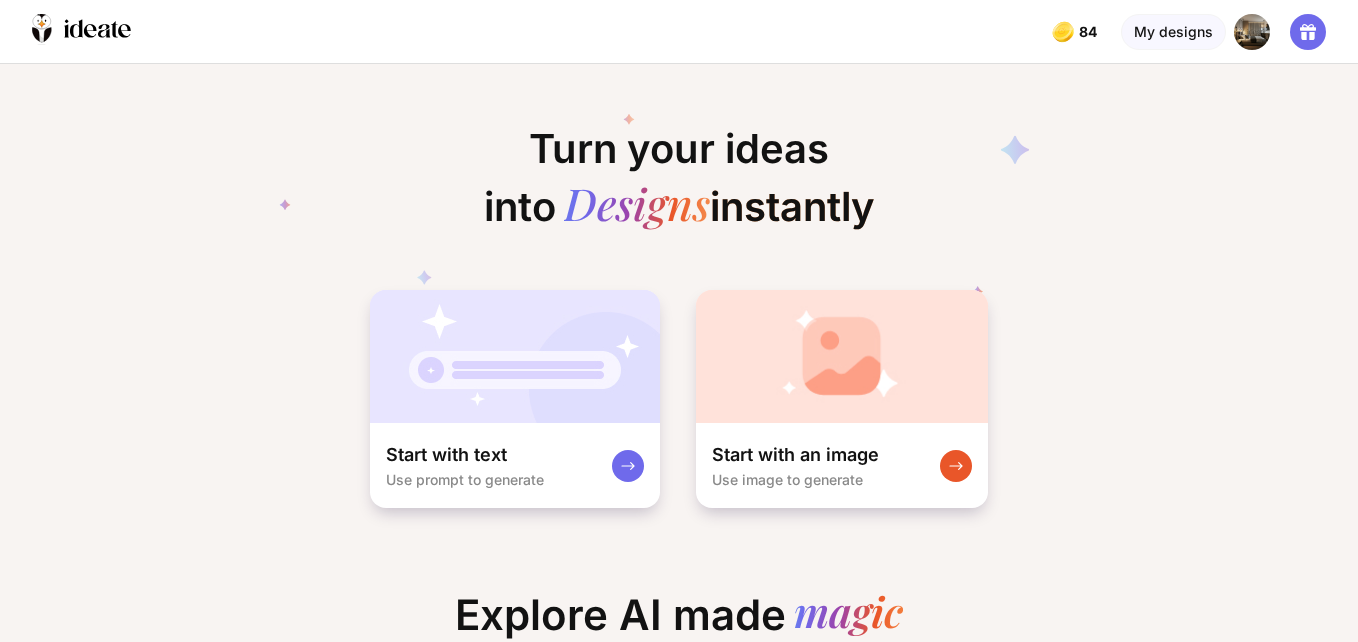 scroll, scrollTop: 0, scrollLeft: 10, axis: horizontal 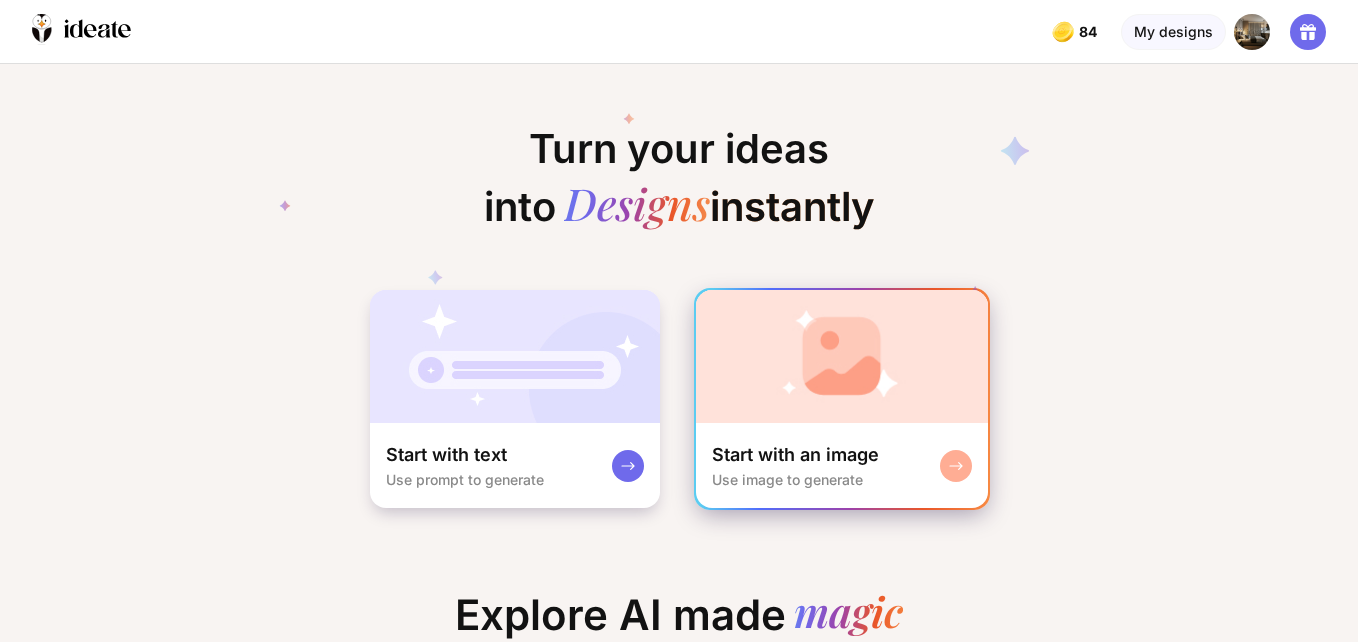 click at bounding box center [842, 356] 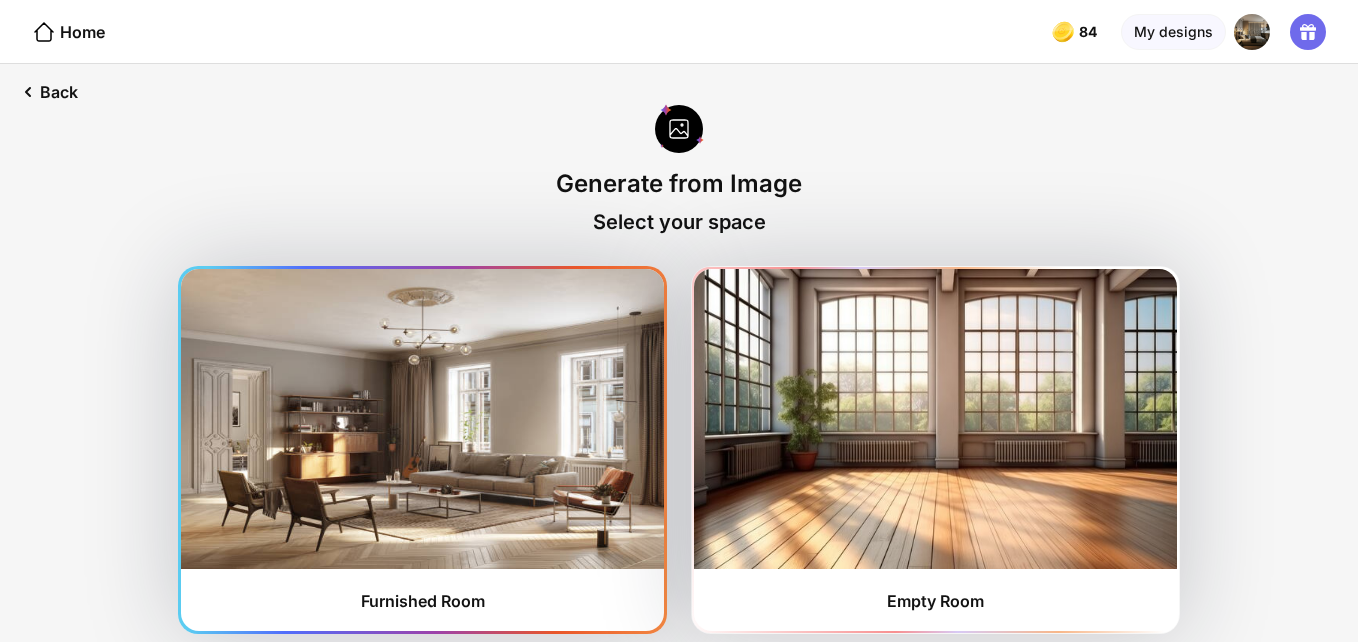 click at bounding box center [422, 419] 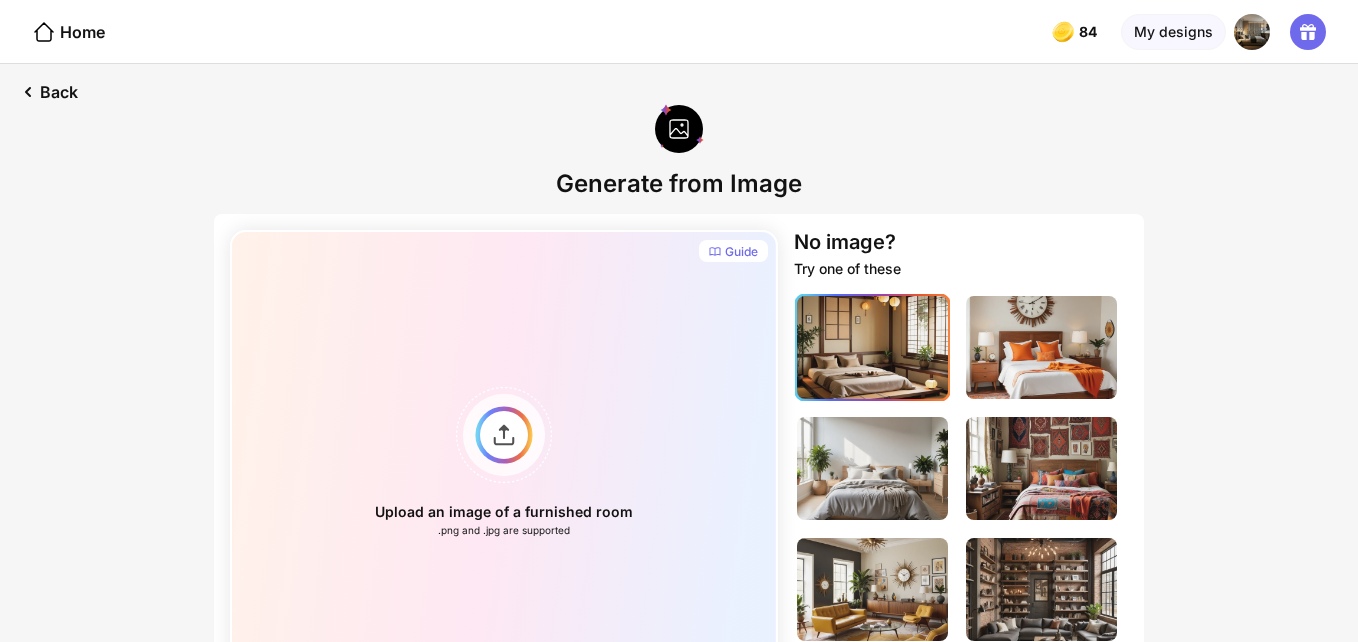 click at bounding box center [872, 347] 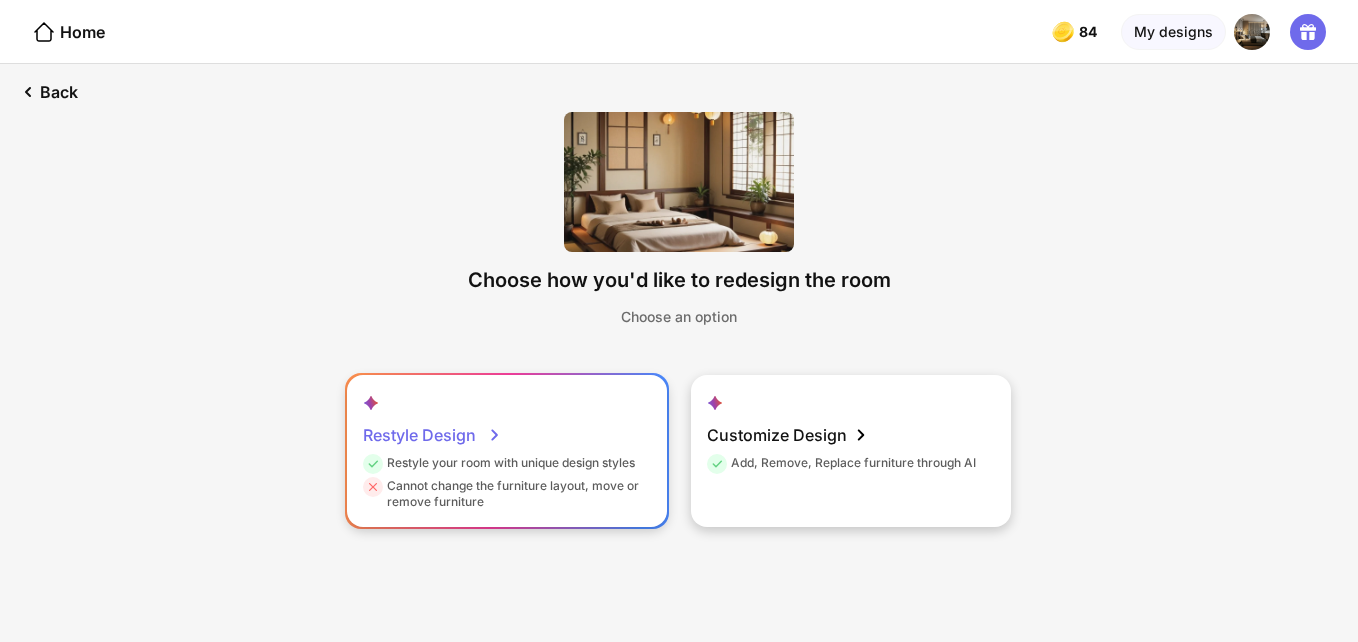 click on "Restyle Design" at bounding box center [432, 435] 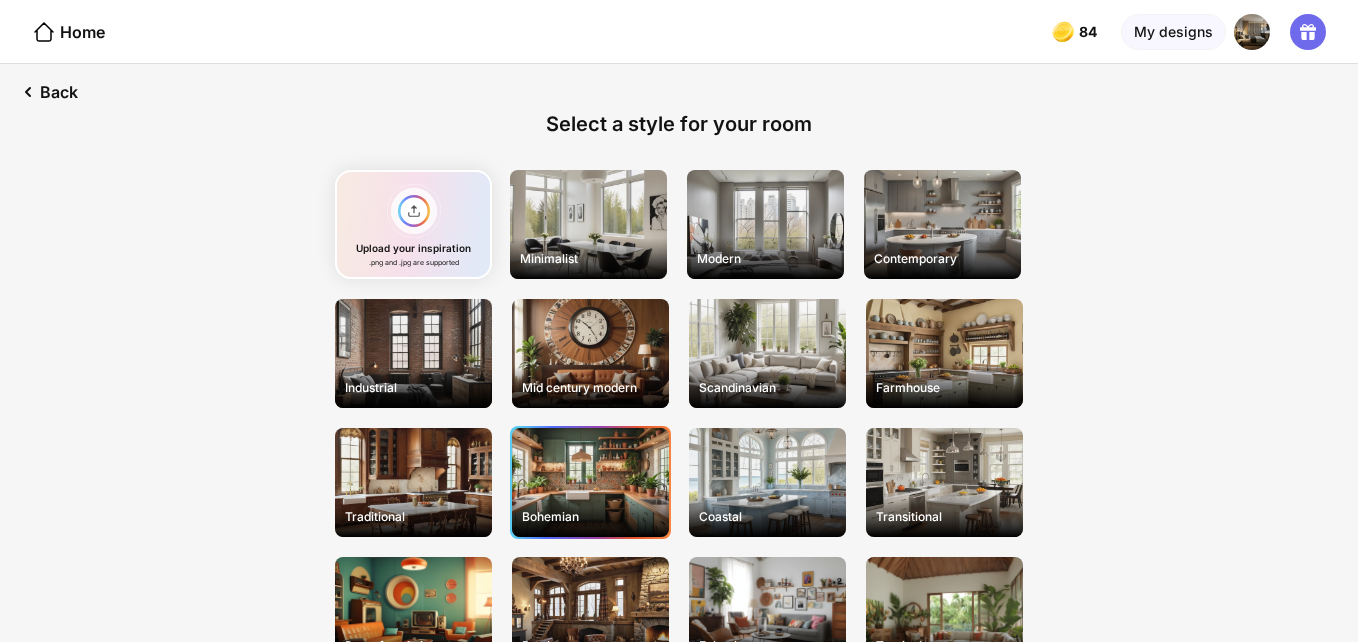click on "Bohemian" at bounding box center (590, 516) 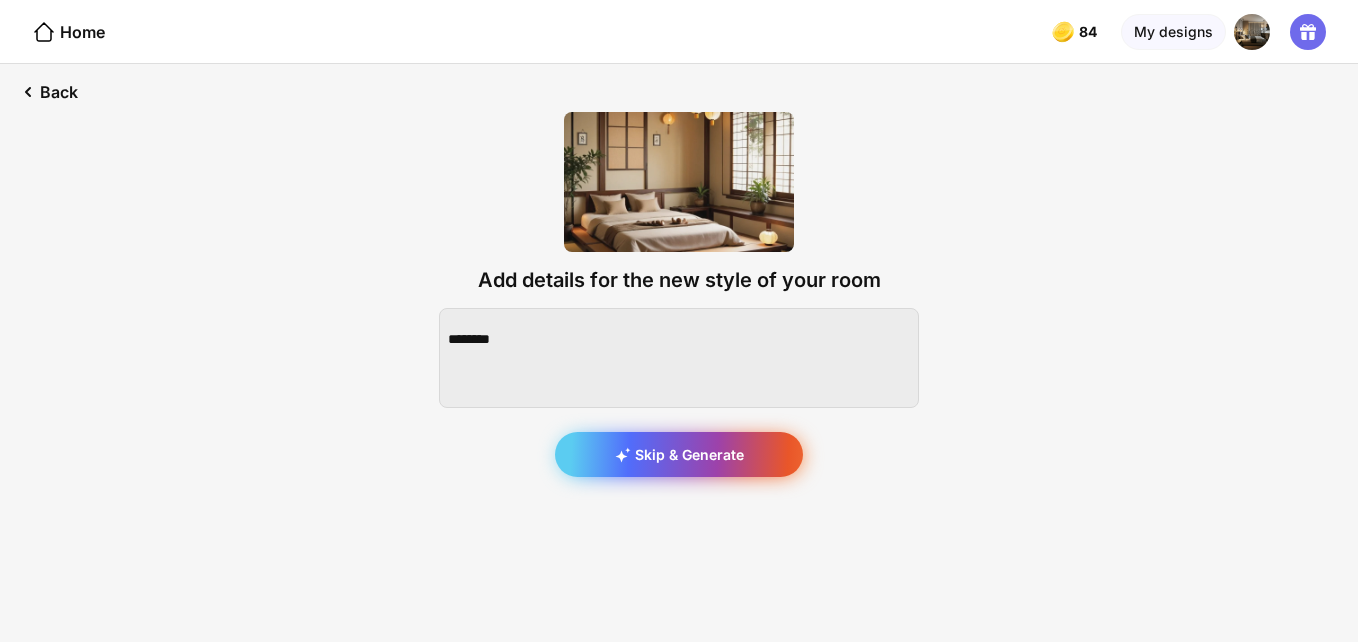 click on "Skip & Generate" at bounding box center [679, 454] 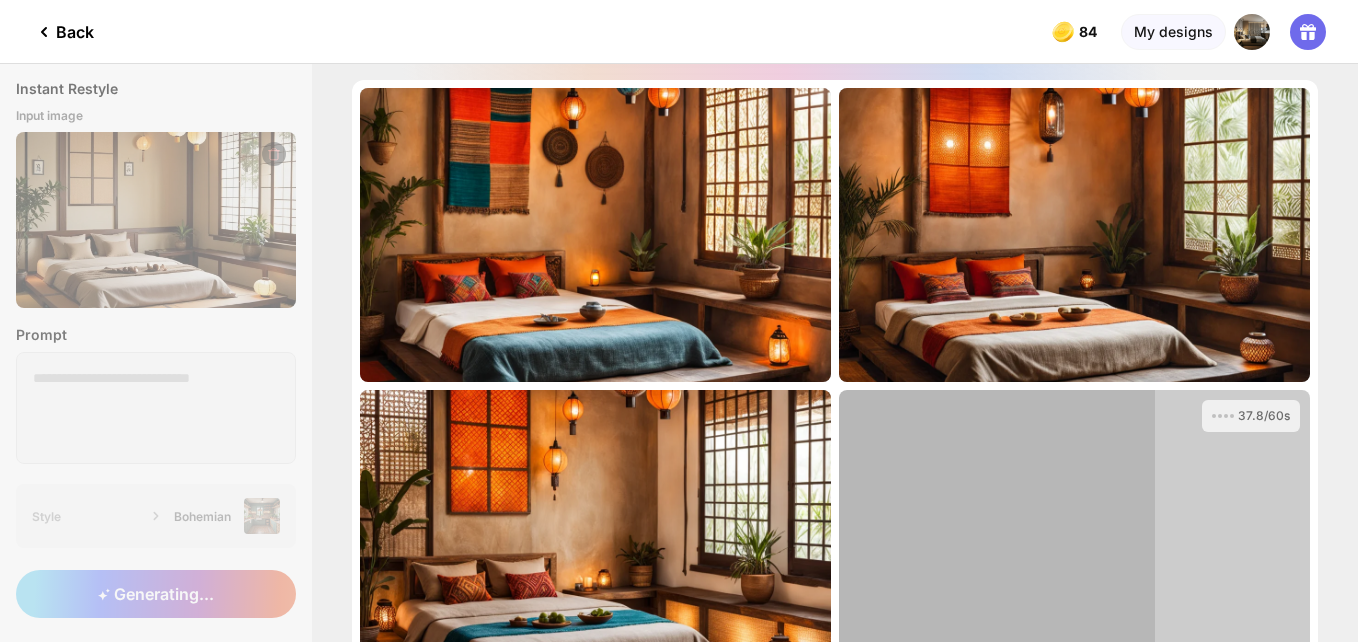 click on "Back" 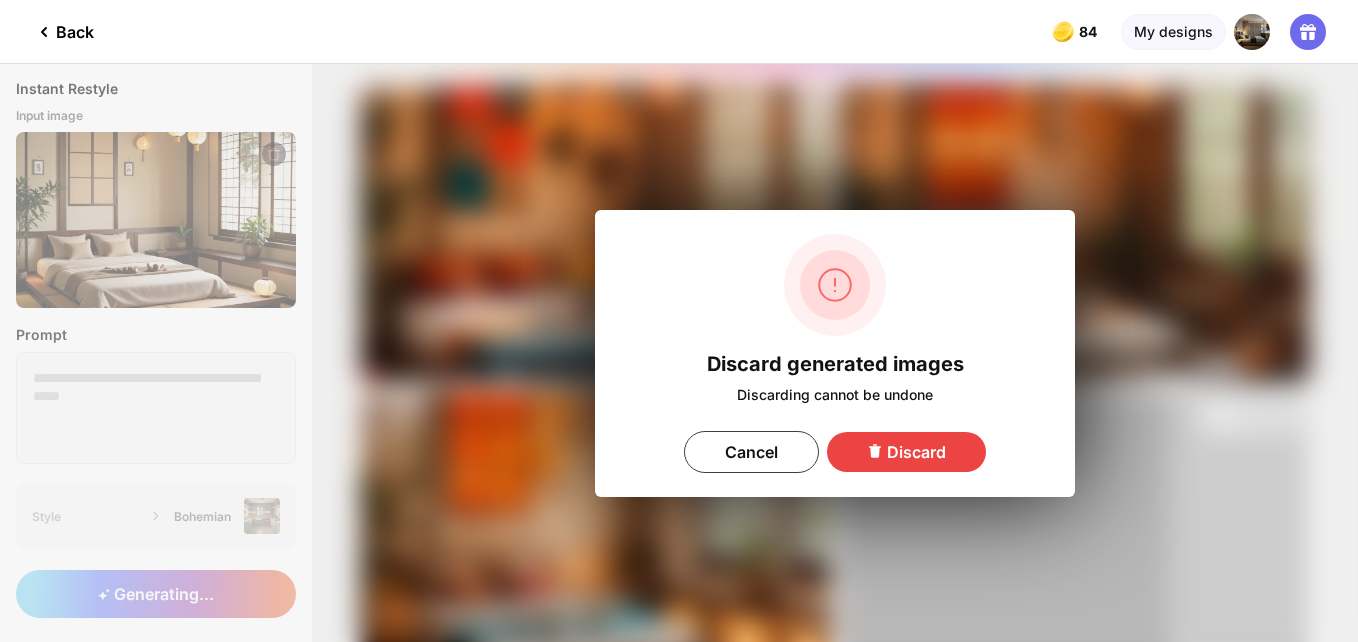 click on "Discard" at bounding box center [906, 452] 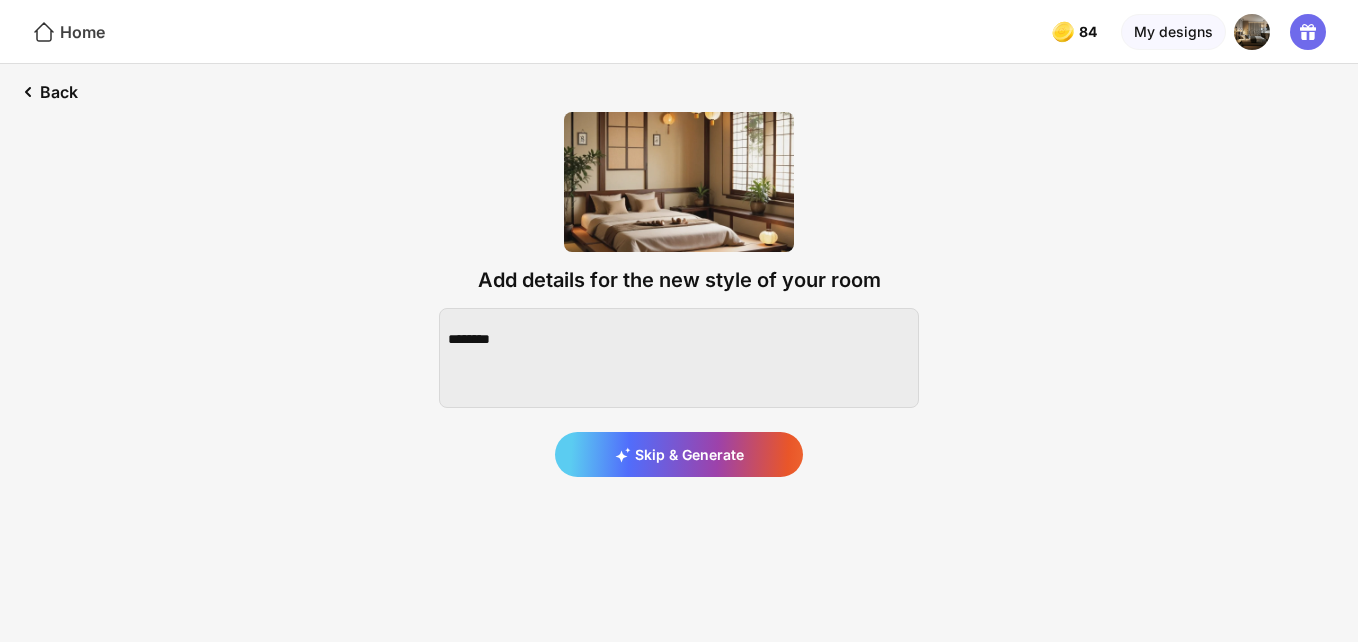 click on "Home" 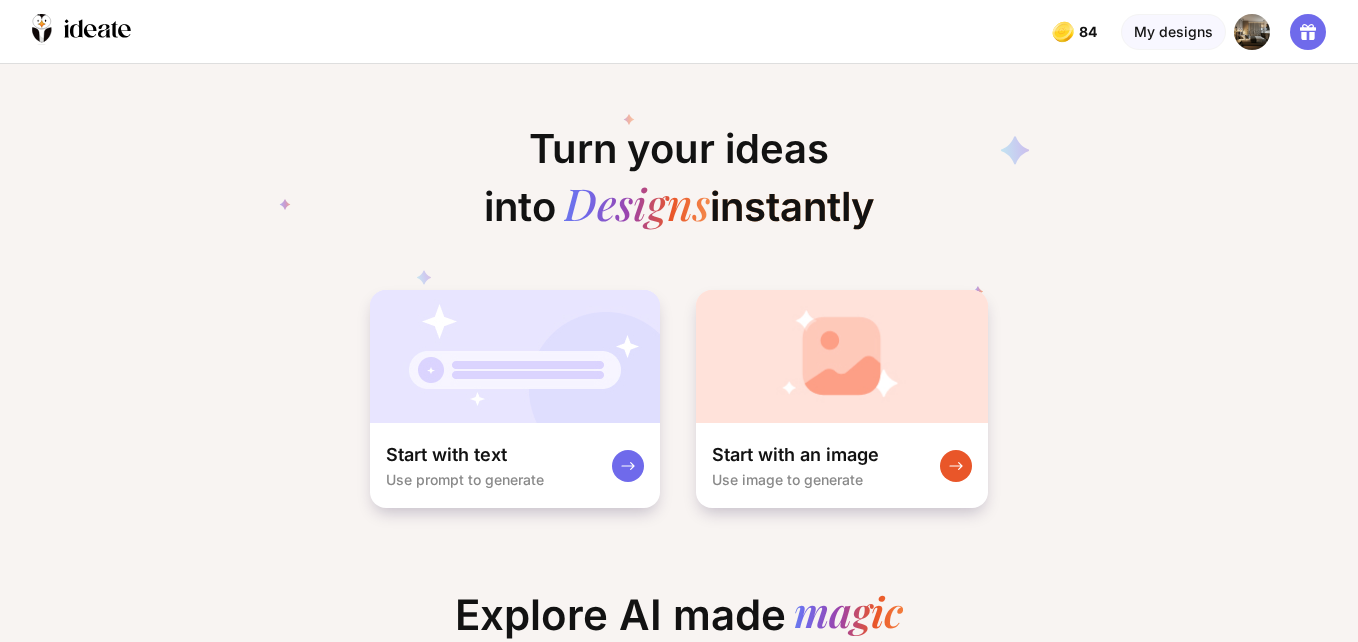 scroll, scrollTop: 0, scrollLeft: 8, axis: horizontal 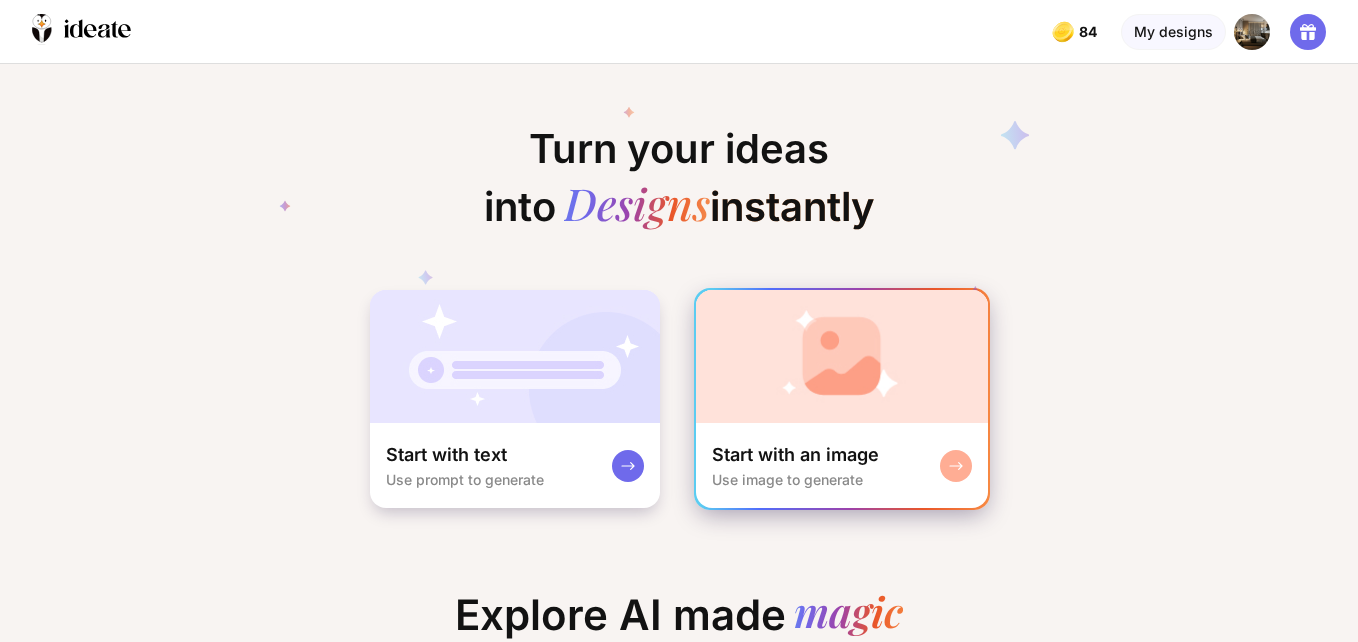 click at bounding box center (842, 356) 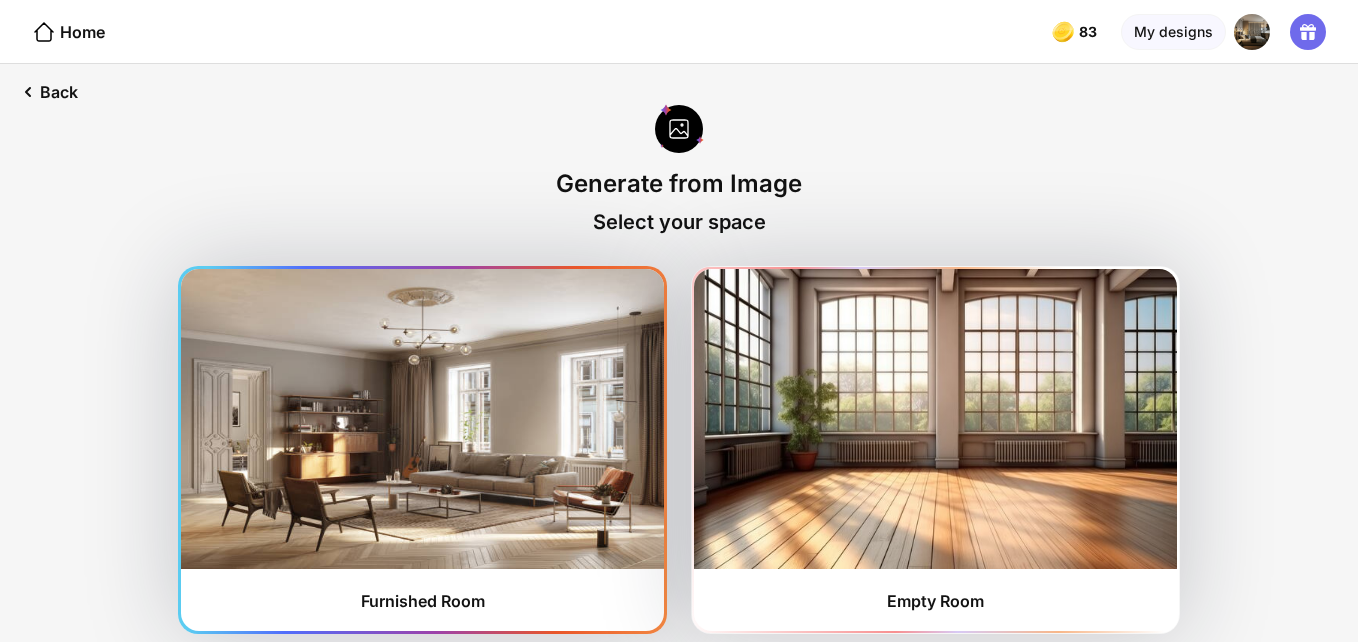 click at bounding box center (422, 419) 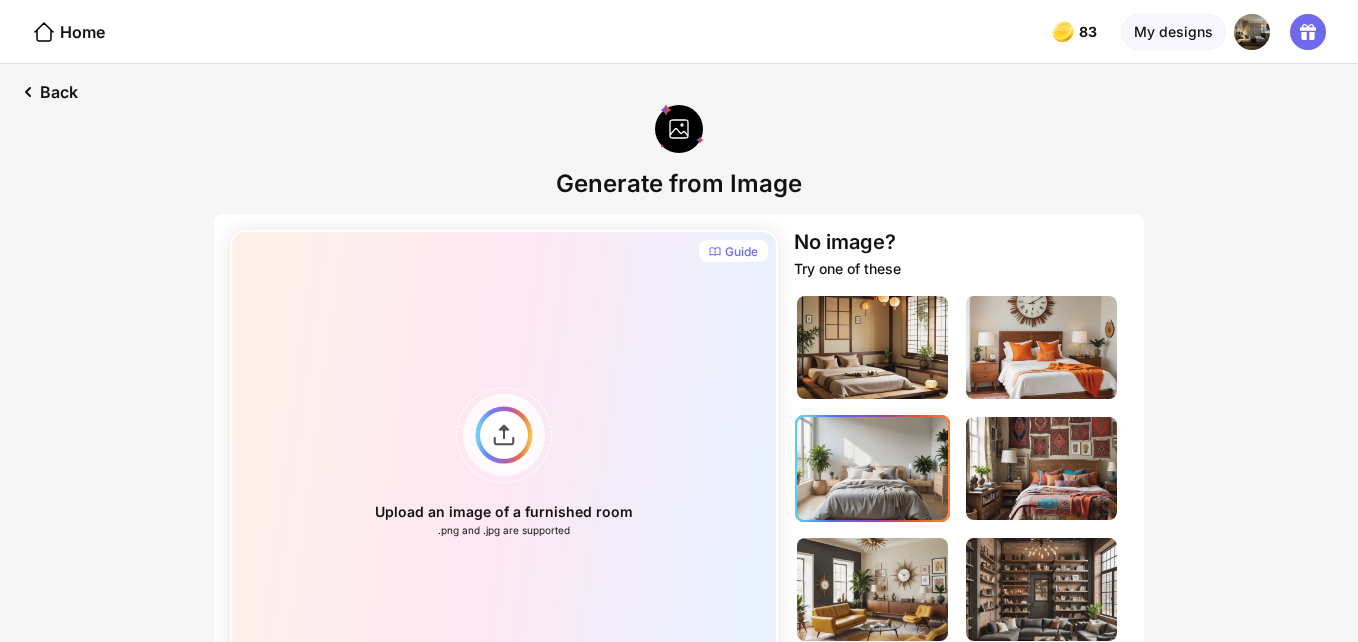 click at bounding box center [872, 468] 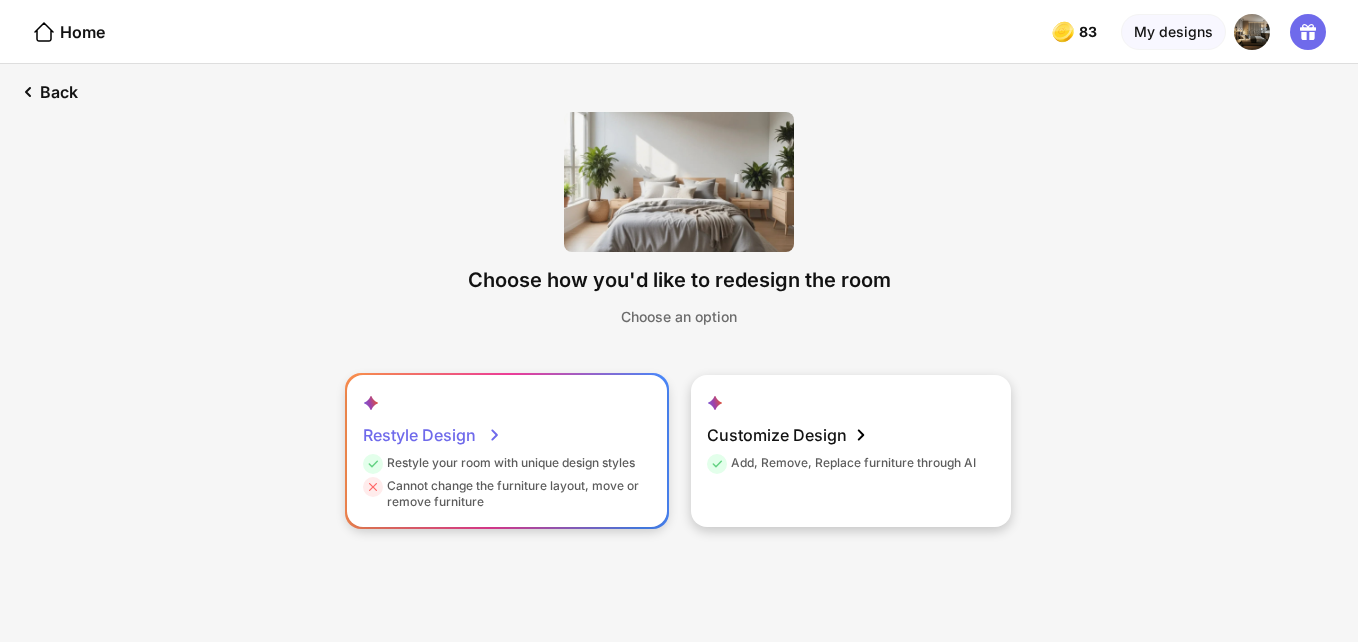 click on "Restyle Design" at bounding box center (432, 435) 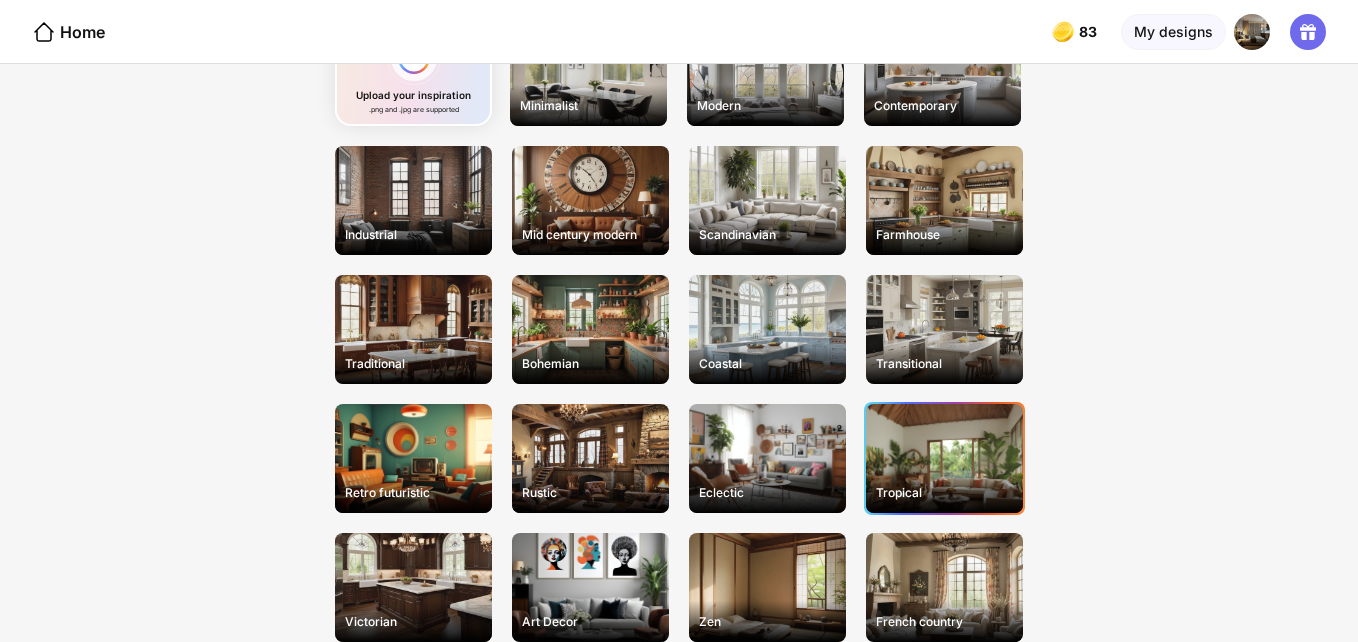 click on "Tropical" at bounding box center (944, 458) 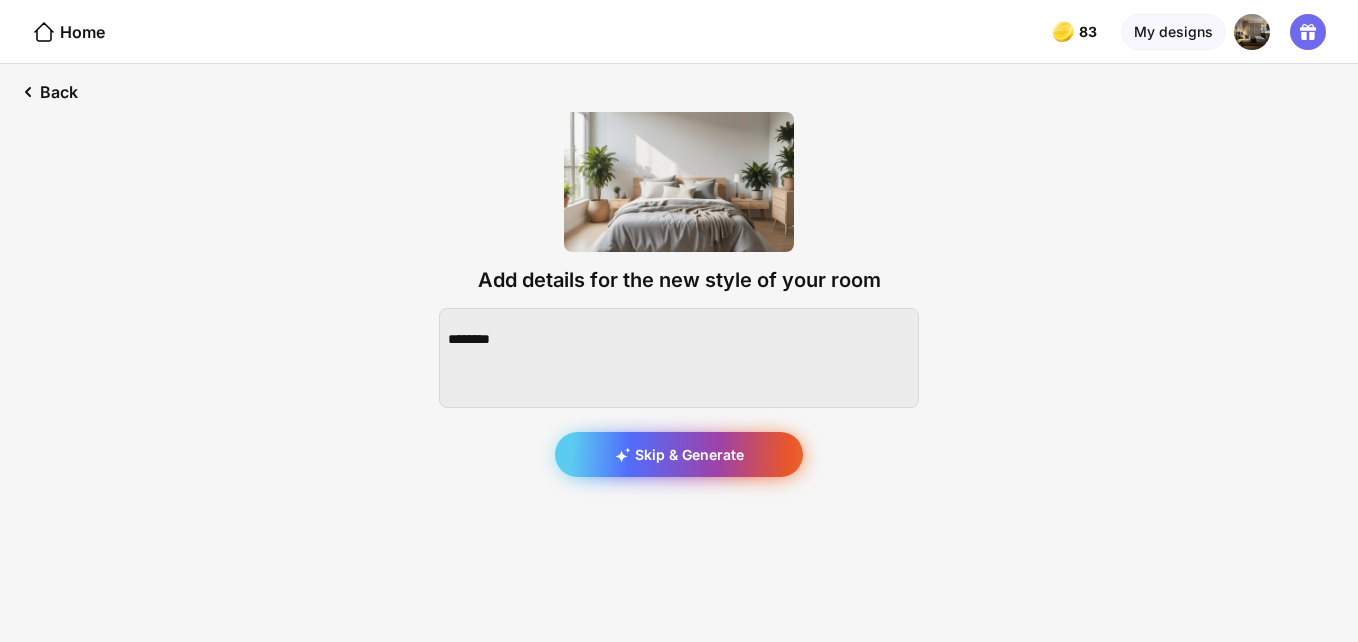 click on "Skip & Generate" at bounding box center (679, 454) 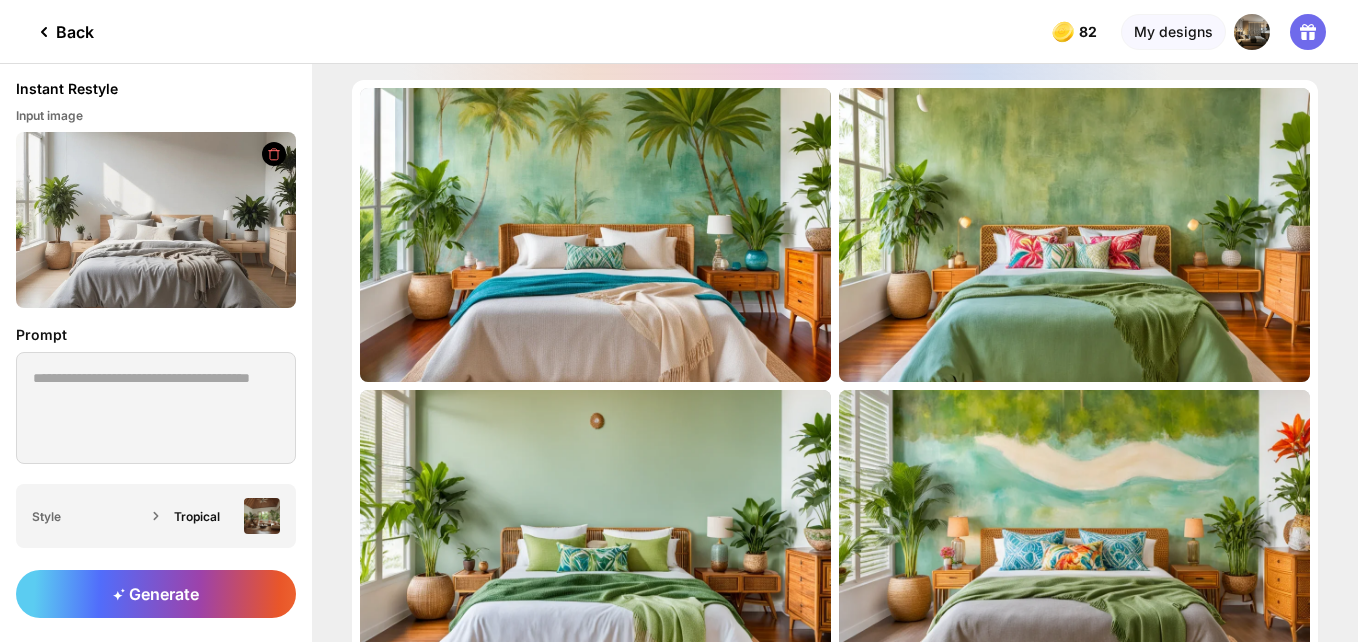 click on "Almost there... Edit Design Almost there... Edit Design Almost there... Edit Design Almost there... Edit Design Improve my results Generate More" 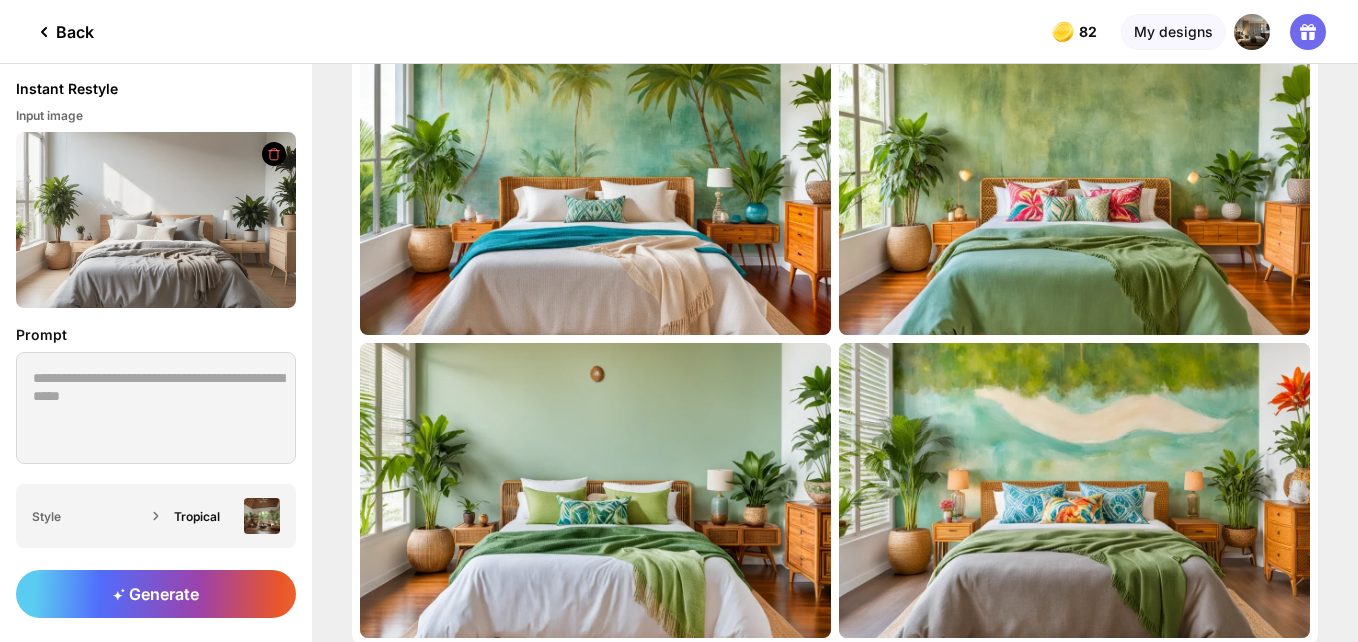 scroll, scrollTop: 0, scrollLeft: 0, axis: both 